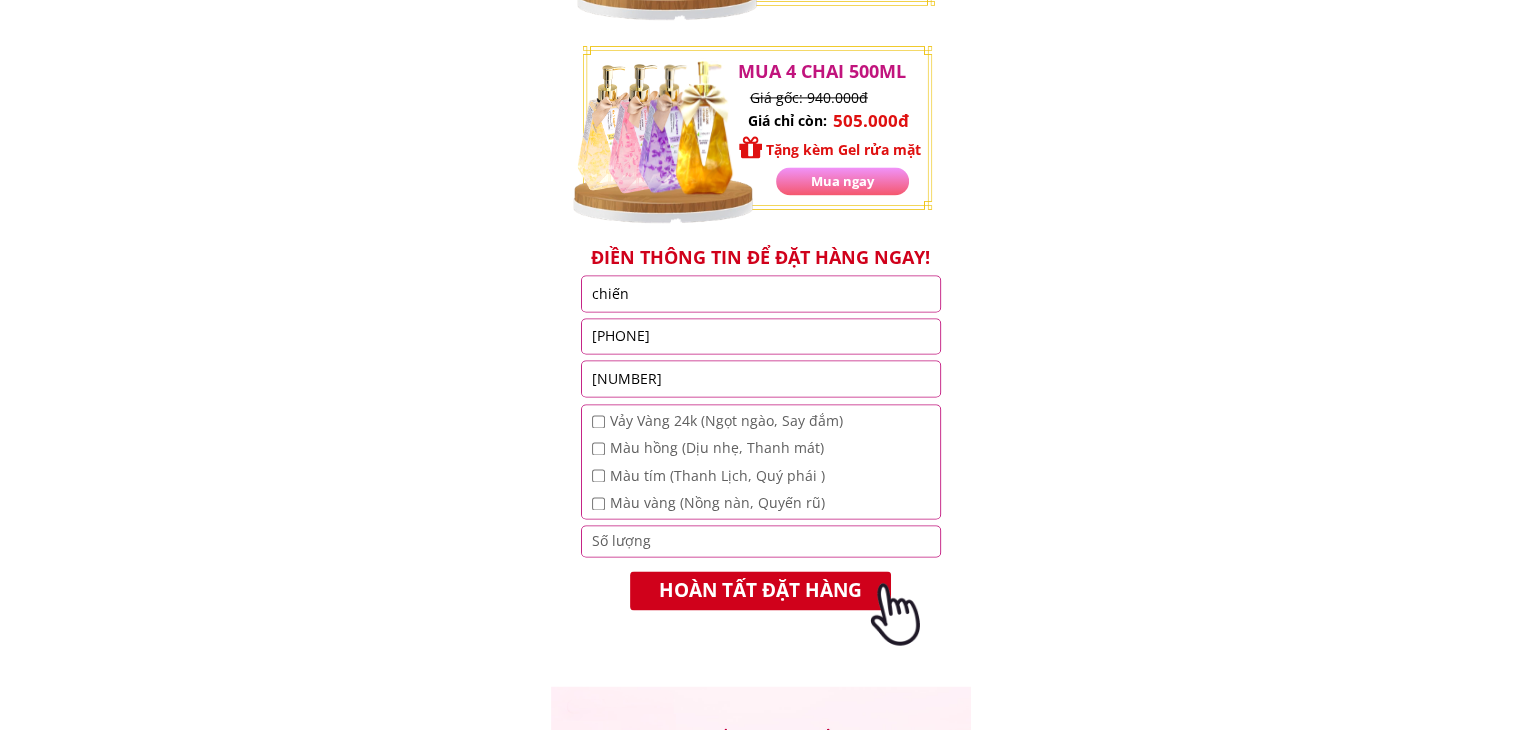 scroll, scrollTop: 2962, scrollLeft: 0, axis: vertical 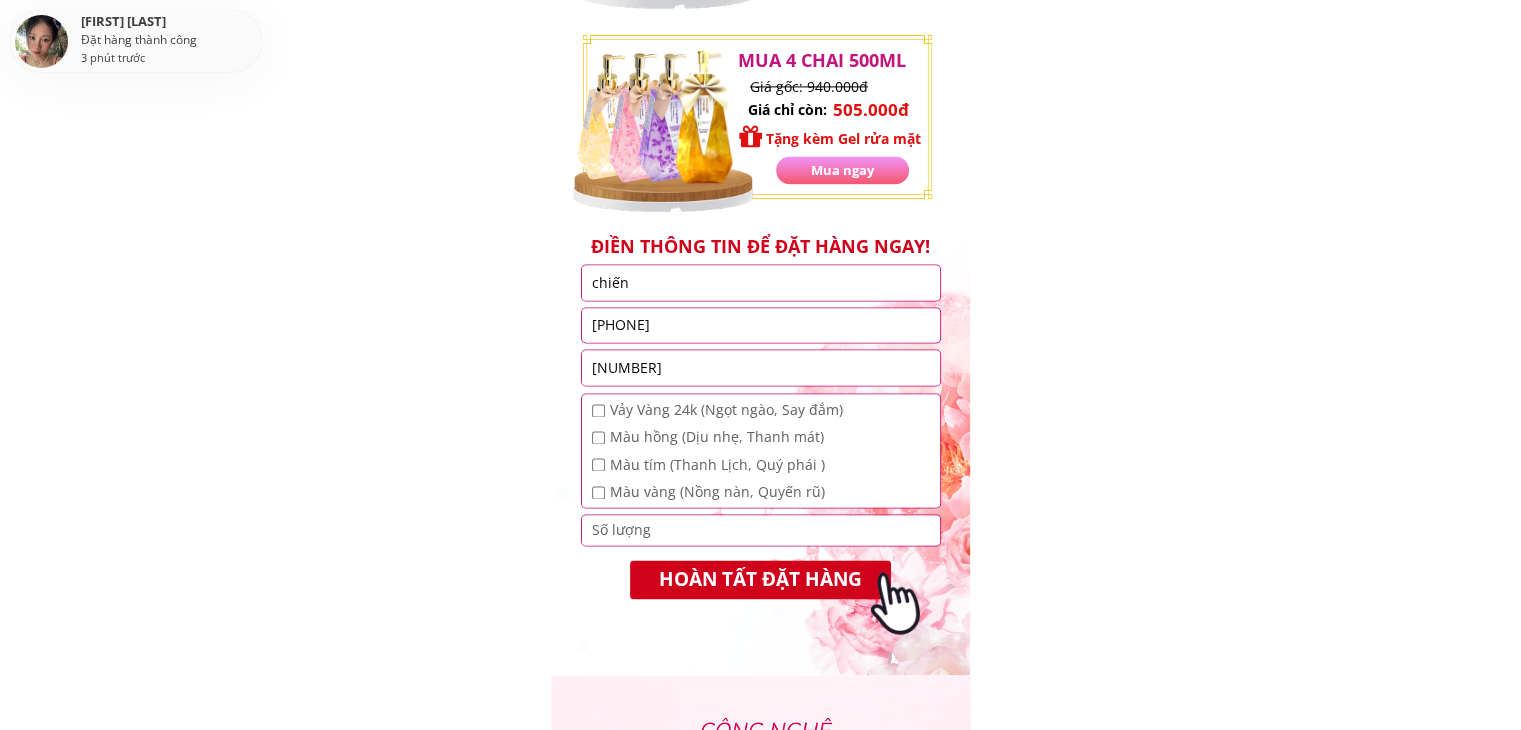 click at bounding box center [598, 410] 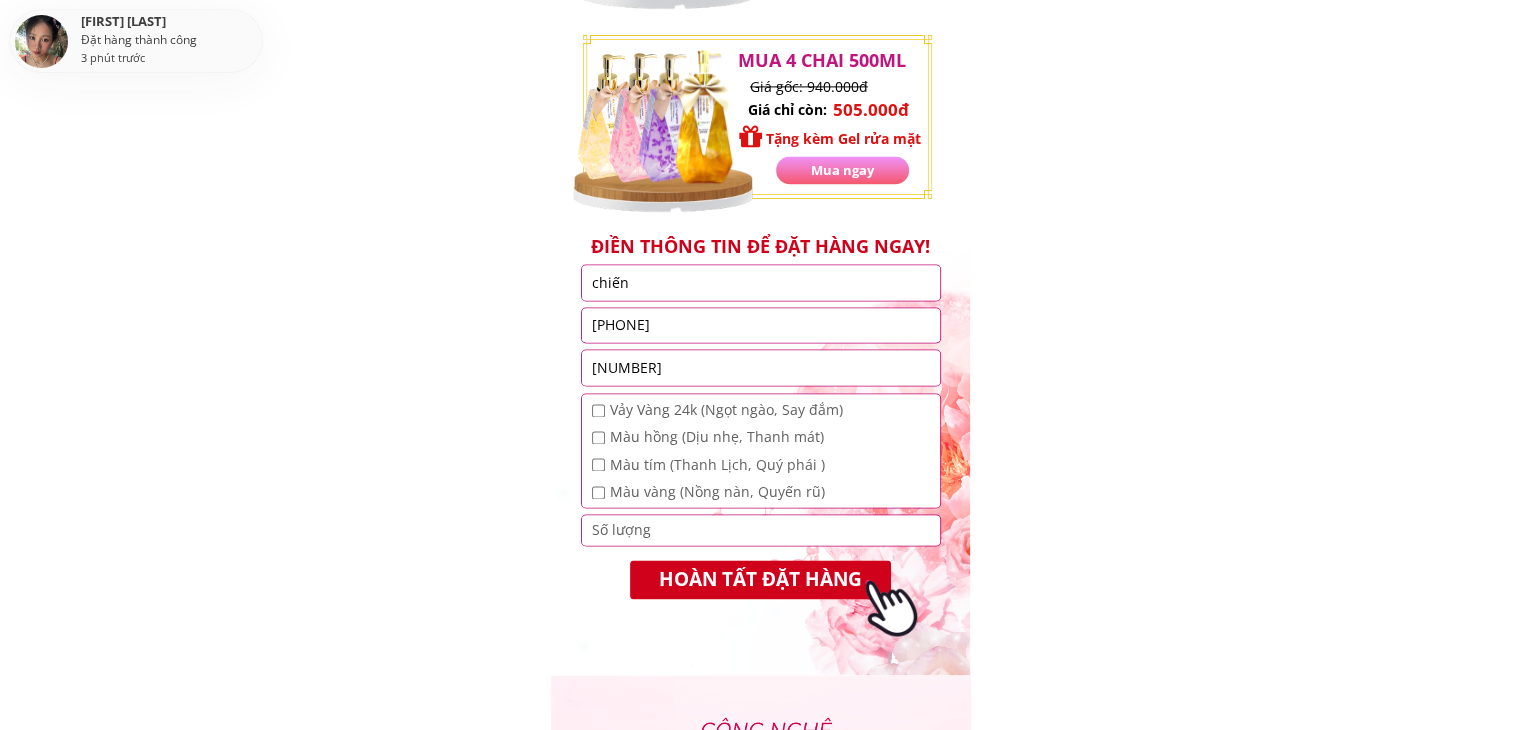 checkbox on "true" 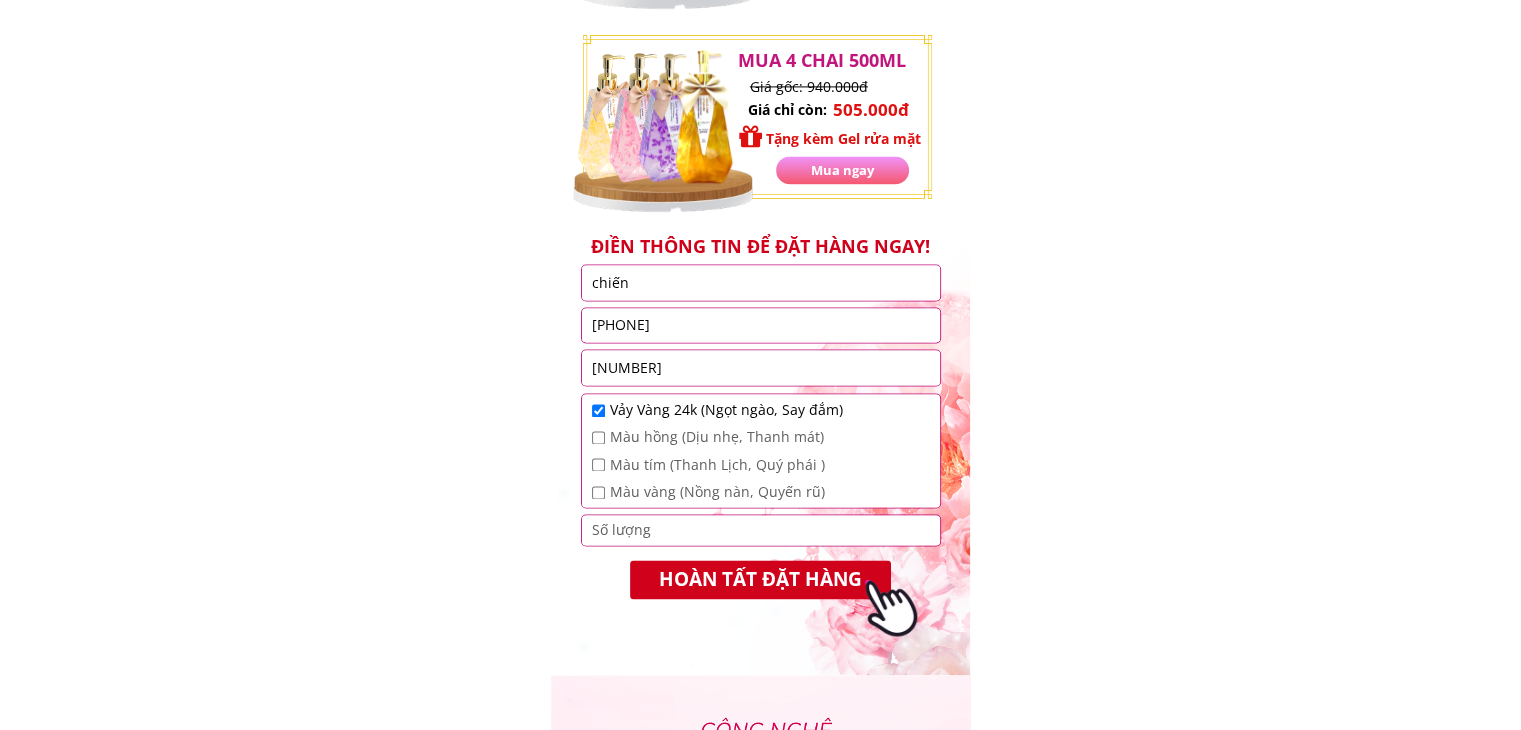 click on "chiến" at bounding box center [761, 282] 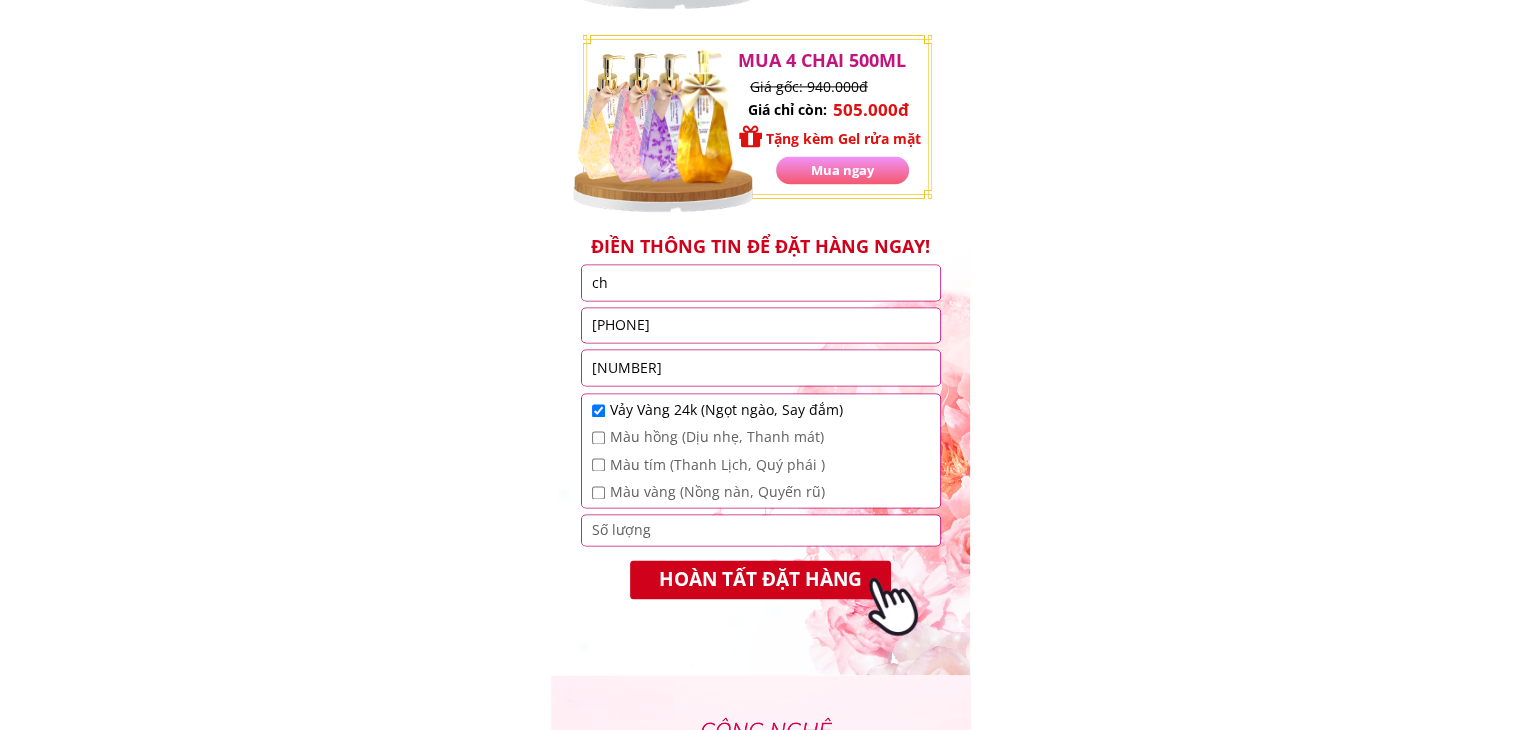 type on "c" 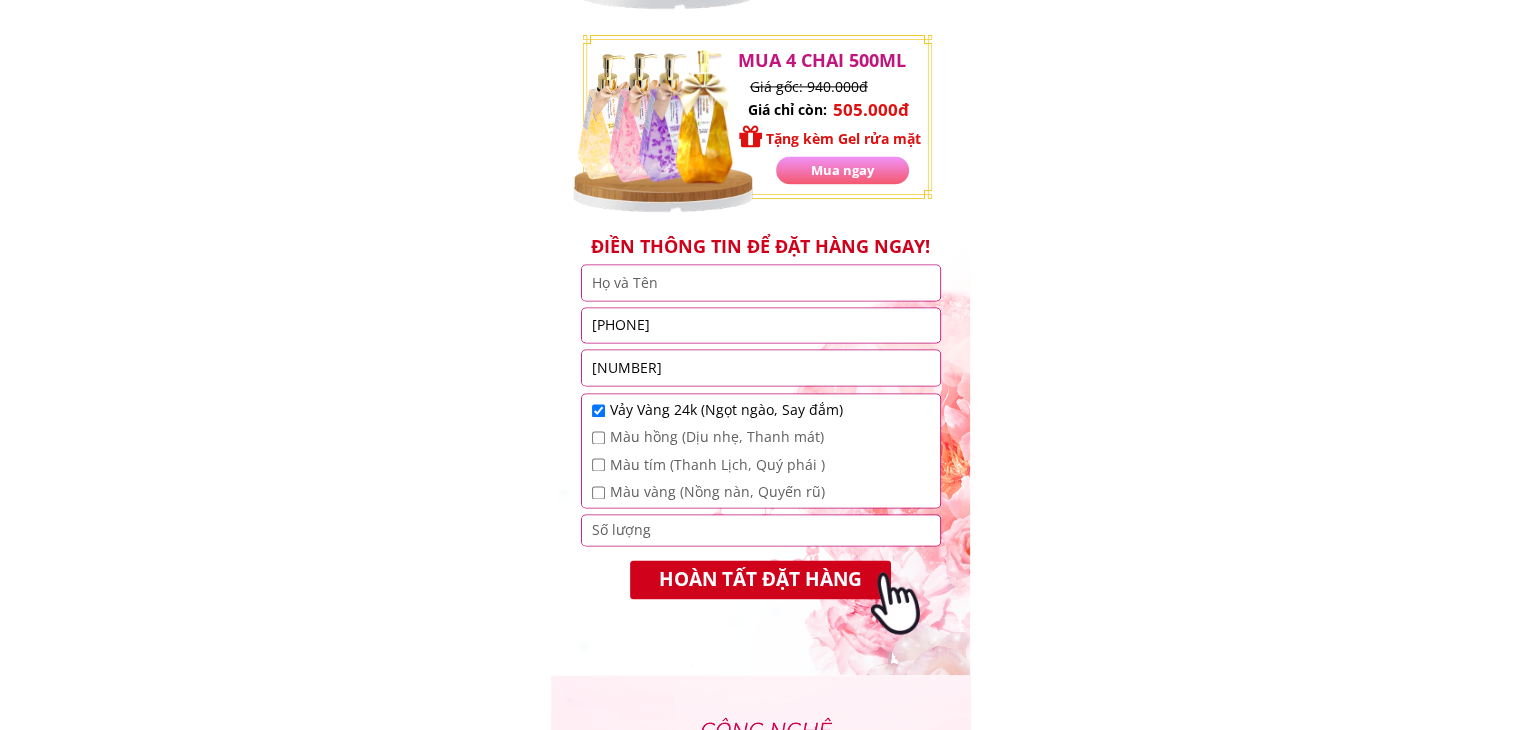 type 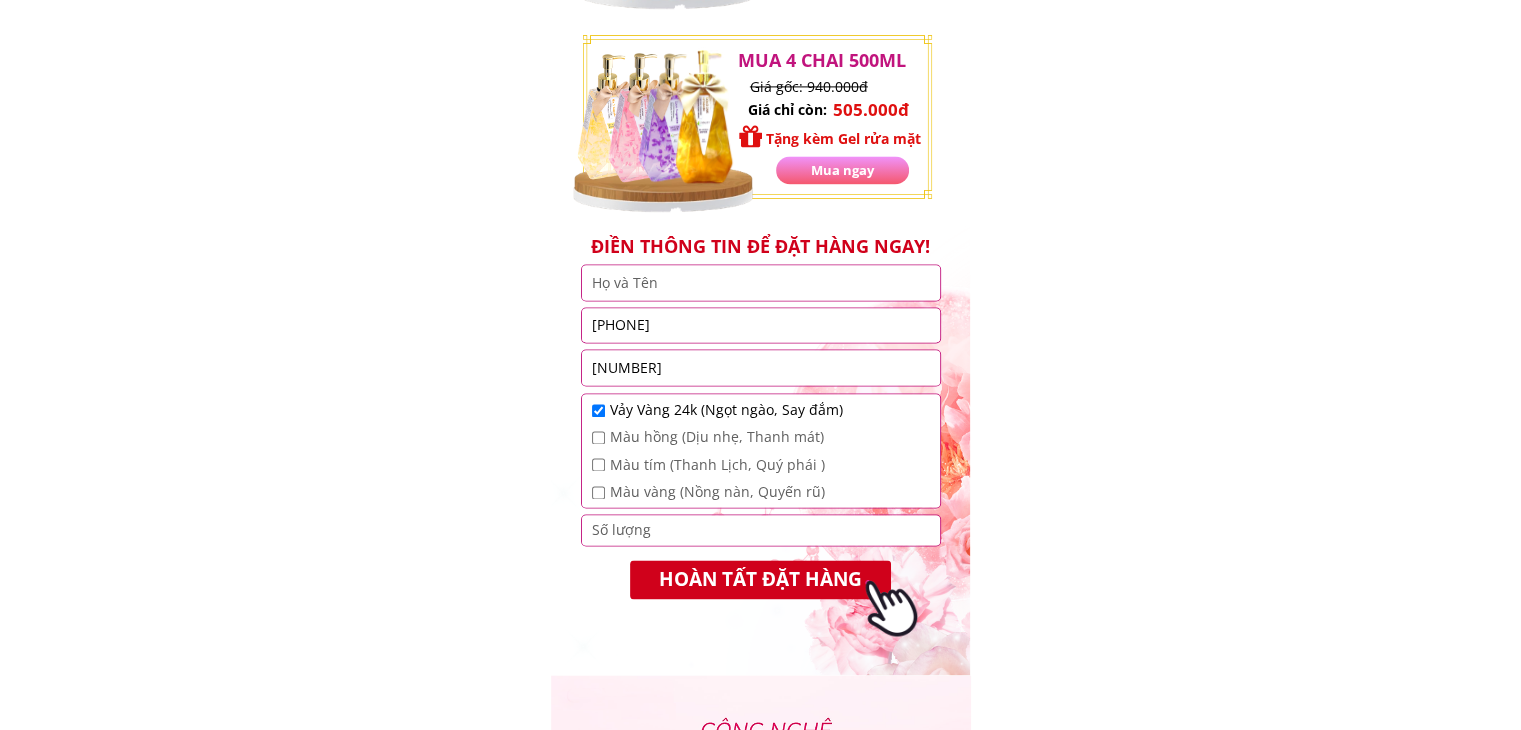 click on "[PHONE]" at bounding box center (761, 325) 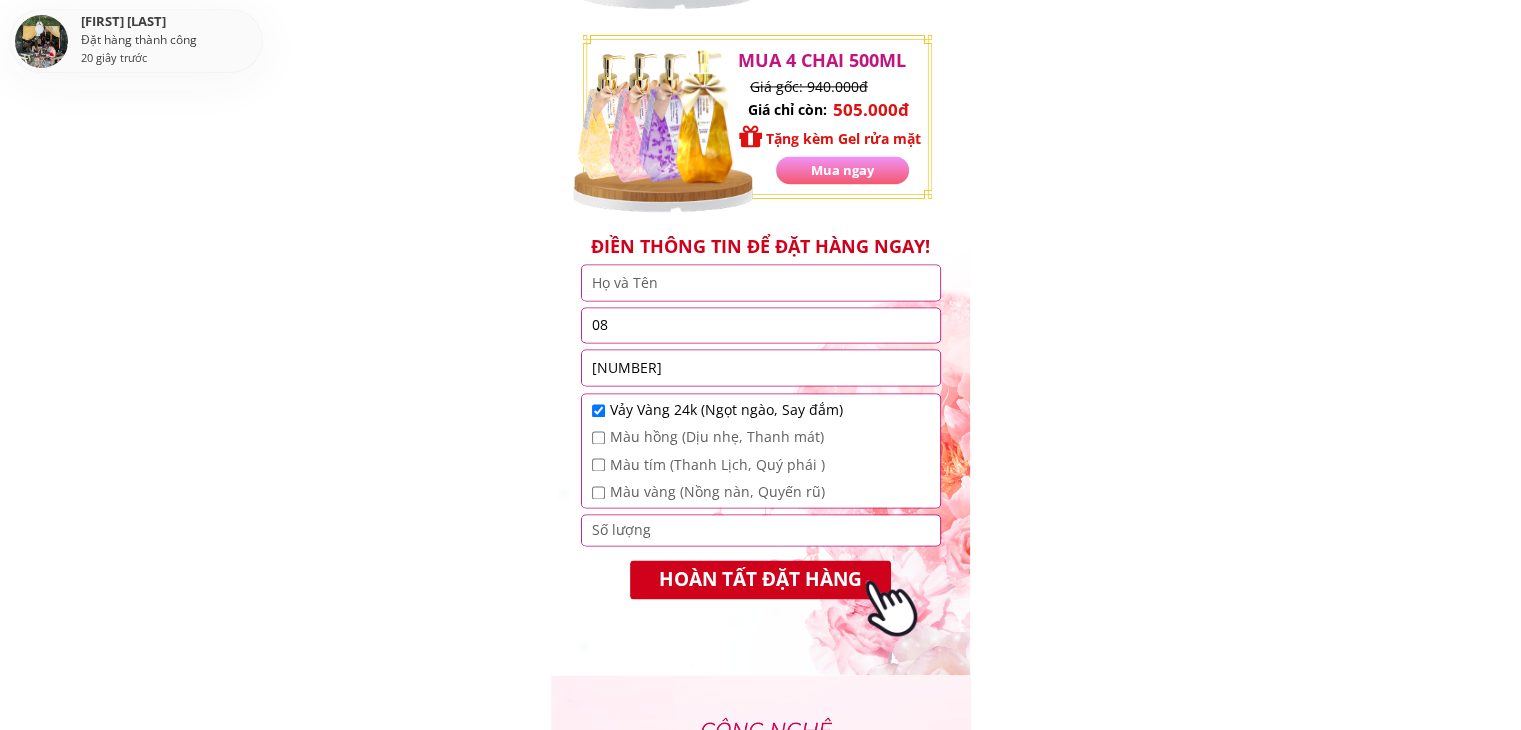 type on "0" 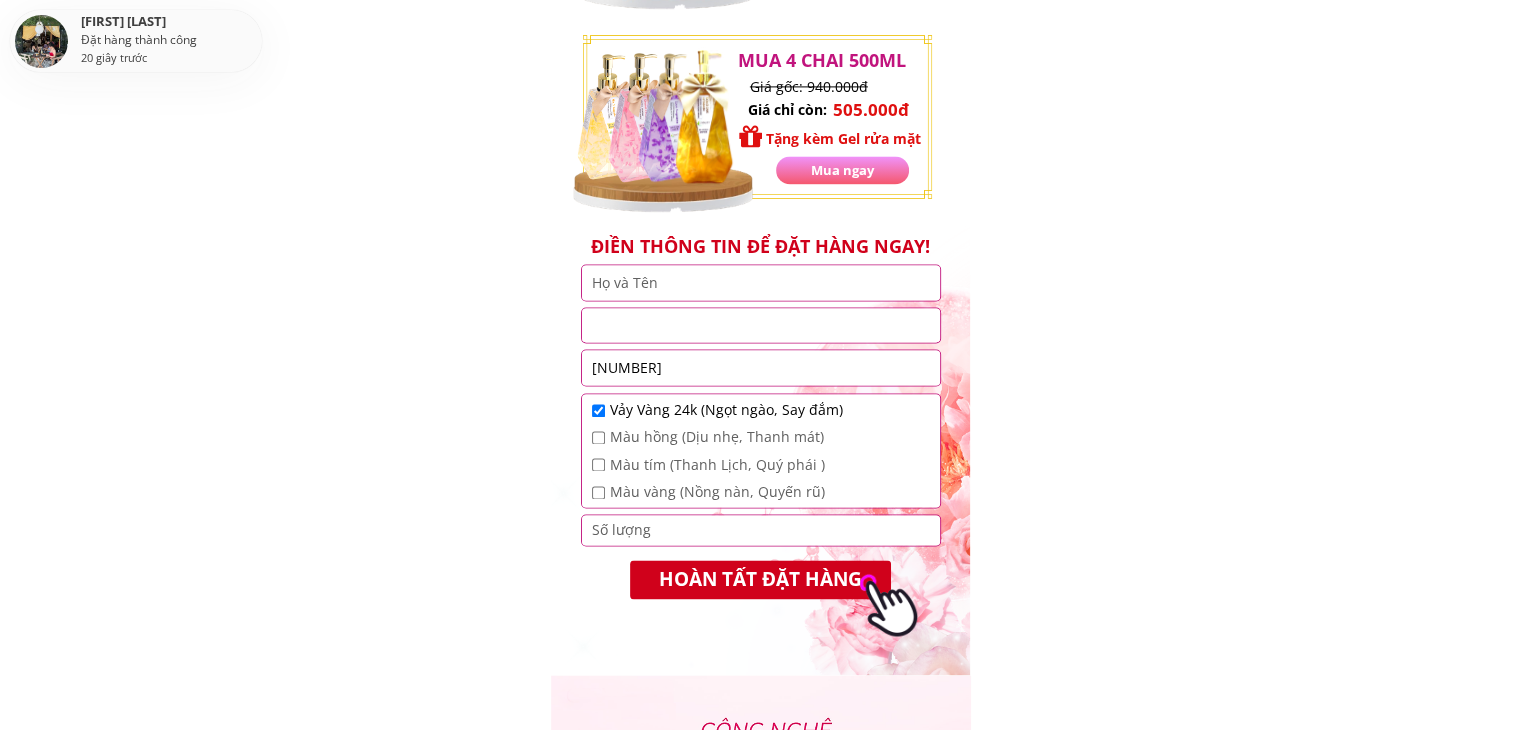 type 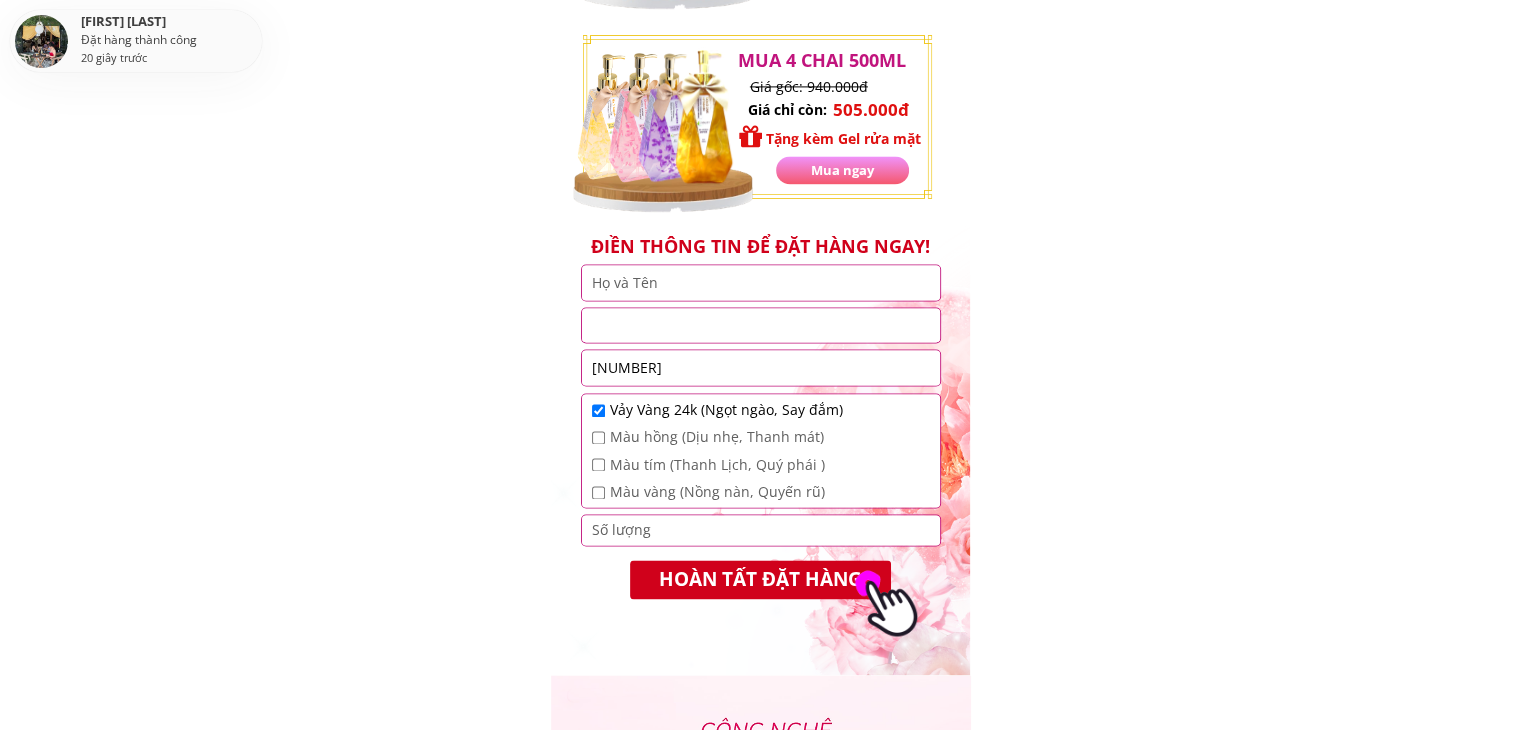 click on "575" at bounding box center (761, 368) 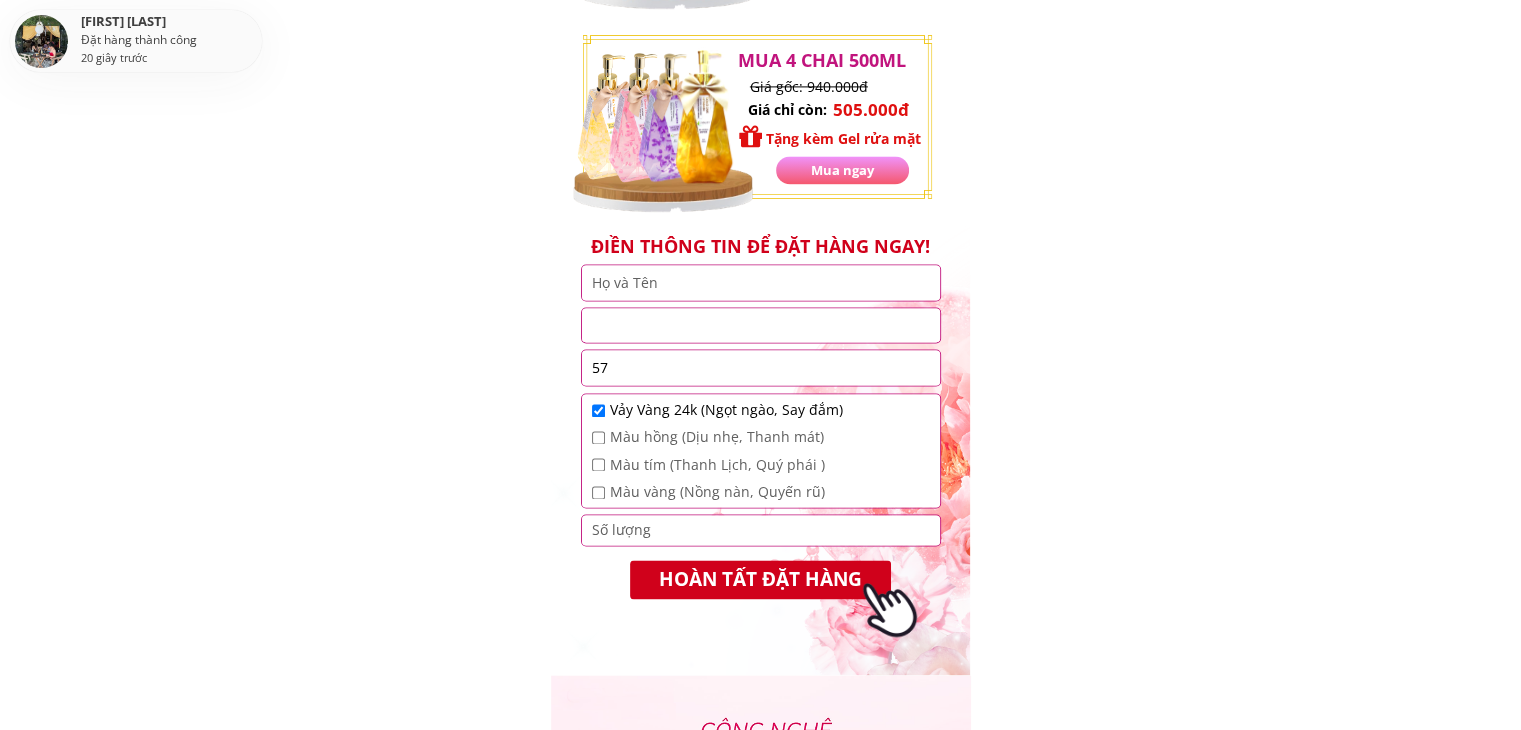 type on "5" 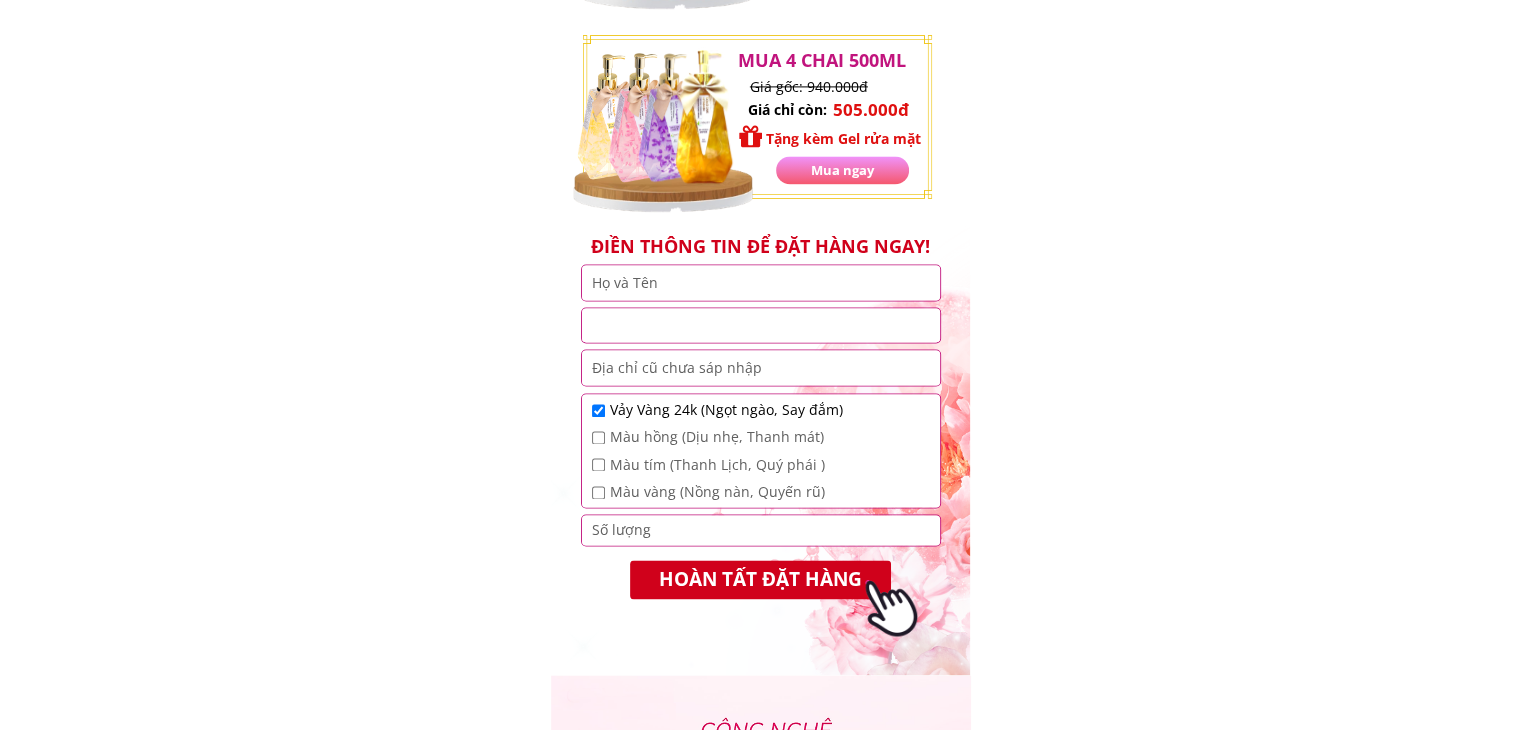 type 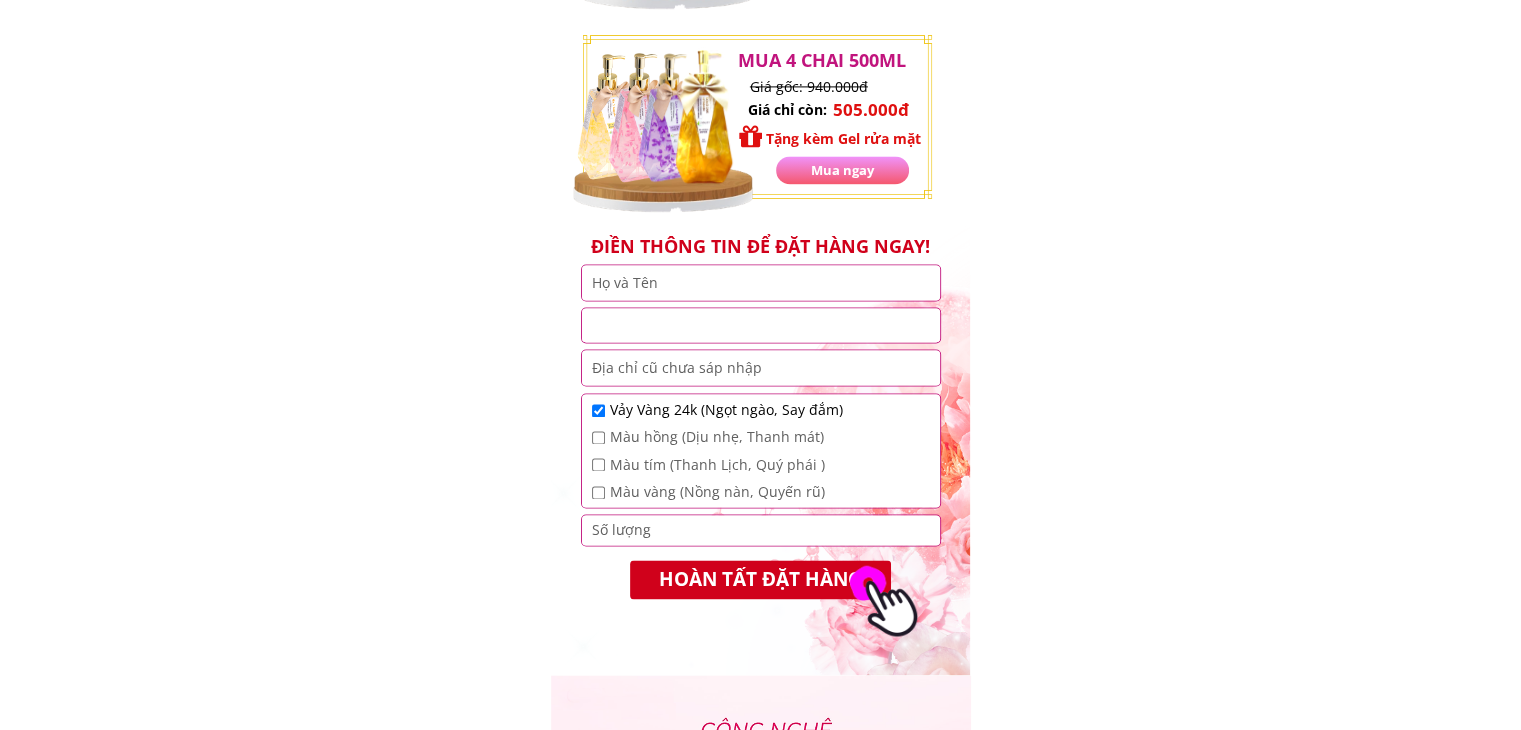 click at bounding box center (761, 282) 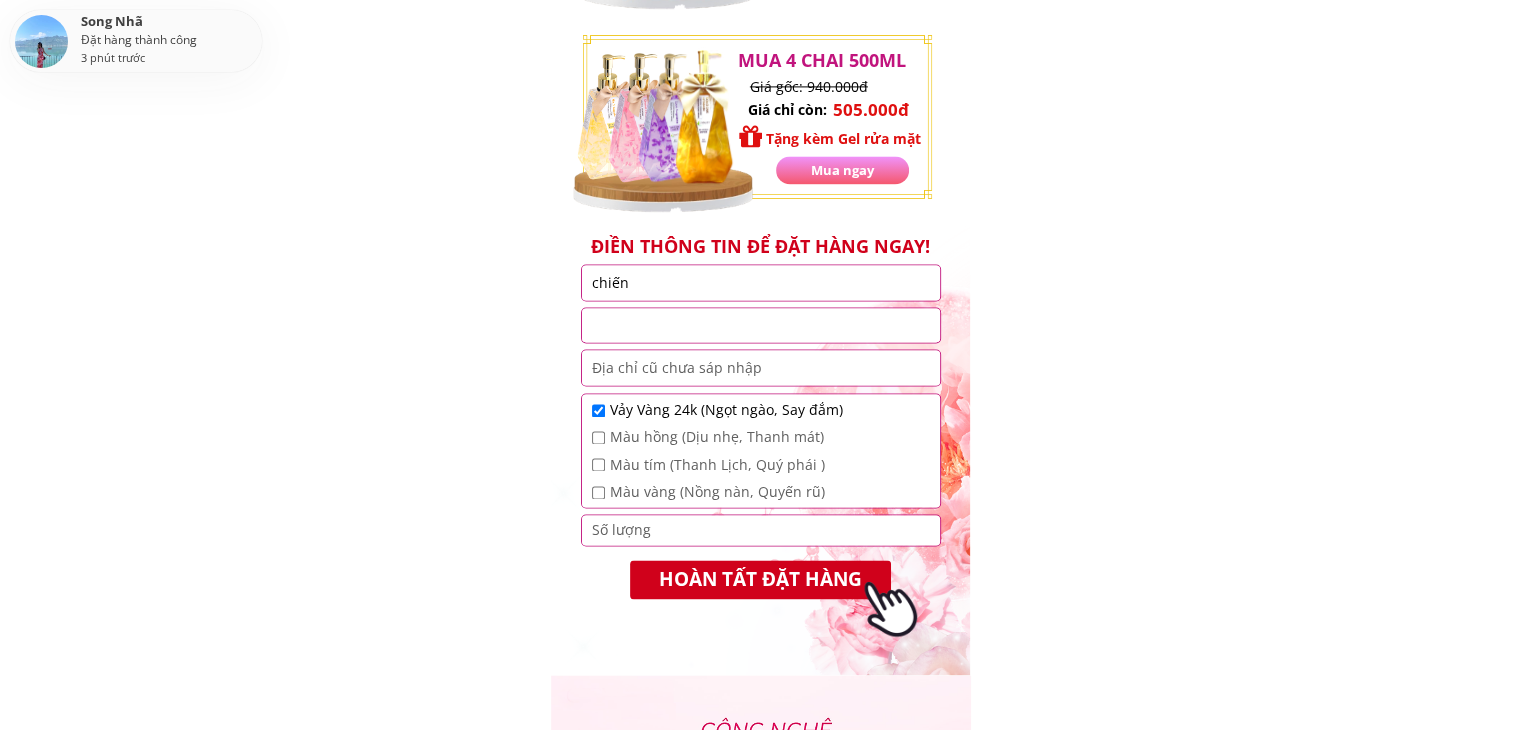 type on "chiến" 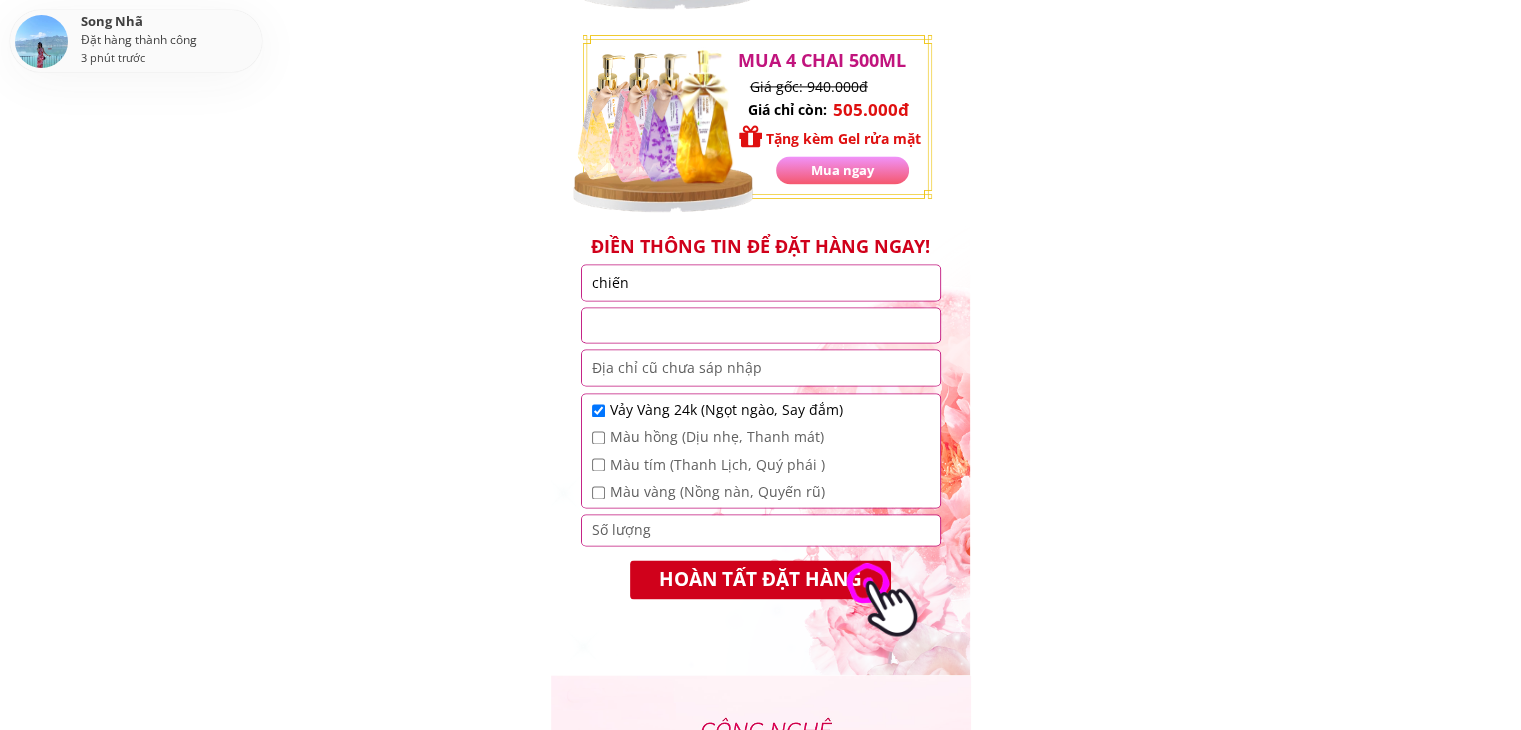 click at bounding box center [761, 325] 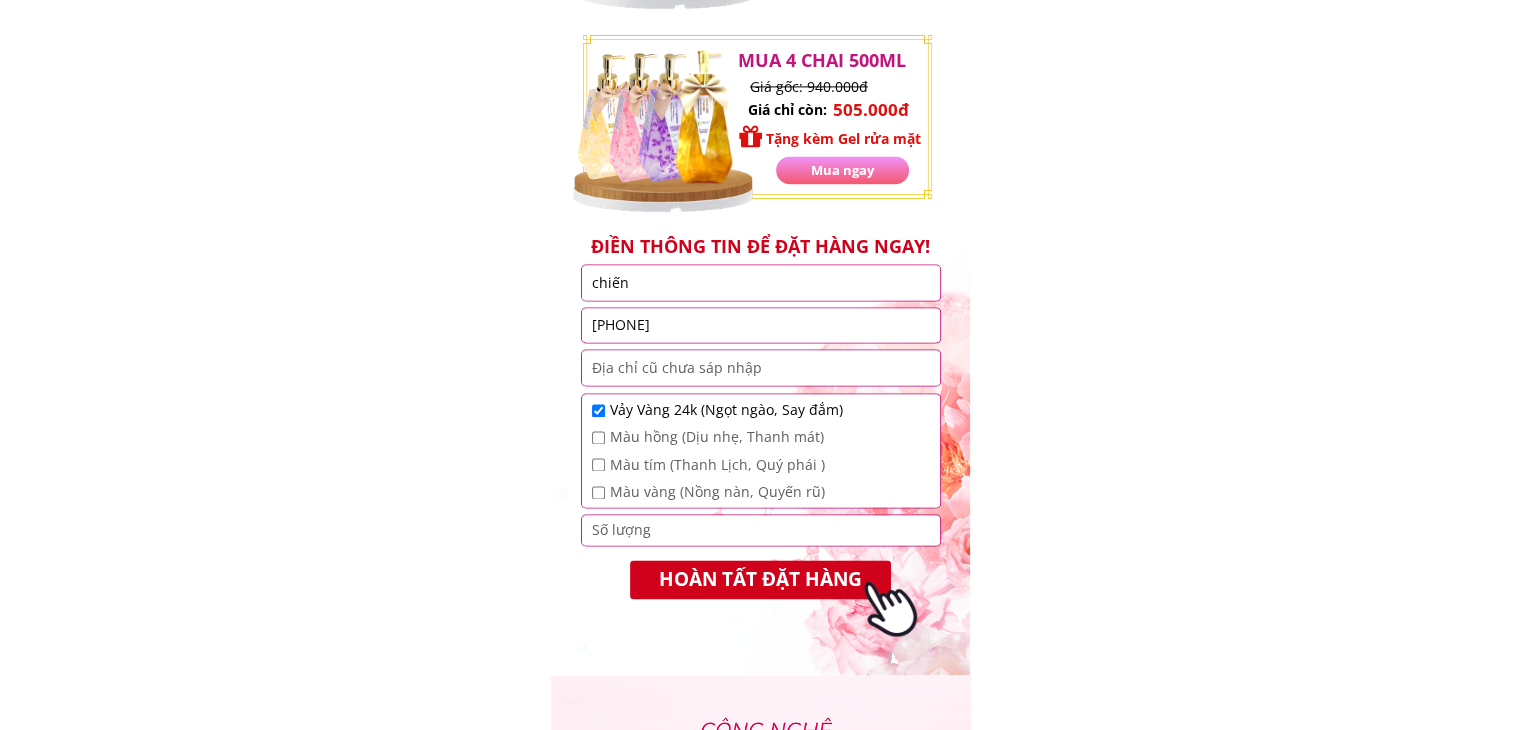 type on "[PHONE]" 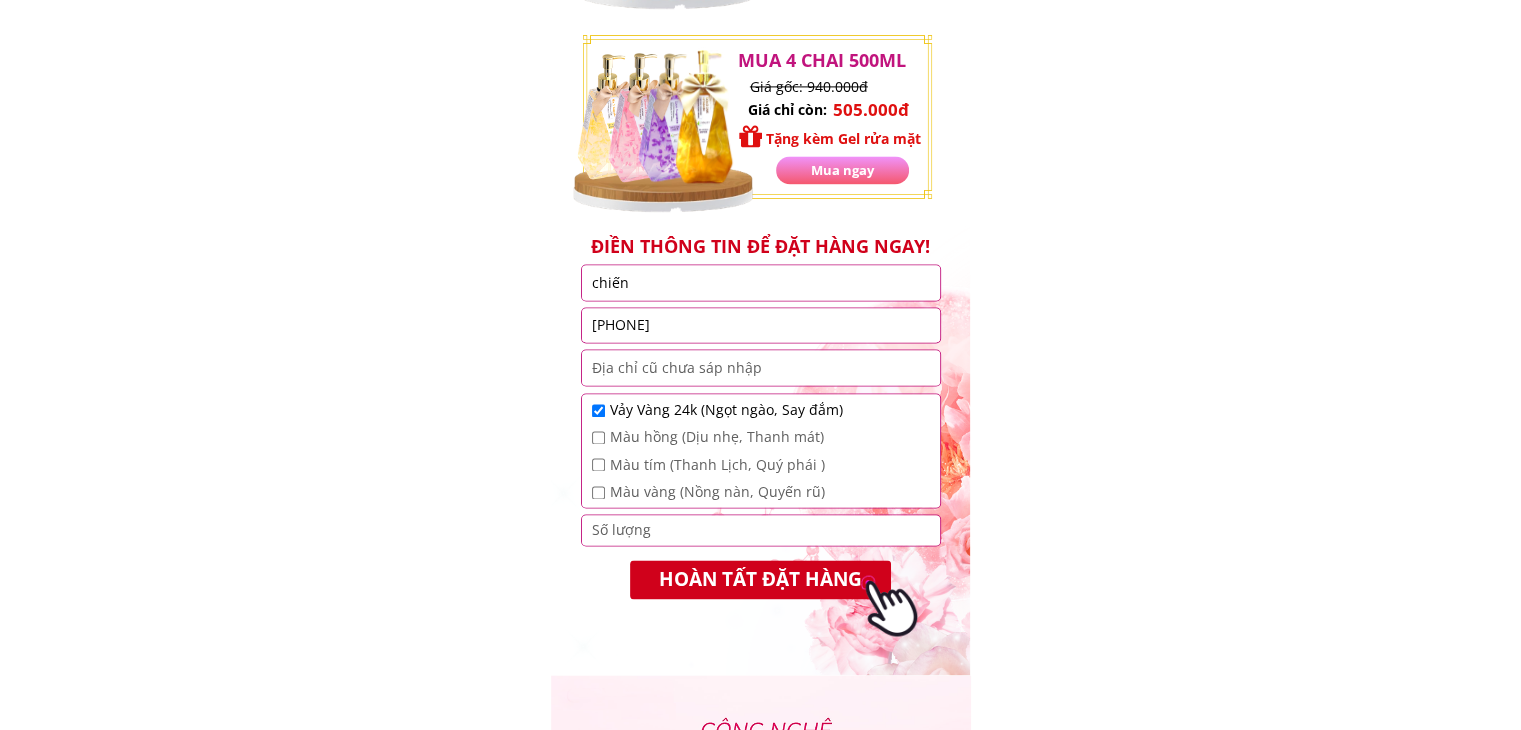 click at bounding box center [761, 368] 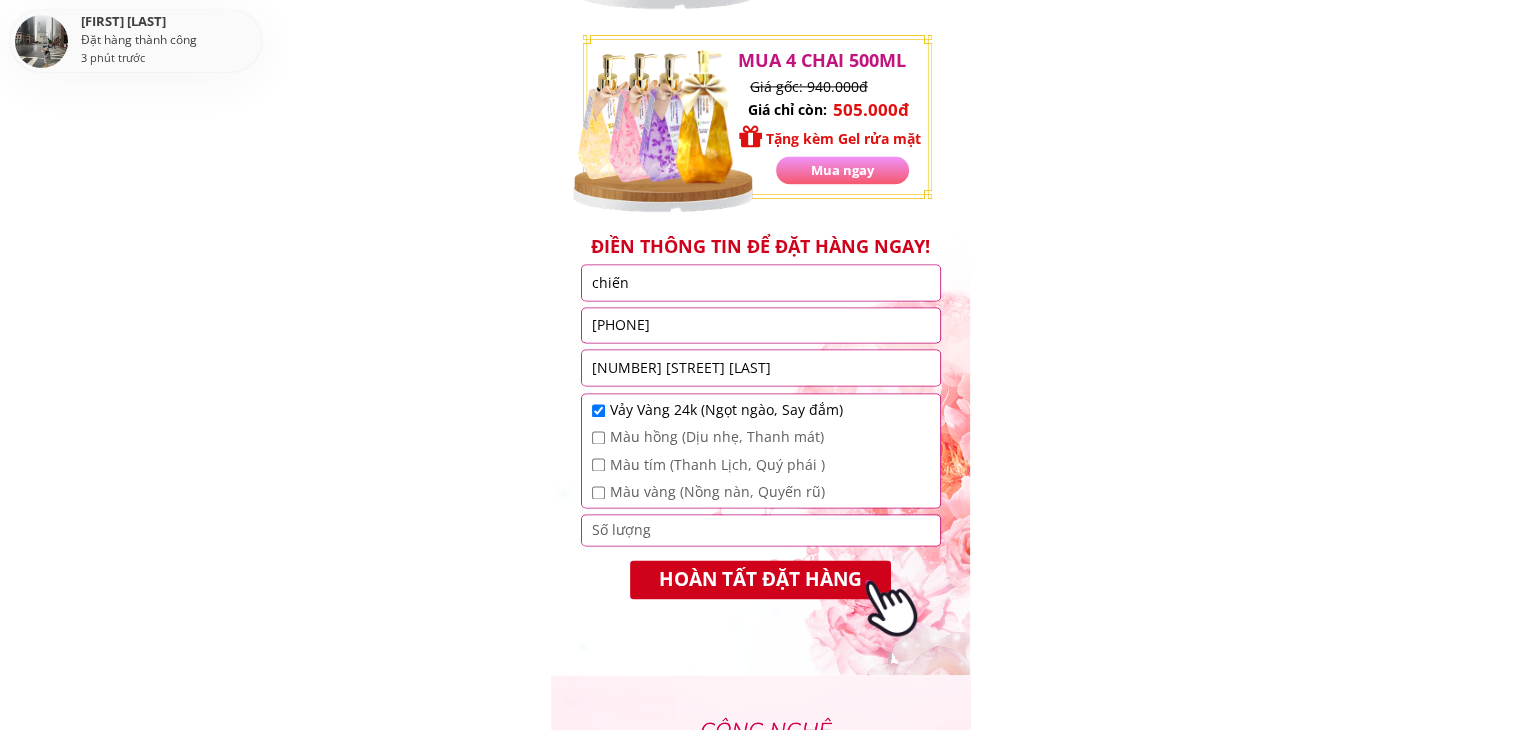 type on "[NUMBER] [STREET]" 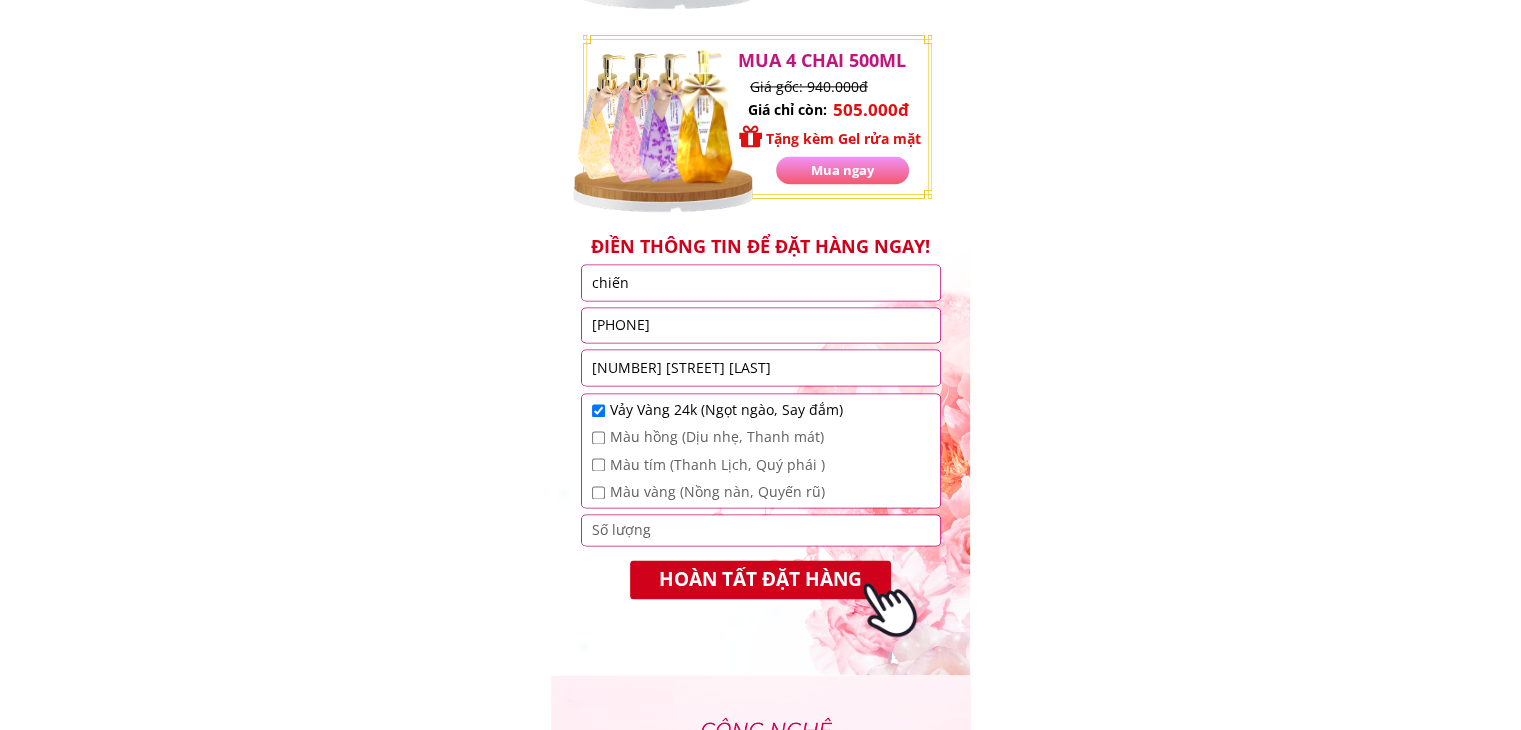 click at bounding box center (761, 530) 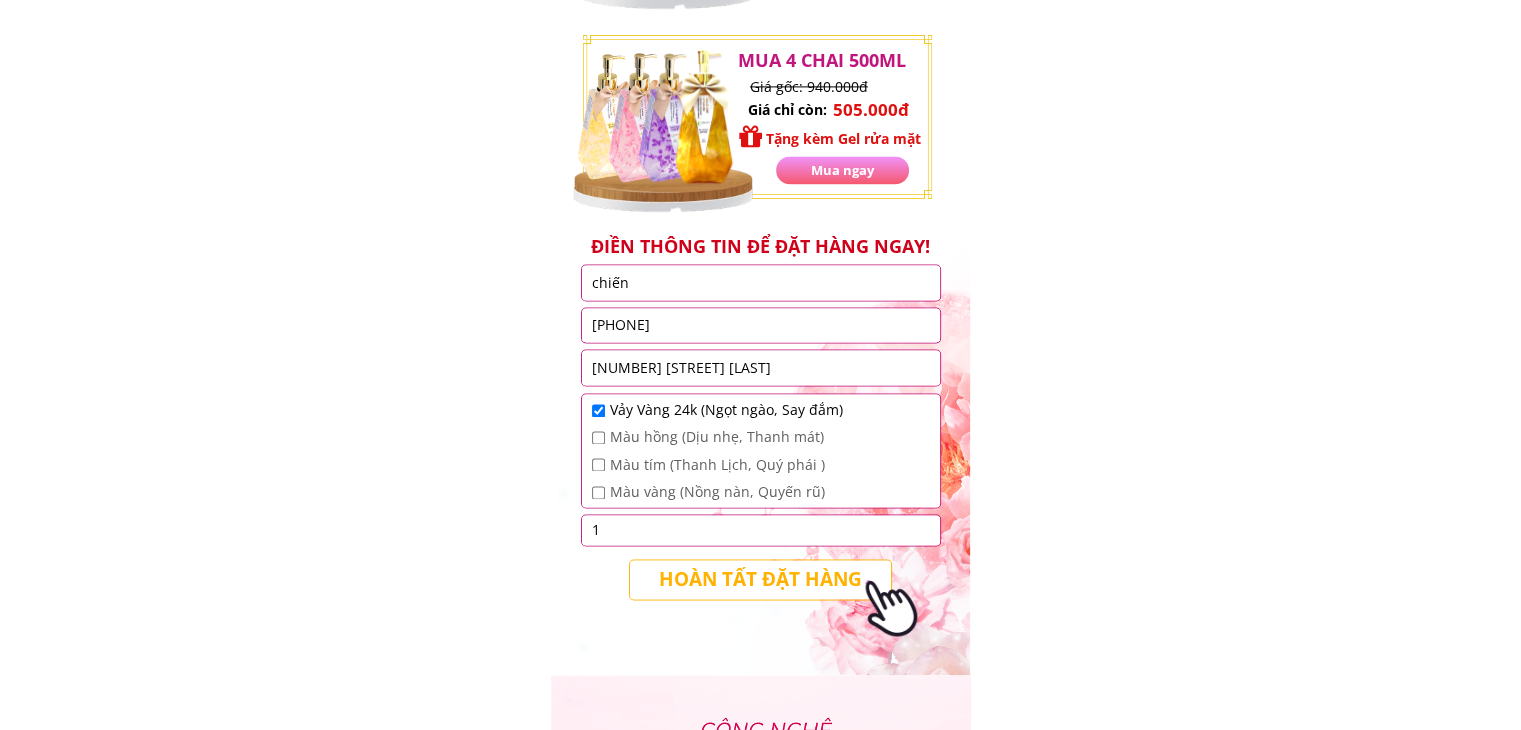 type on "1" 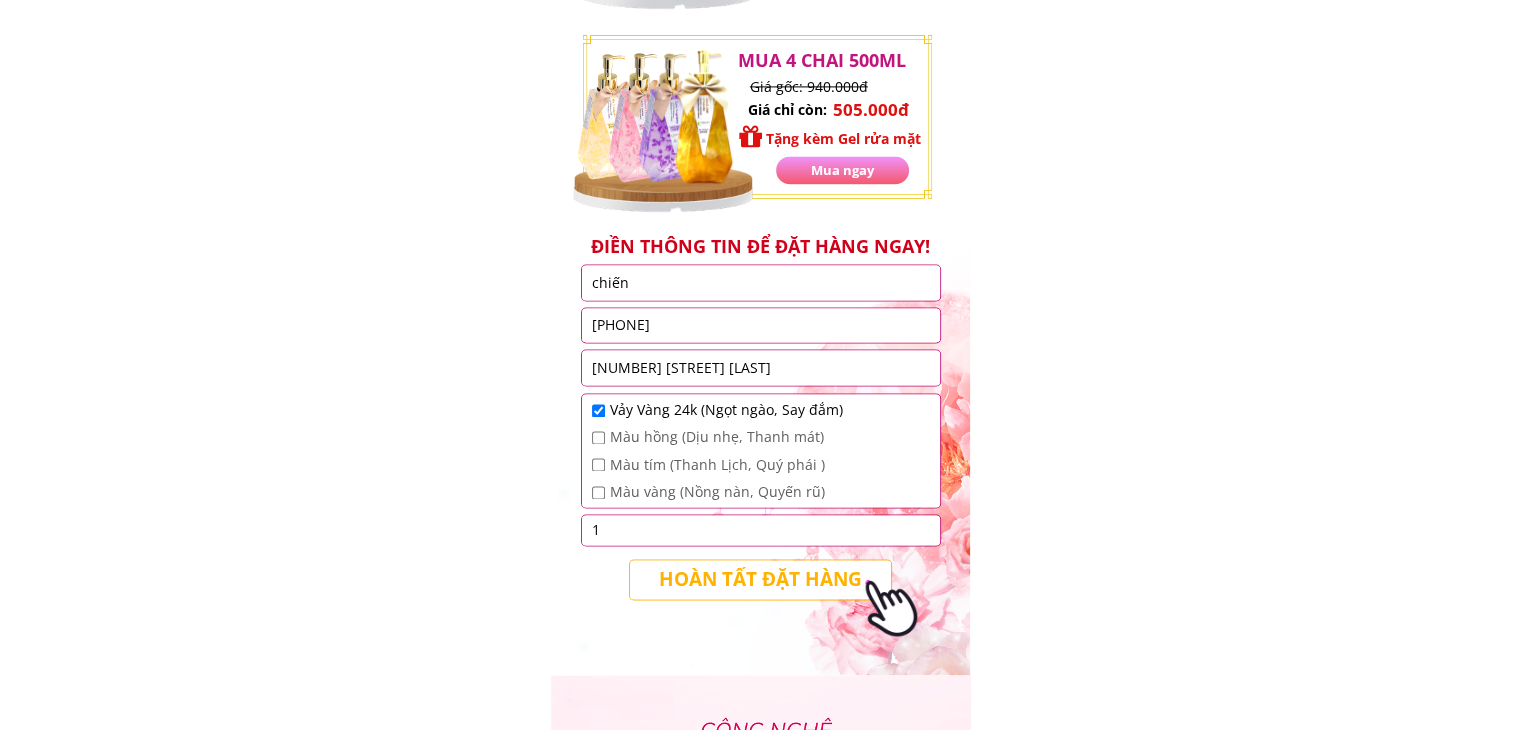 click on "HOÀN TẤT ĐẶT HÀNG" at bounding box center (761, 579) 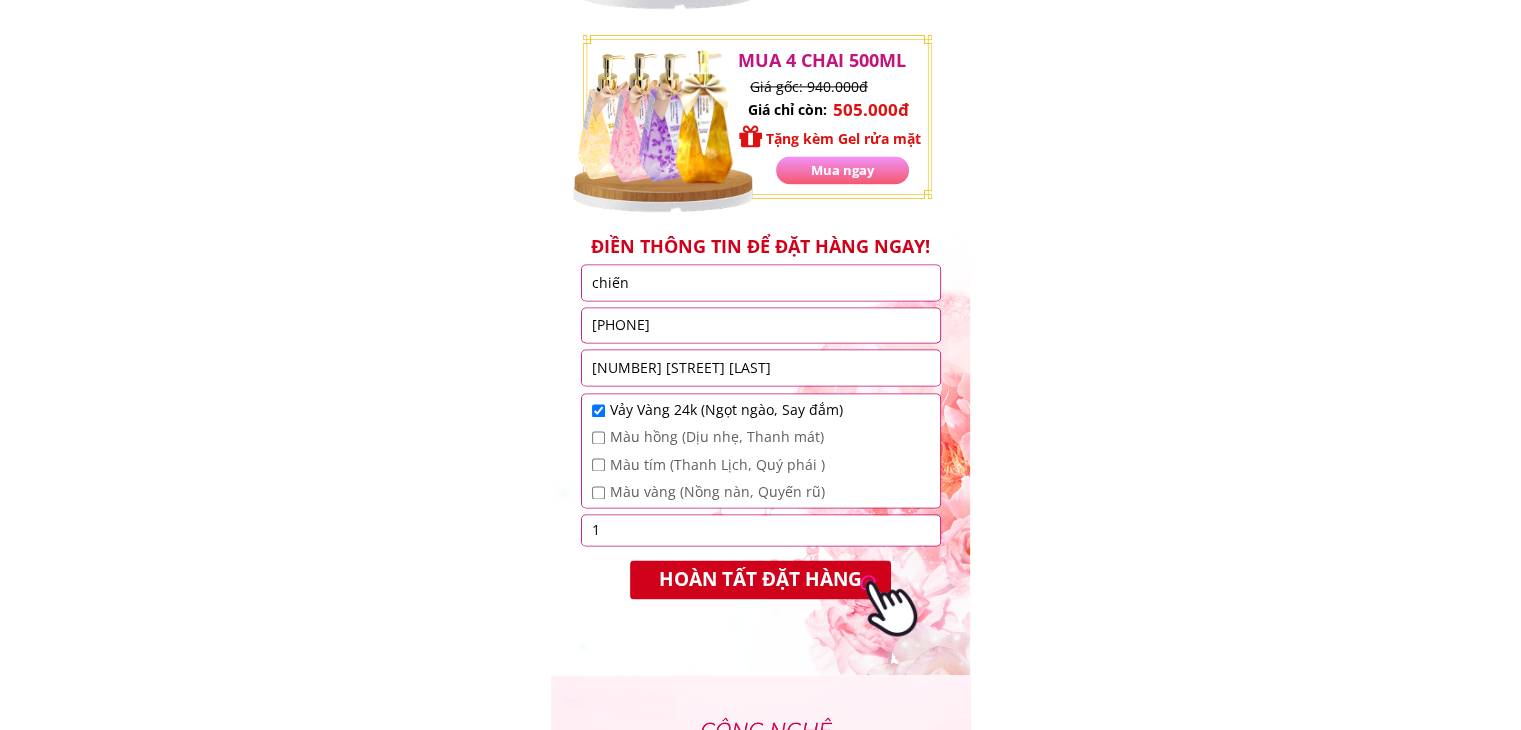 click on "[PHONE]" at bounding box center [761, 325] 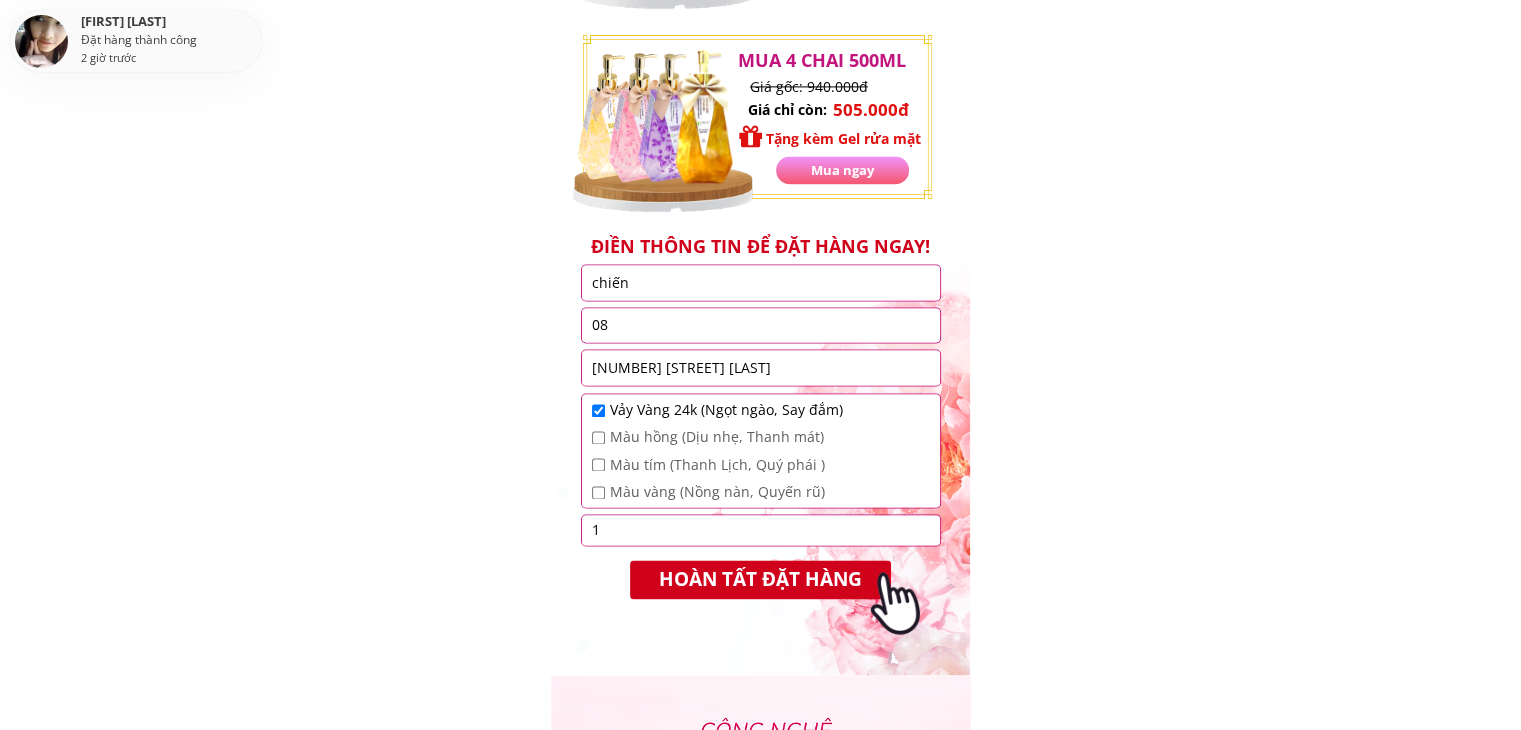 type on "0" 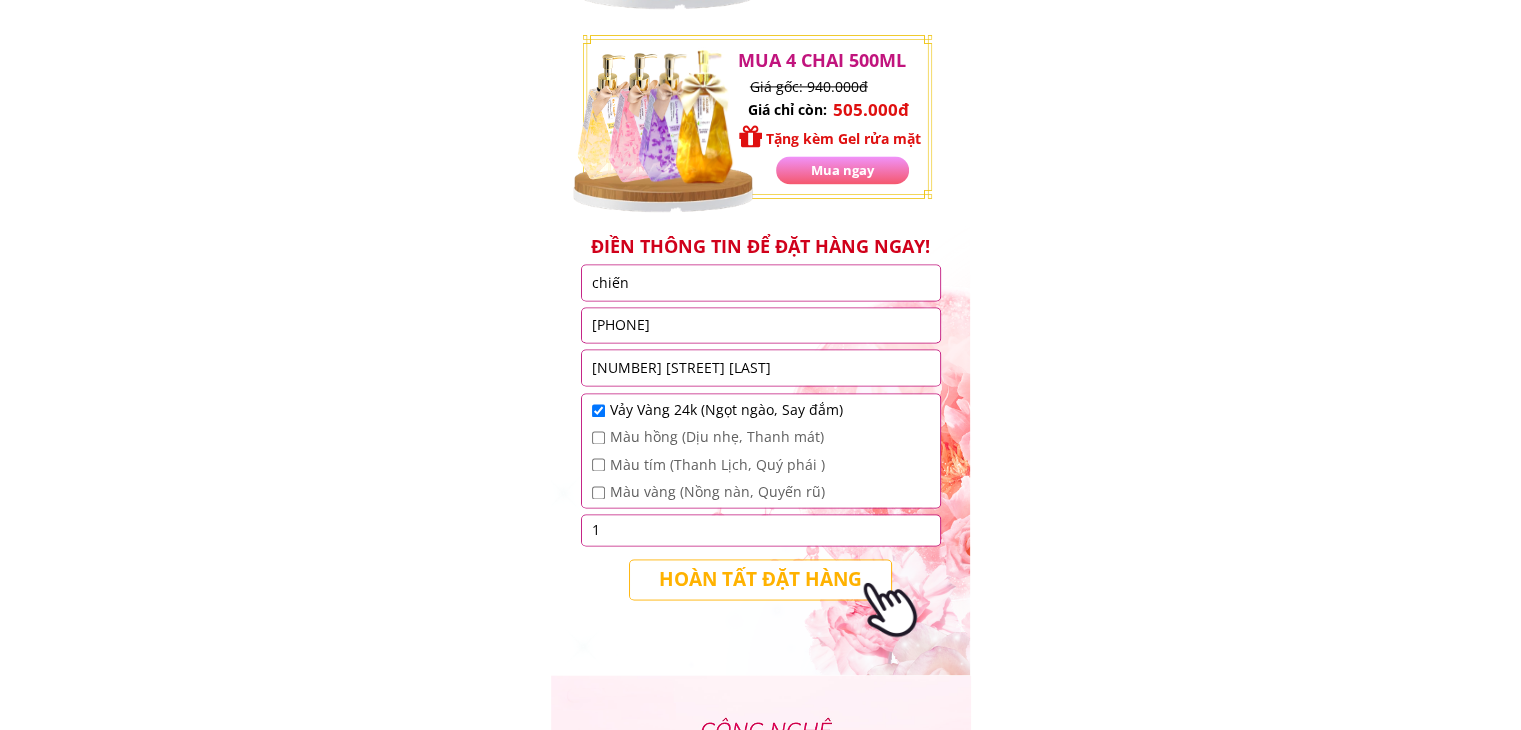 type on "[PHONE]" 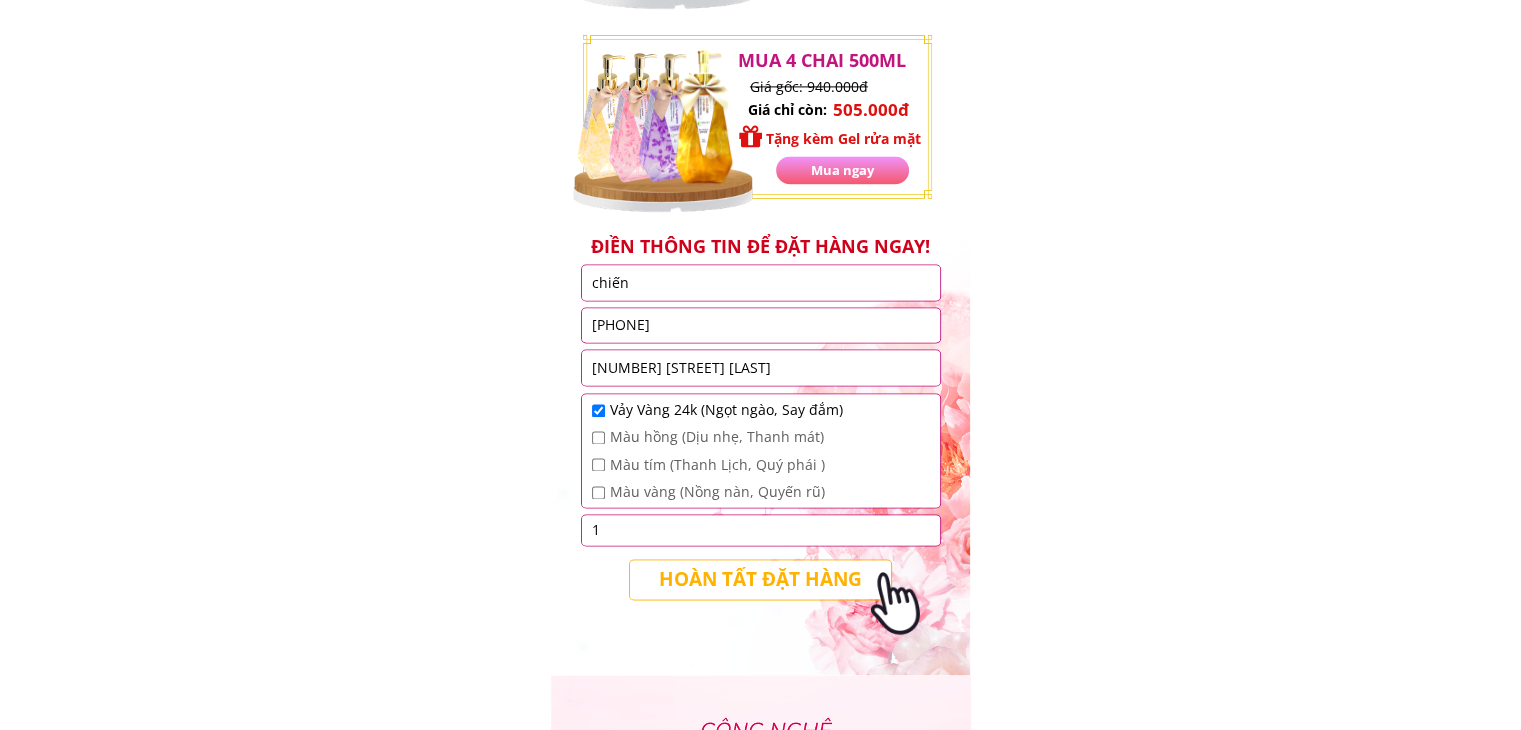 click on "HOÀN TẤT ĐẶT HÀNG" at bounding box center (760, 579) 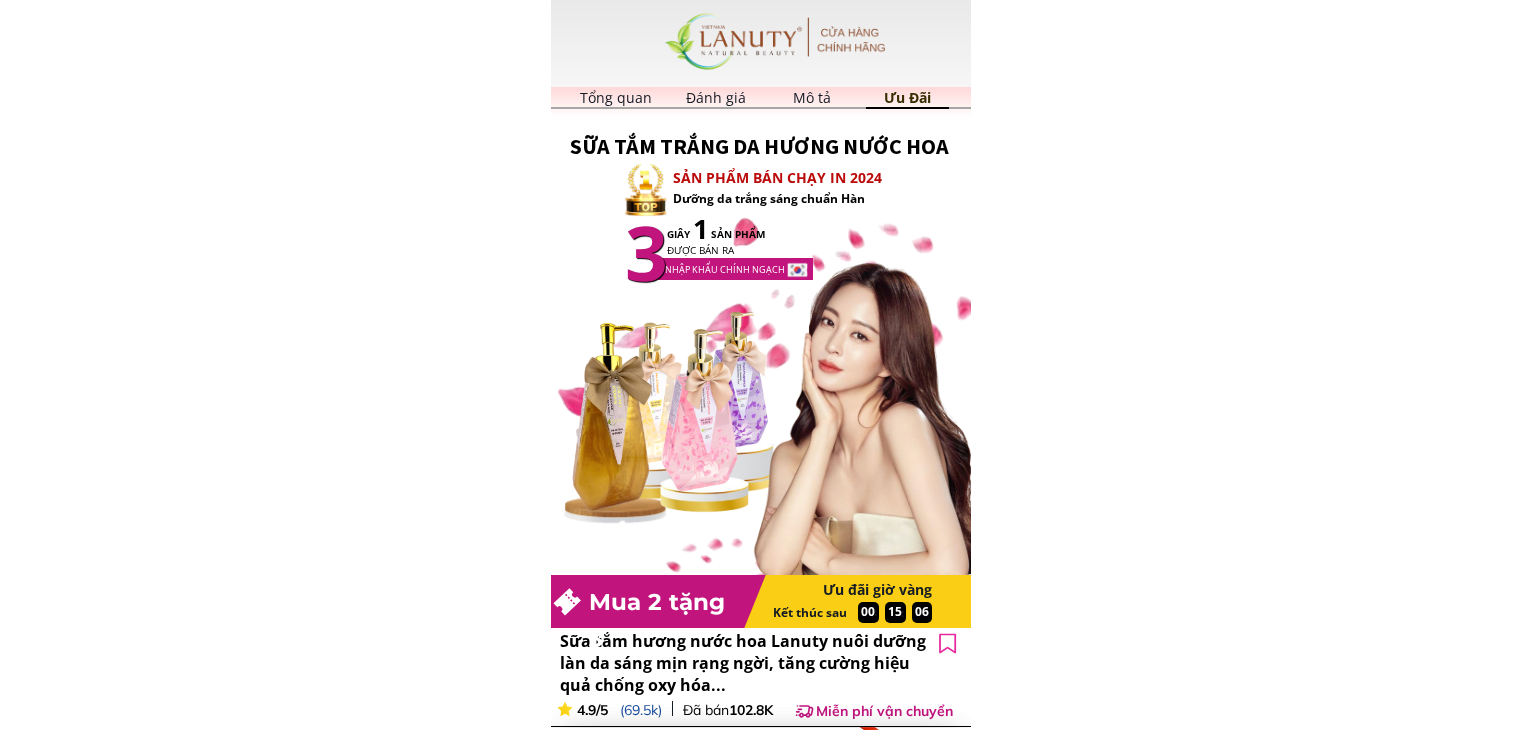 scroll, scrollTop: 0, scrollLeft: 0, axis: both 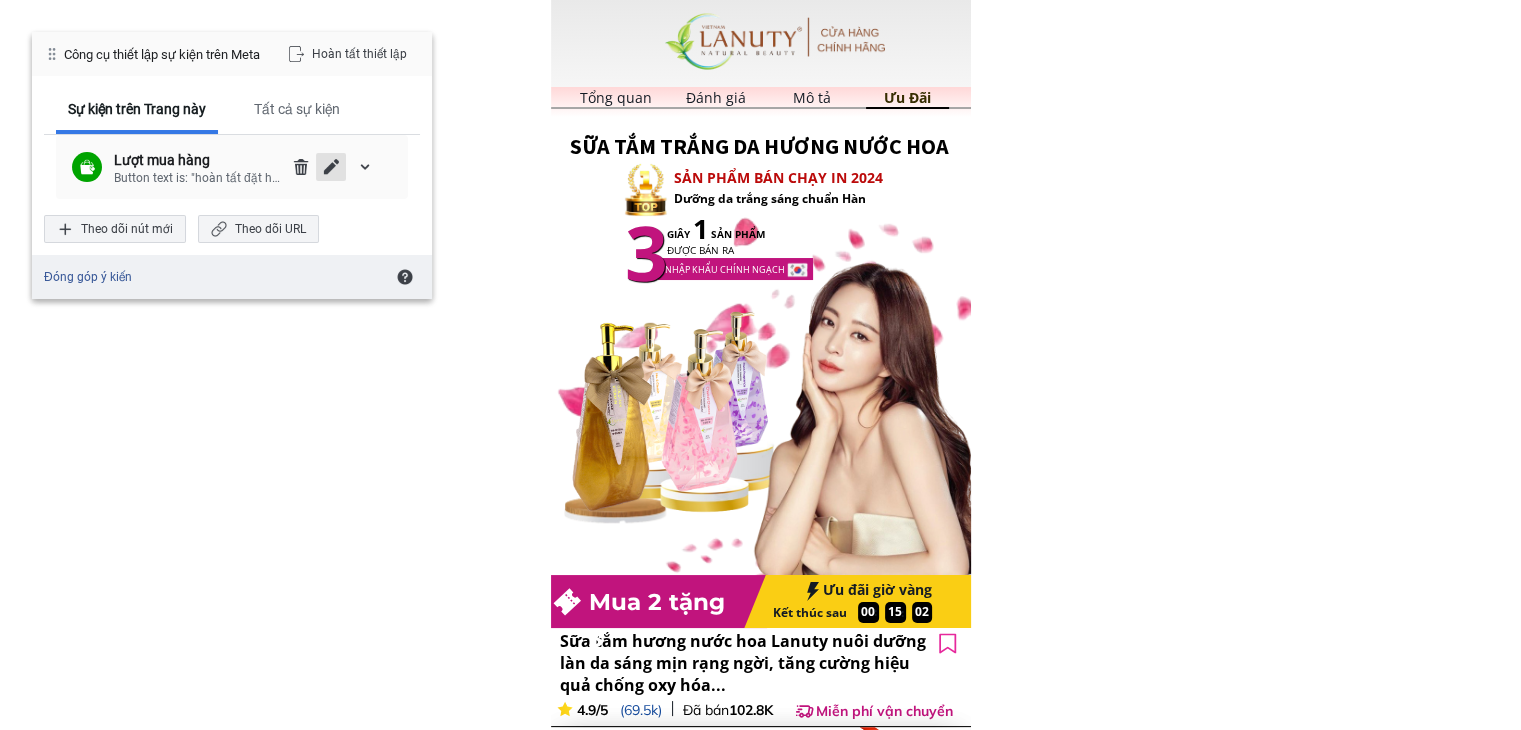 click at bounding box center [331, 167] 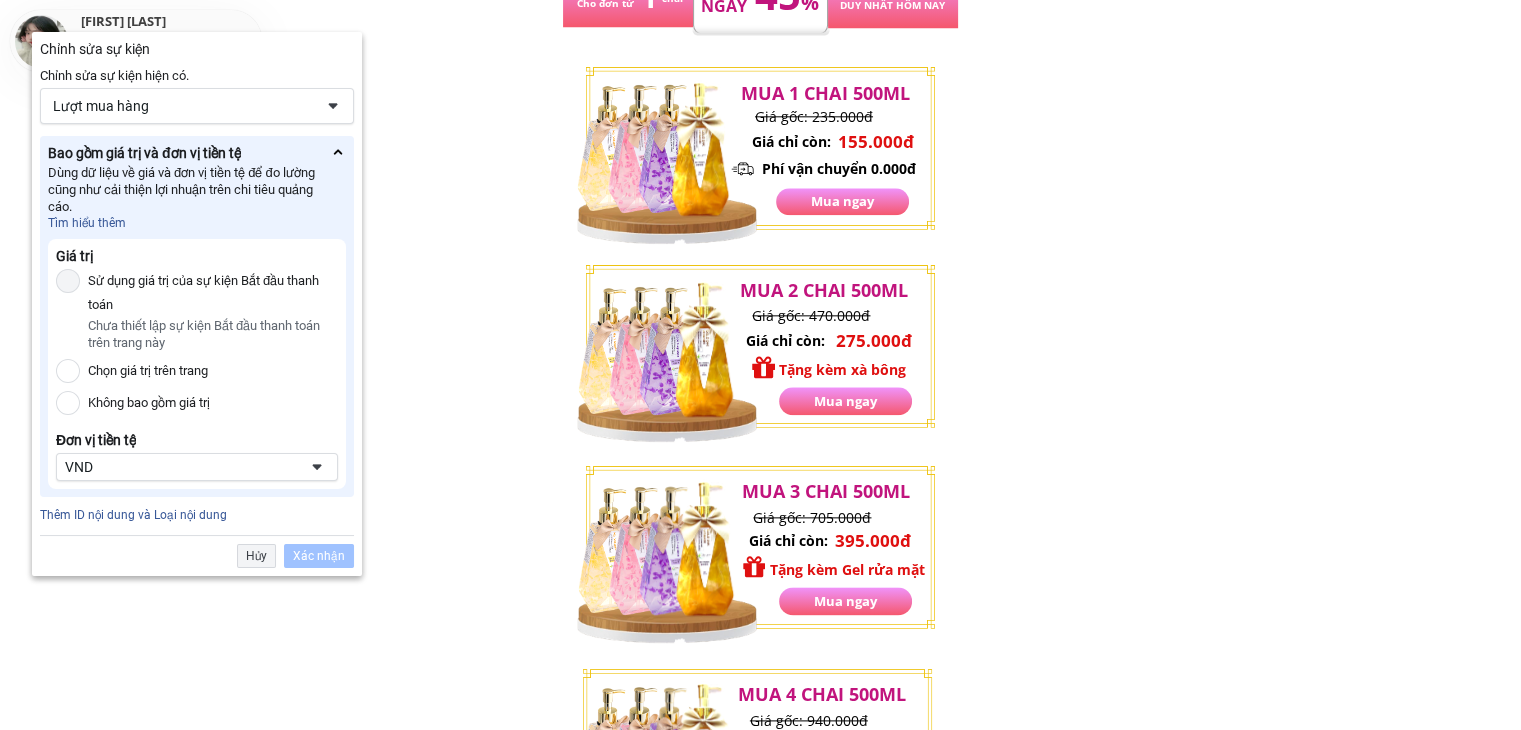 scroll, scrollTop: 3176, scrollLeft: 0, axis: vertical 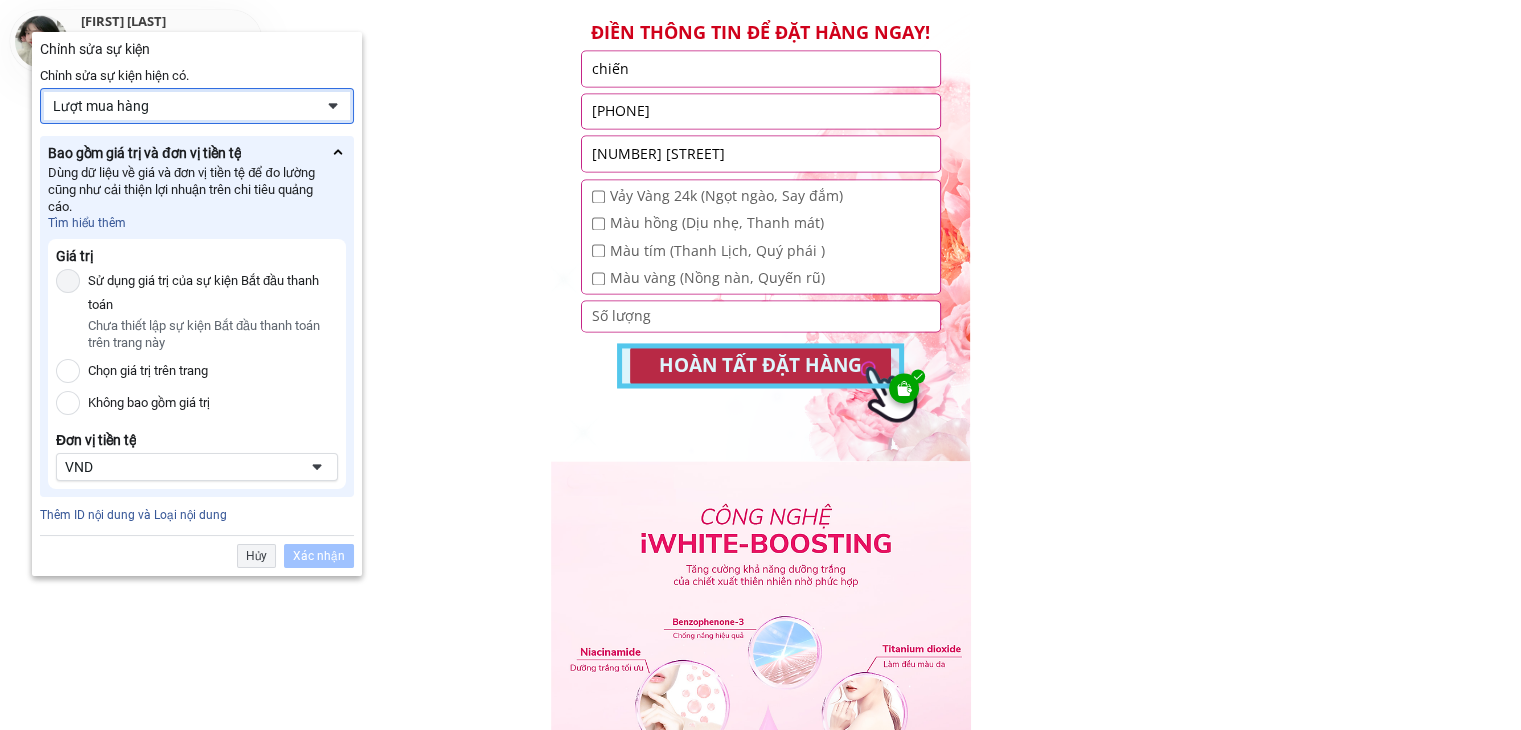 click on "Lượt mua hàng" at bounding box center (183, 106) 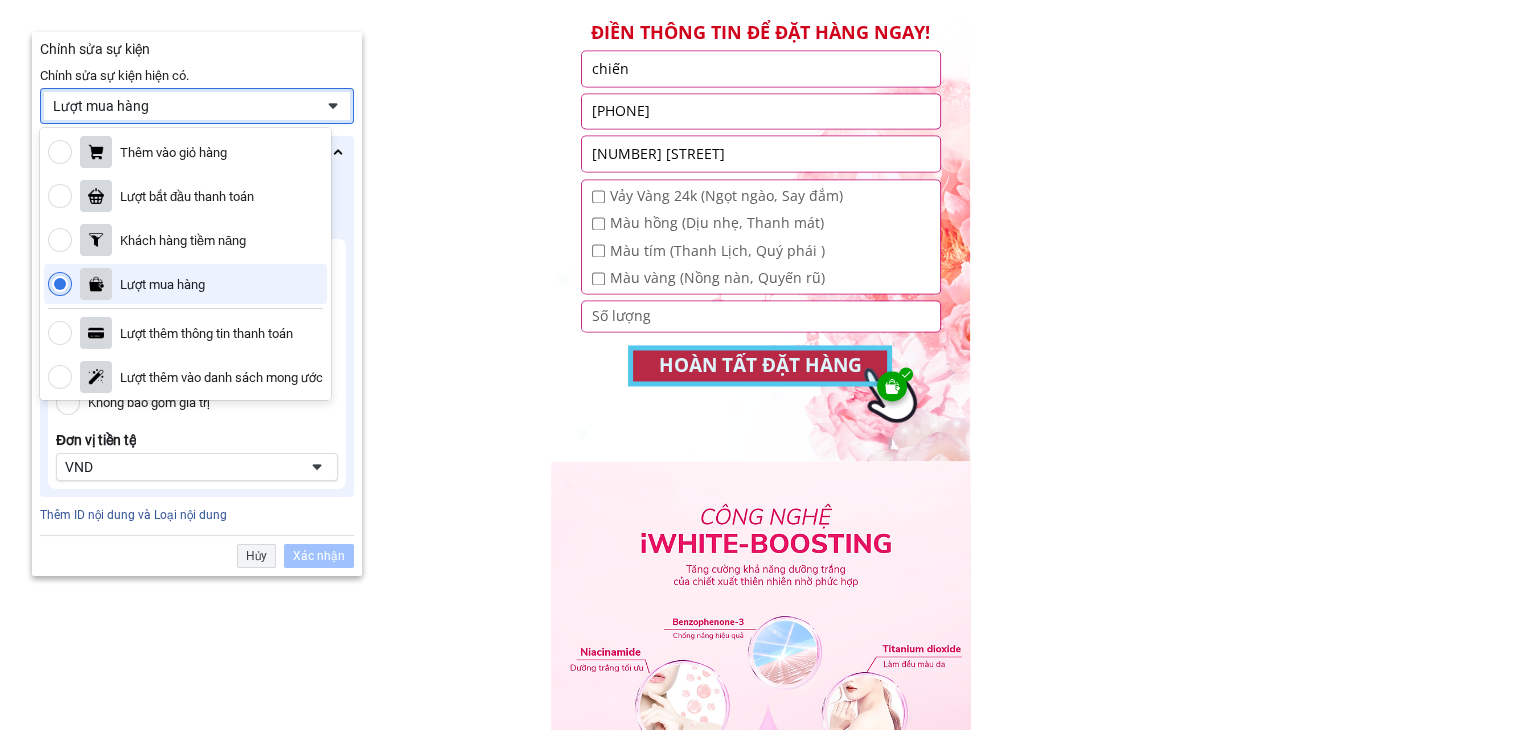 click on "Lượt mua hàng" at bounding box center (183, 106) 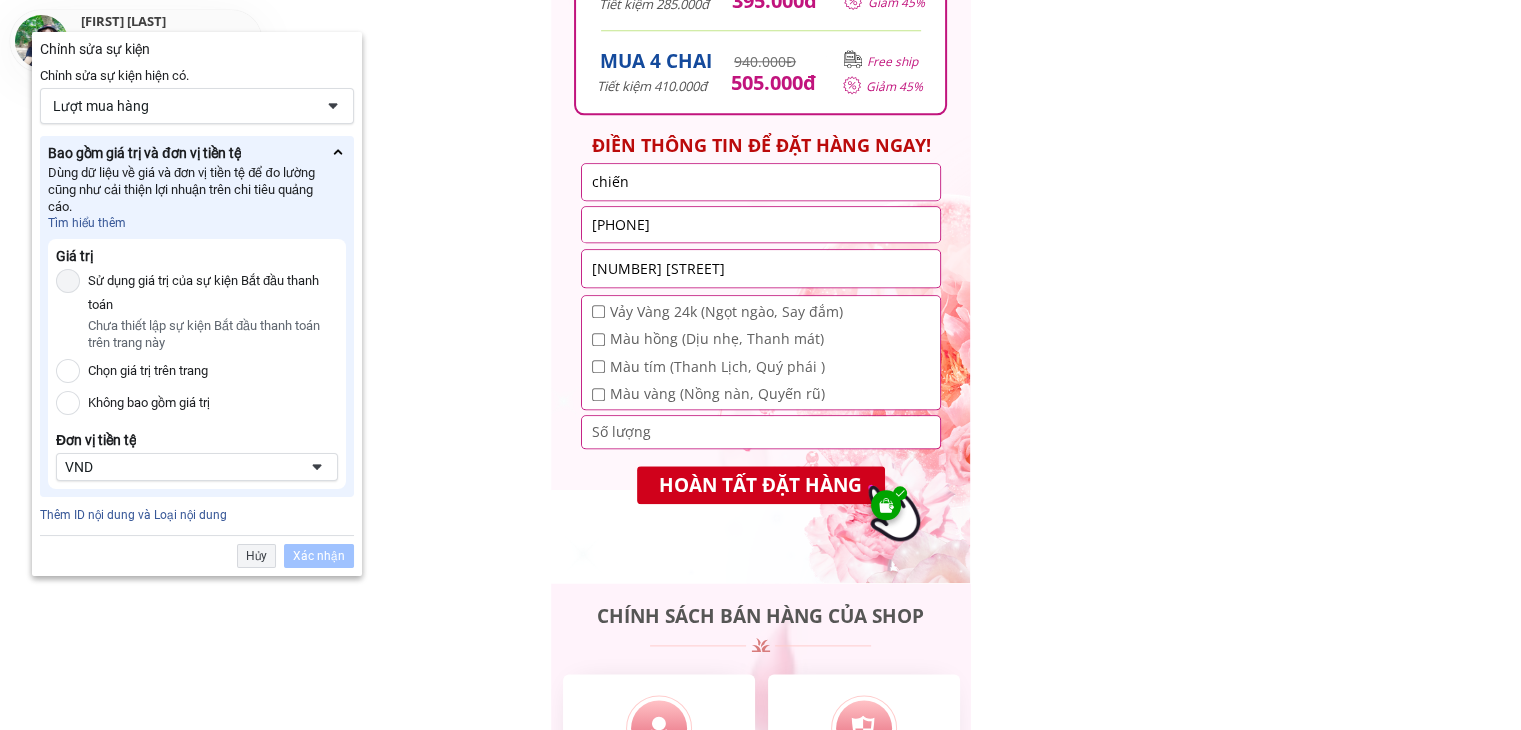 scroll, scrollTop: 9920, scrollLeft: 0, axis: vertical 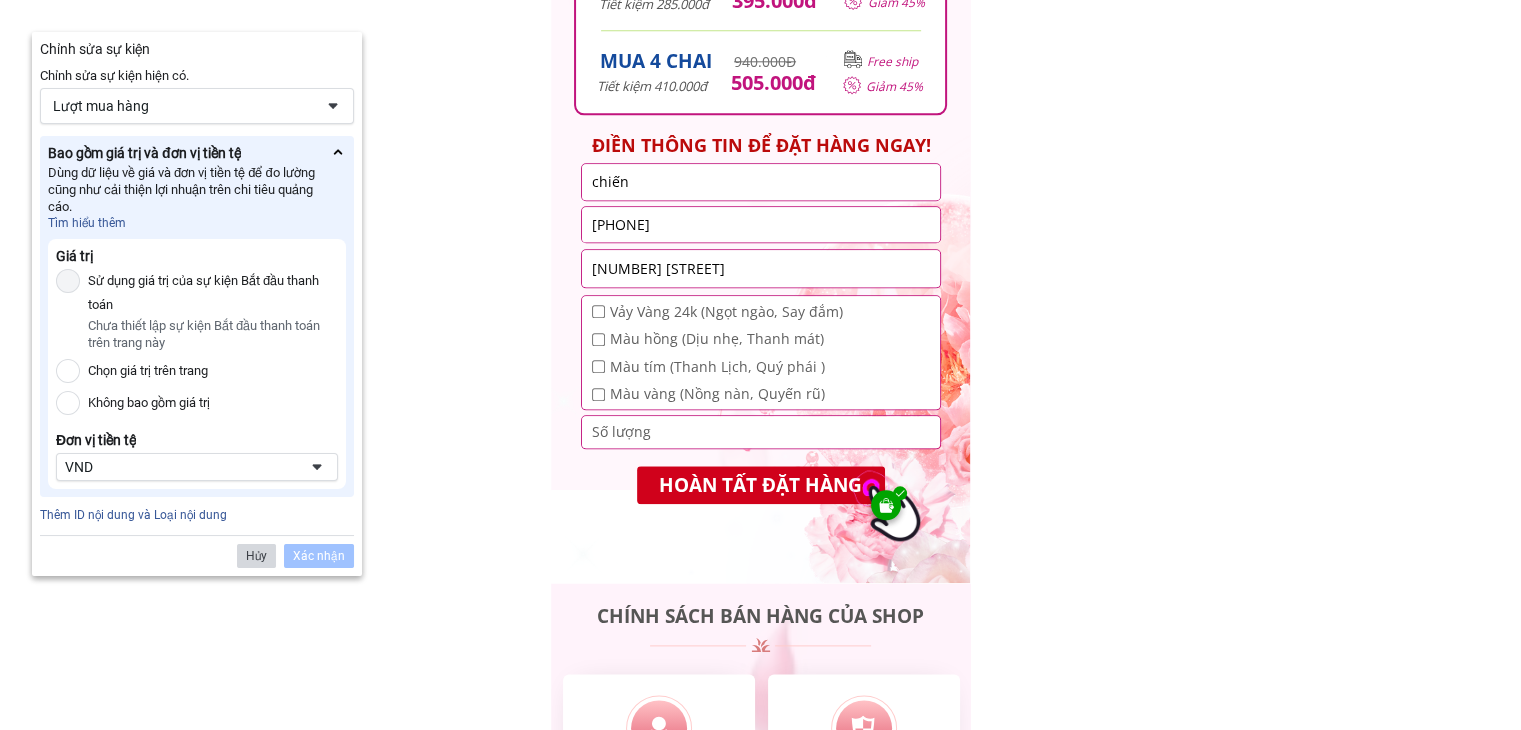 click on "Hủy" at bounding box center [256, 556] 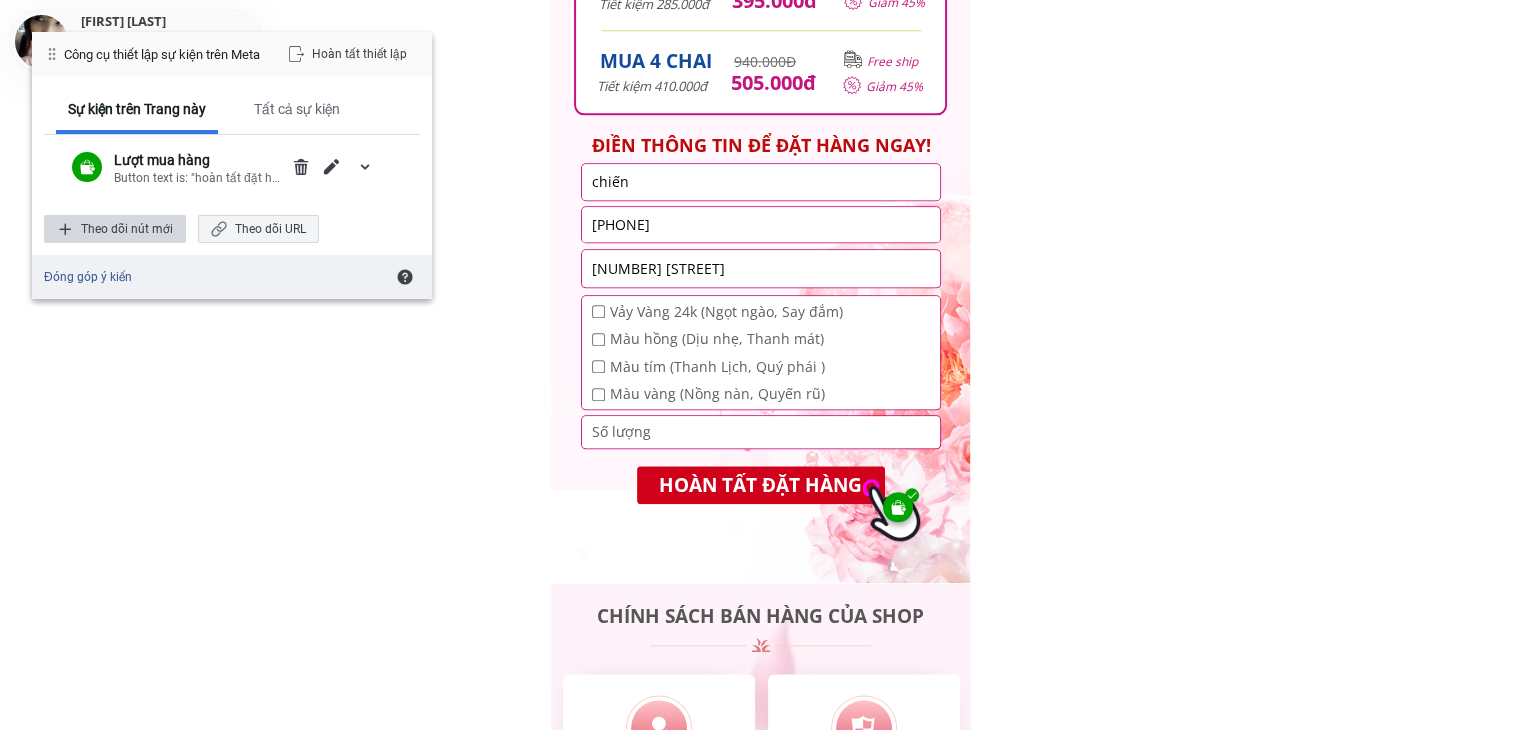 click on "Theo dõi nút mới" at bounding box center [115, 229] 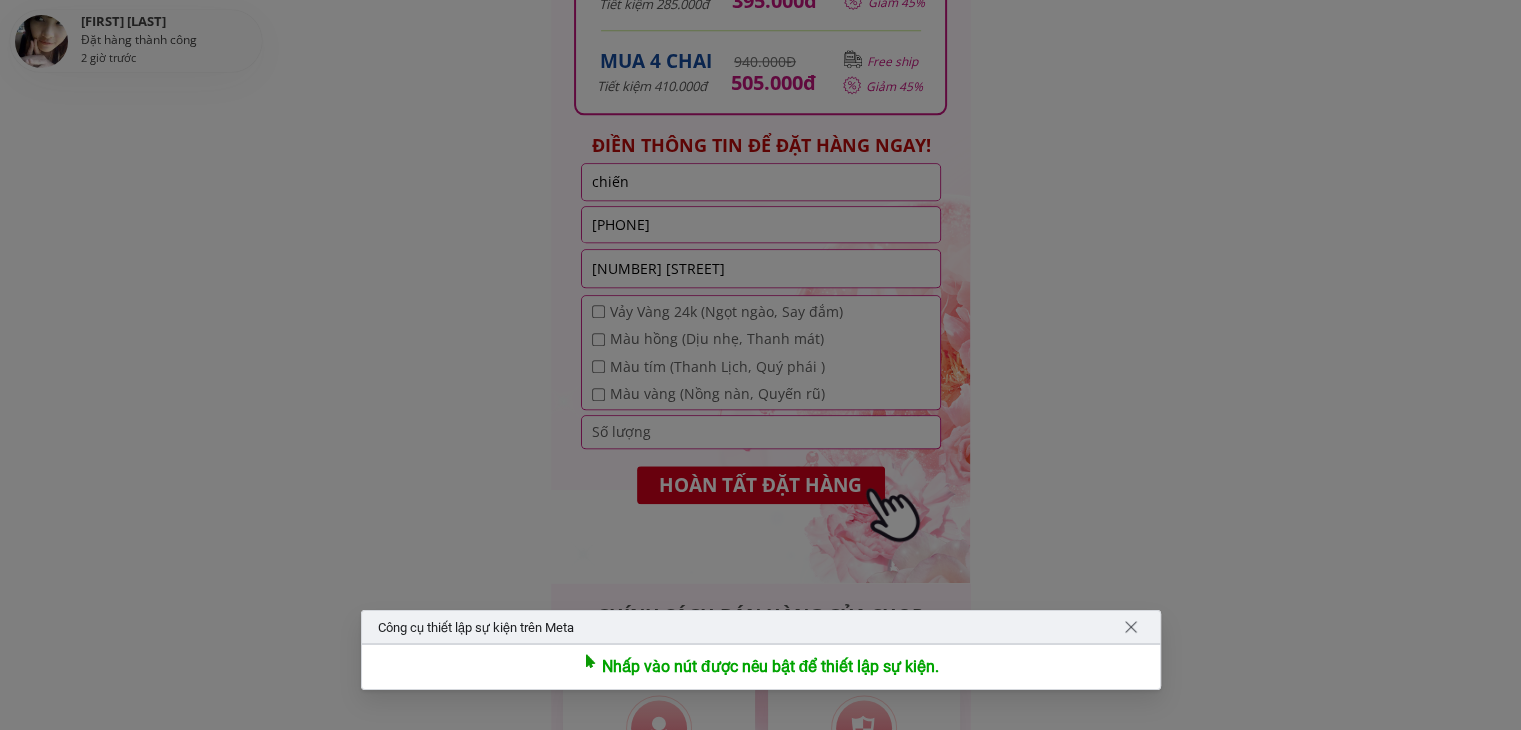 click on "Nhấp vào nút được nêu bật để thiết lập sự kiện." at bounding box center (771, 667) 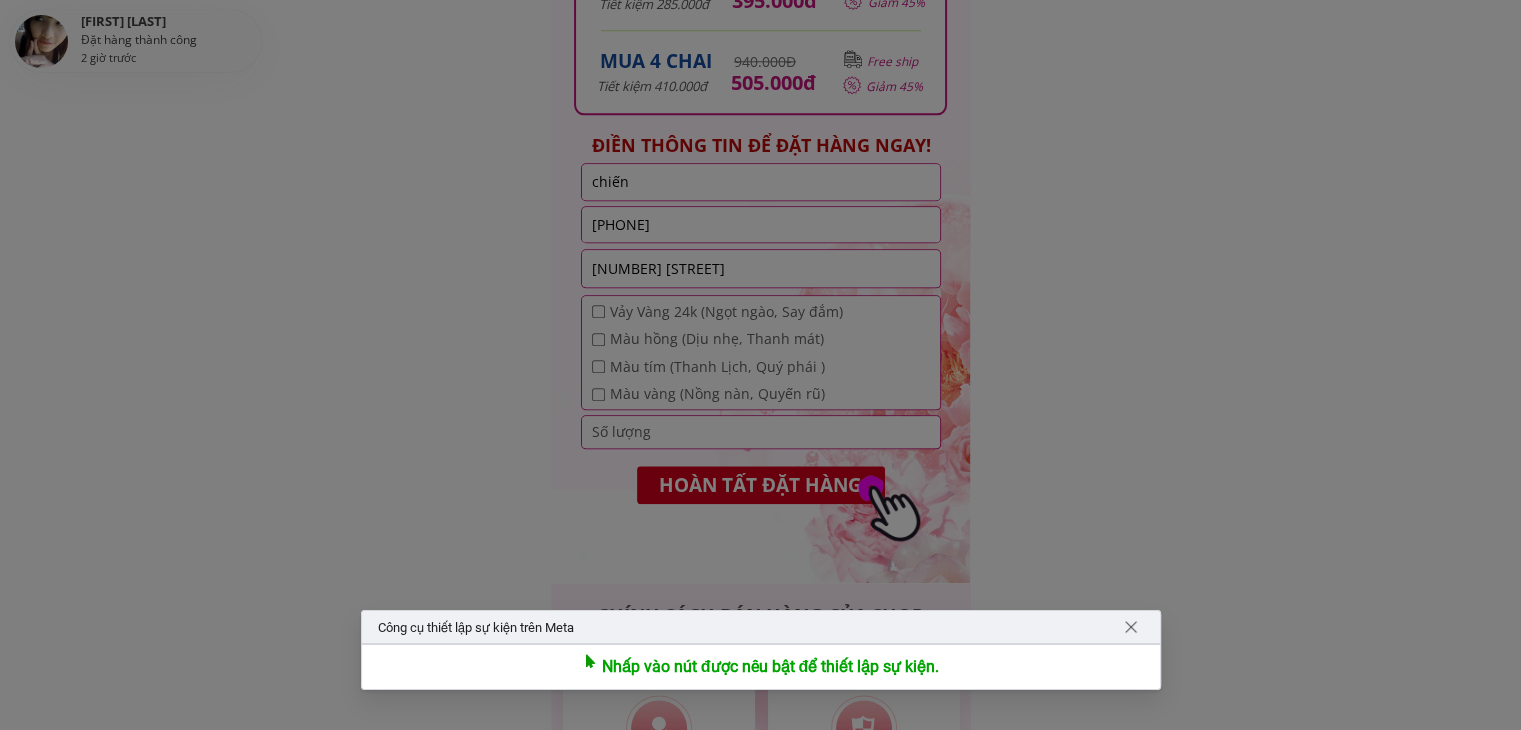 click at bounding box center (760, 365) 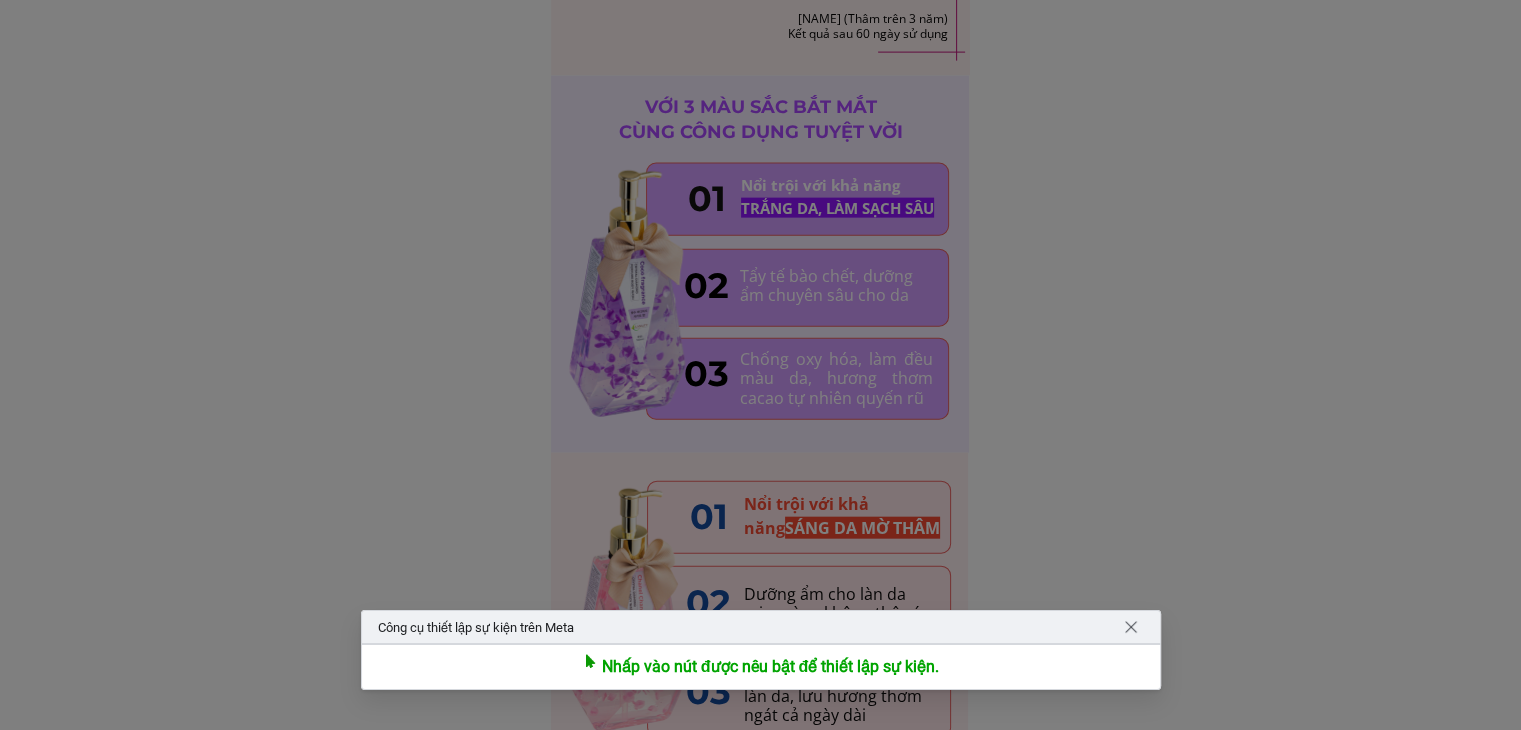 scroll, scrollTop: 4604, scrollLeft: 0, axis: vertical 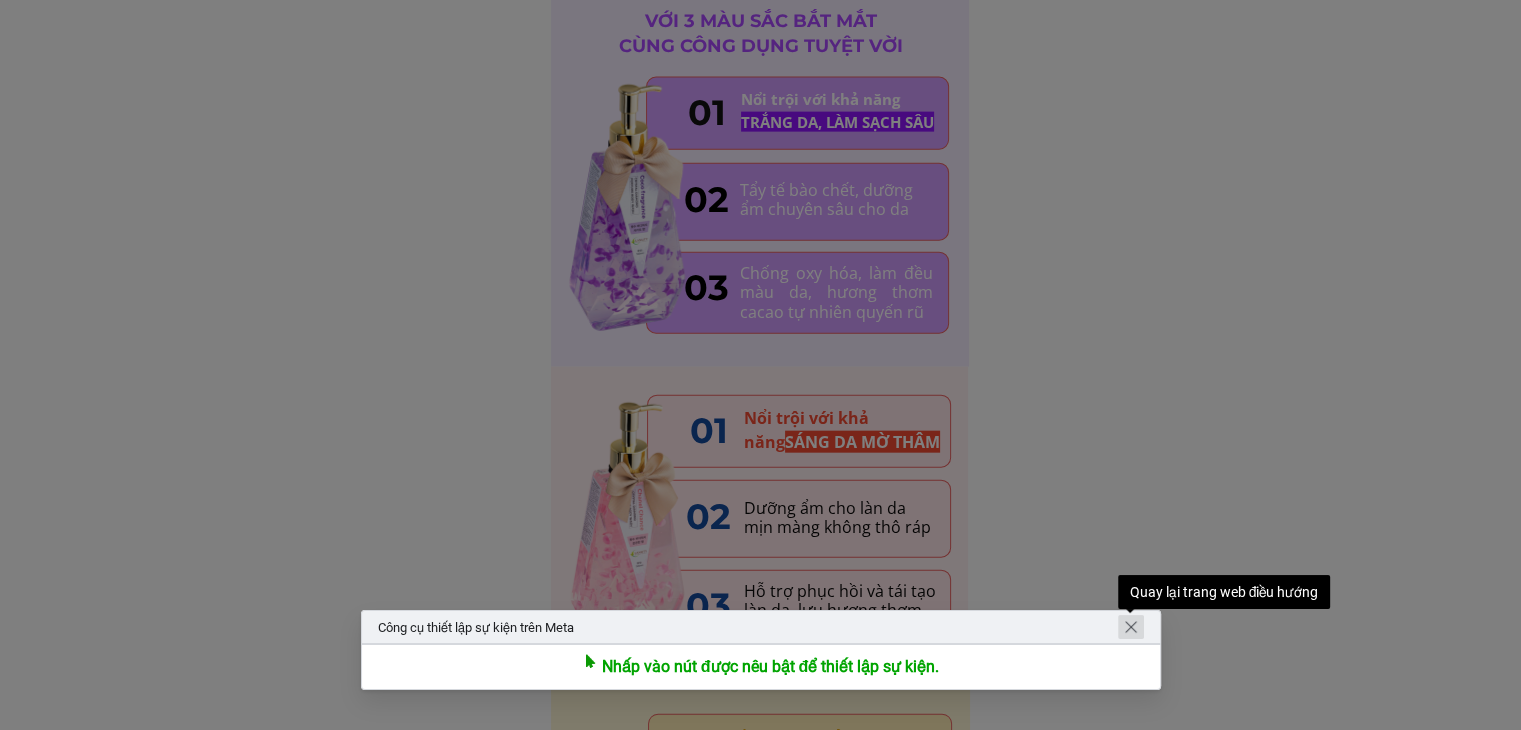 click at bounding box center (1131, 627) 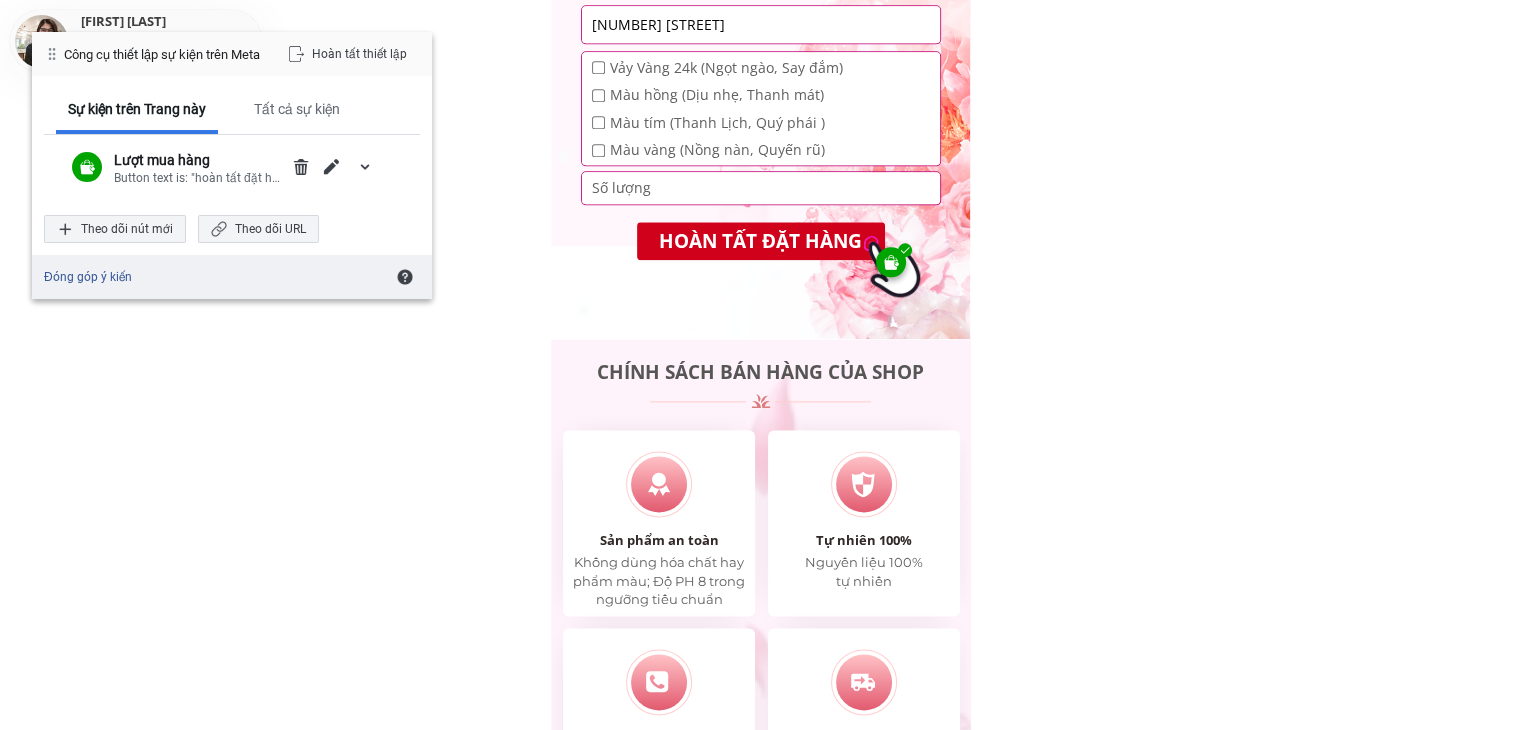 scroll, scrollTop: 10076, scrollLeft: 0, axis: vertical 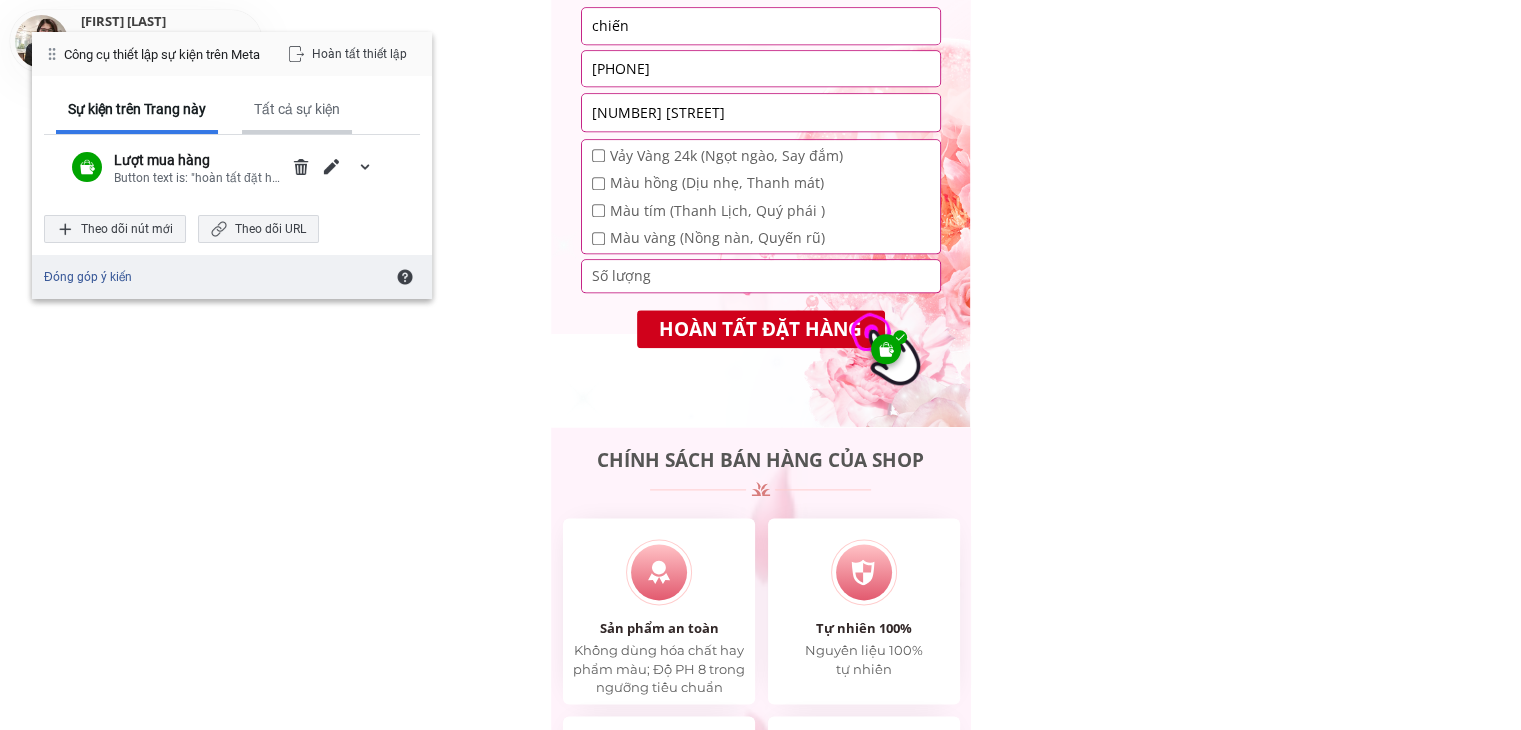 click on "Tất cả sự kiện" at bounding box center (297, 109) 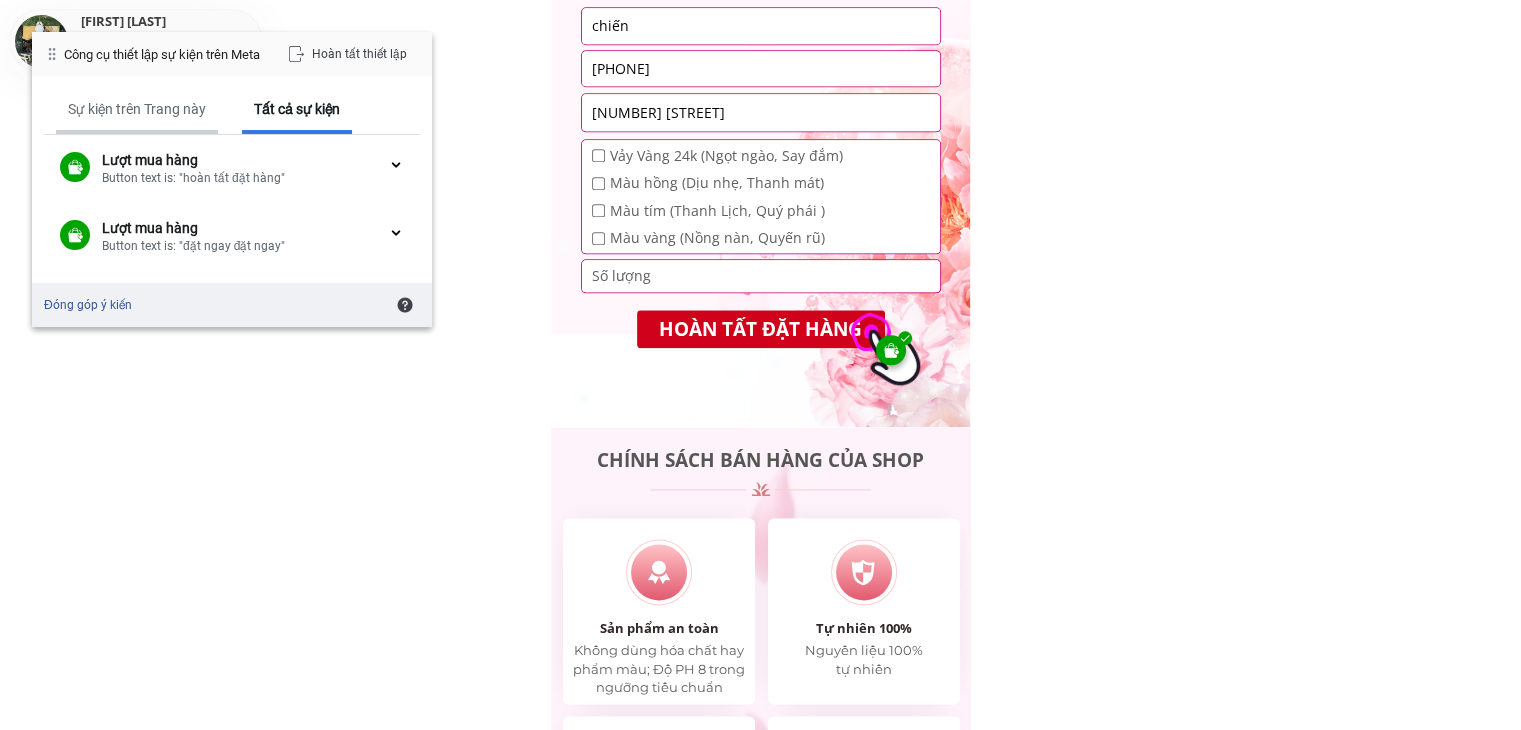 click on "Sự kiện trên Trang này" at bounding box center [137, 109] 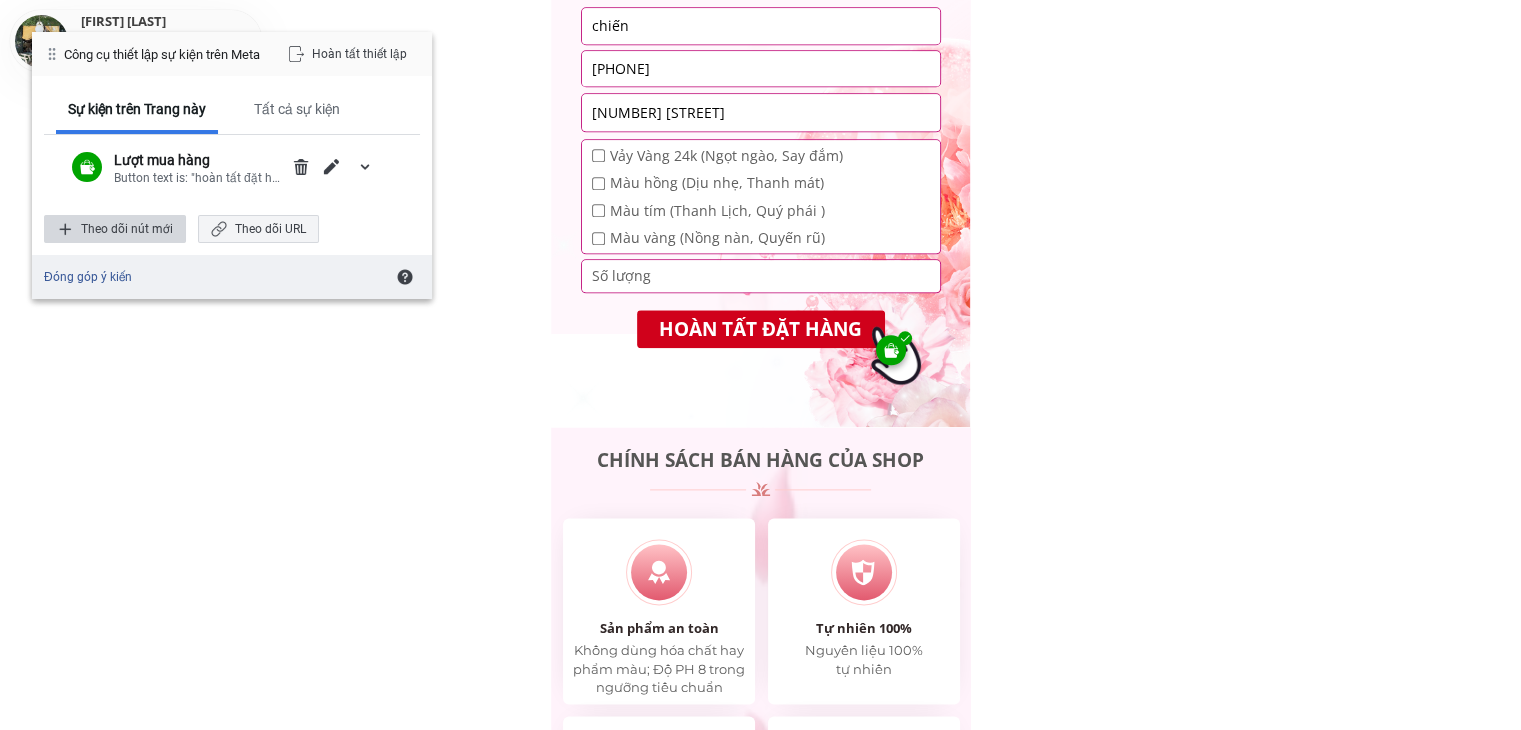 click on "Theo dõi nút mới" at bounding box center (115, 229) 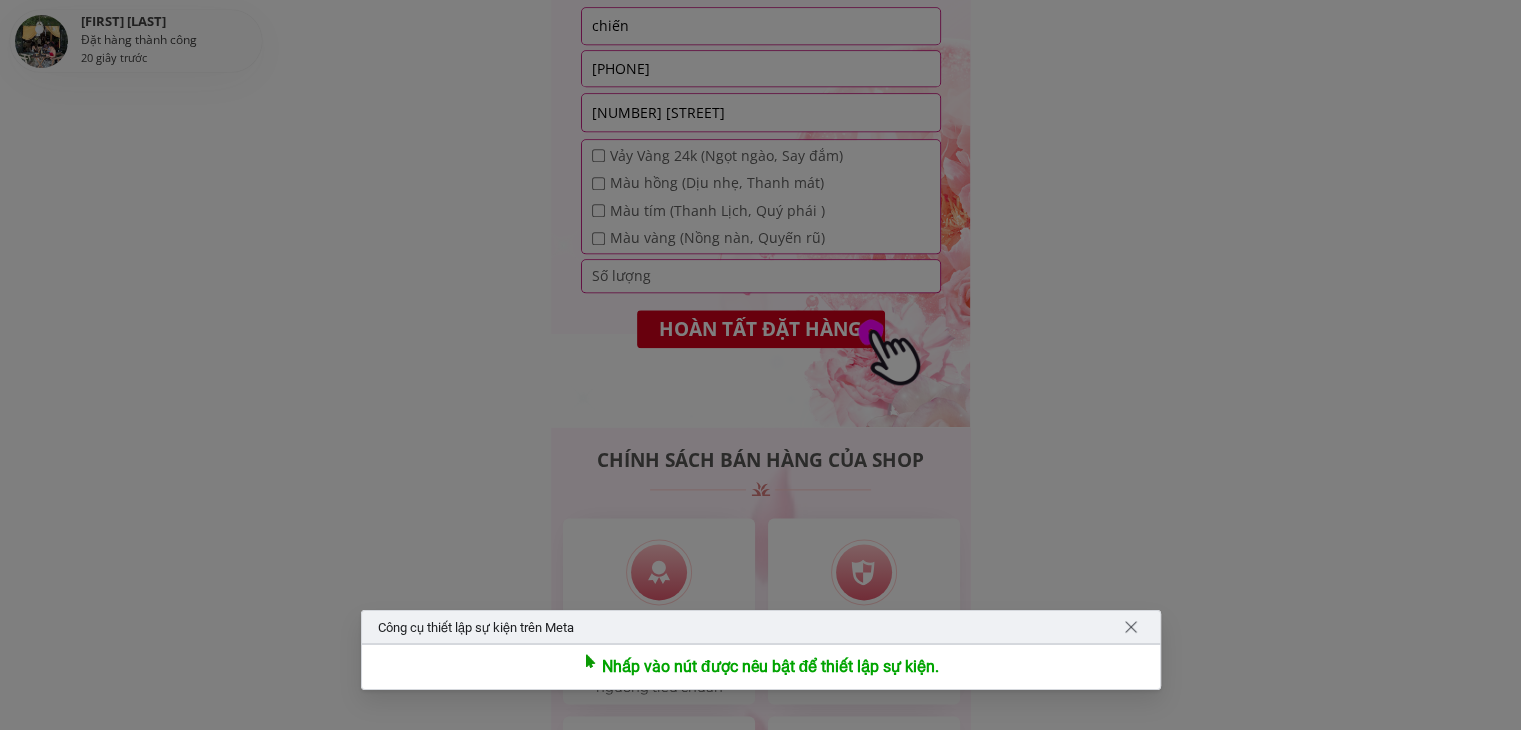 click at bounding box center (760, 365) 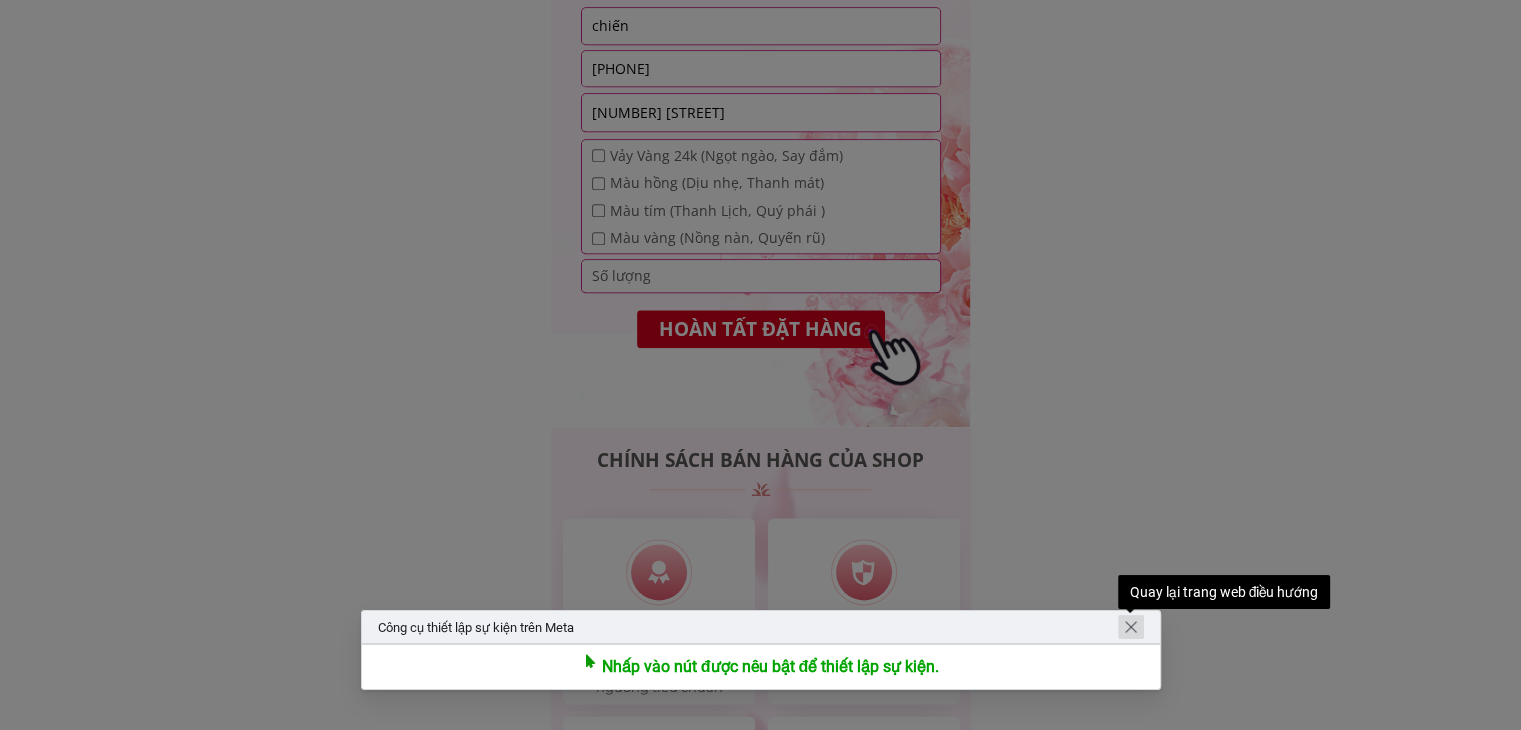 click at bounding box center [1131, 627] 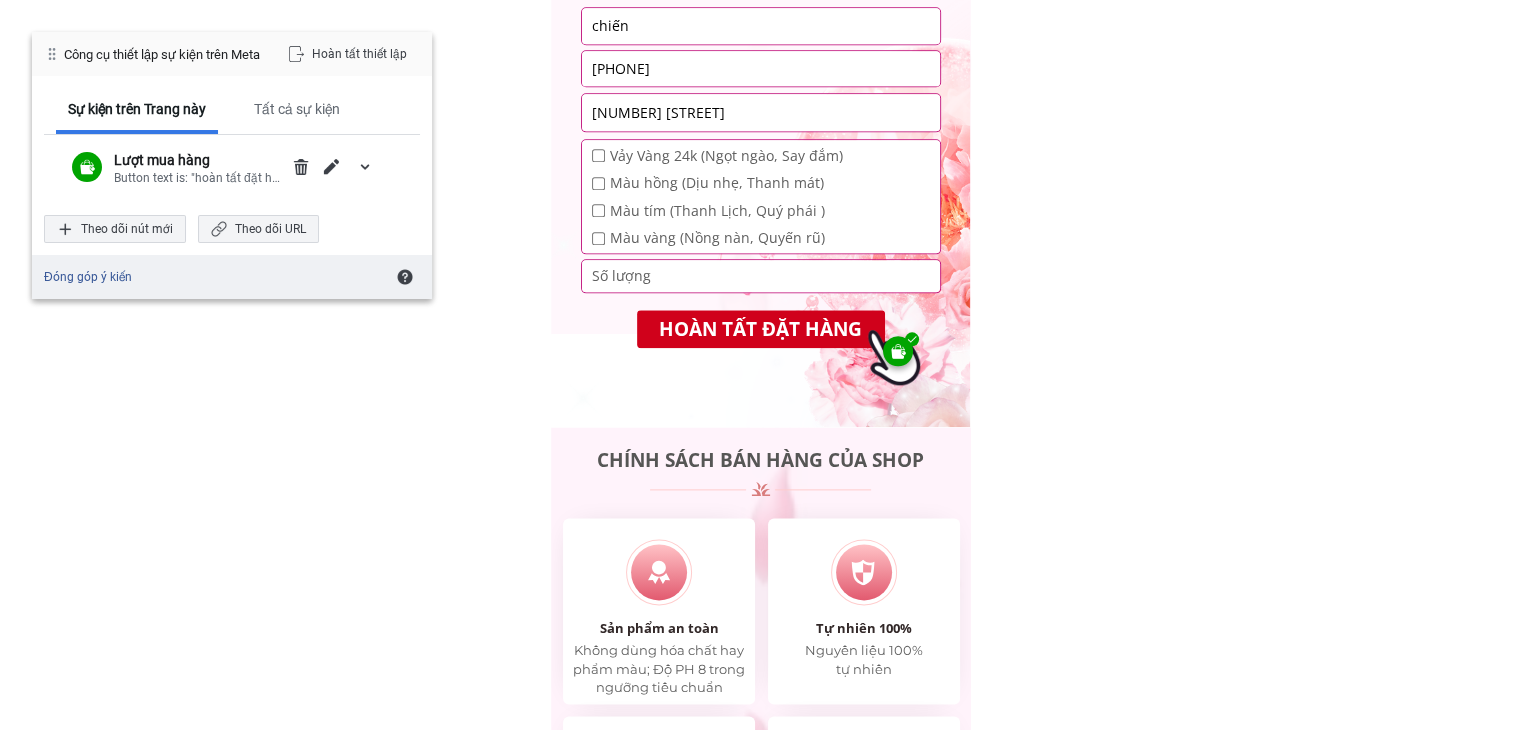 click at bounding box center [898, 351] 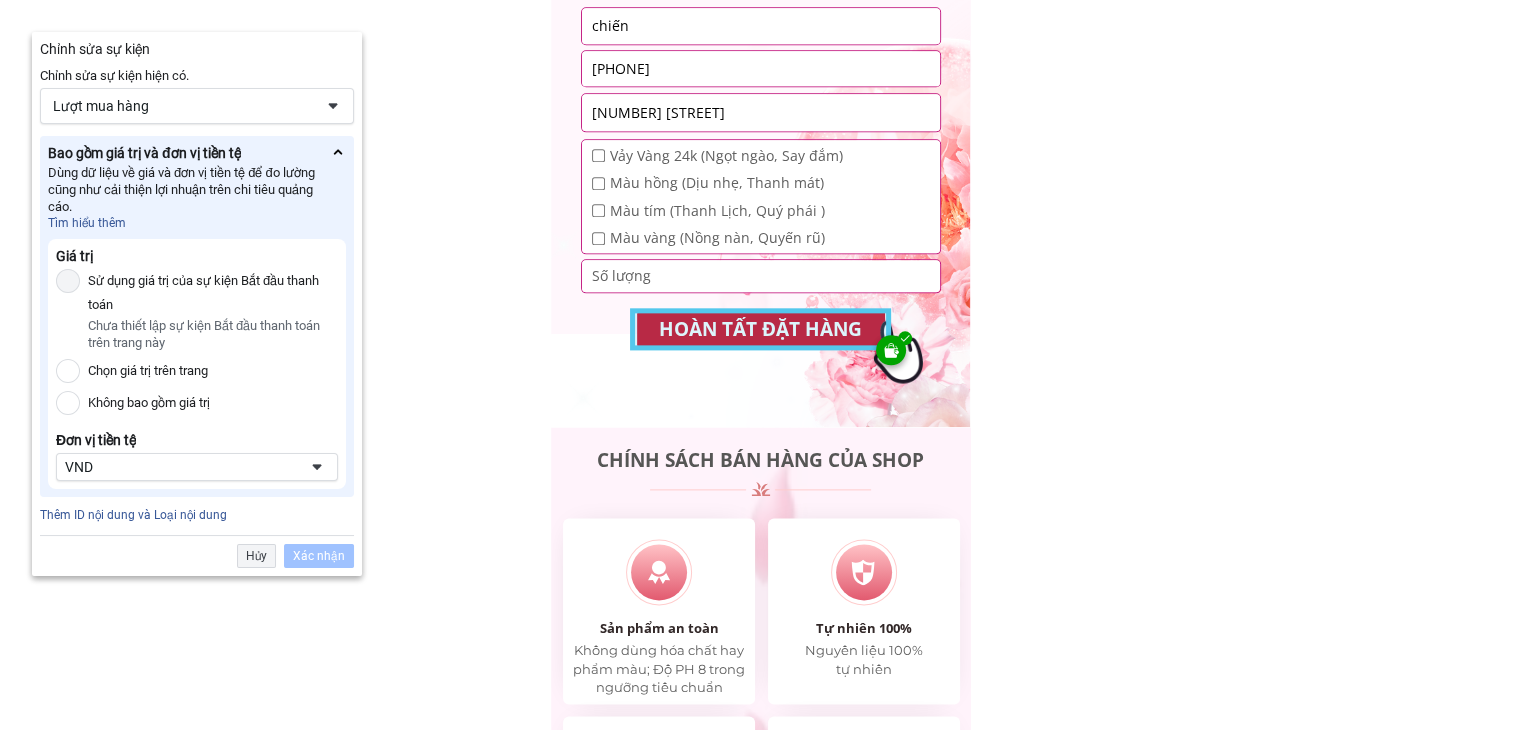 scroll, scrollTop: 10040, scrollLeft: 0, axis: vertical 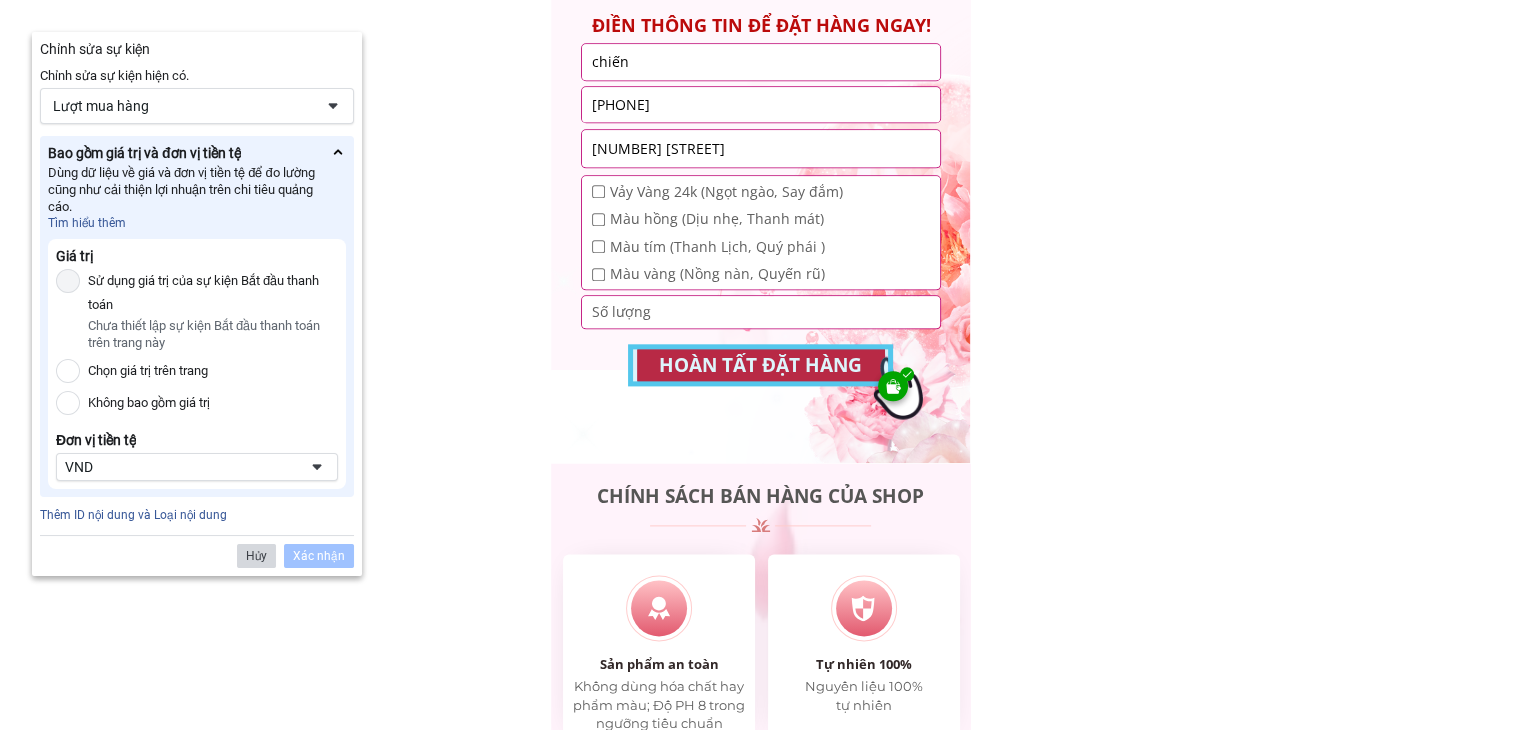 click on "Hủy" at bounding box center [256, 556] 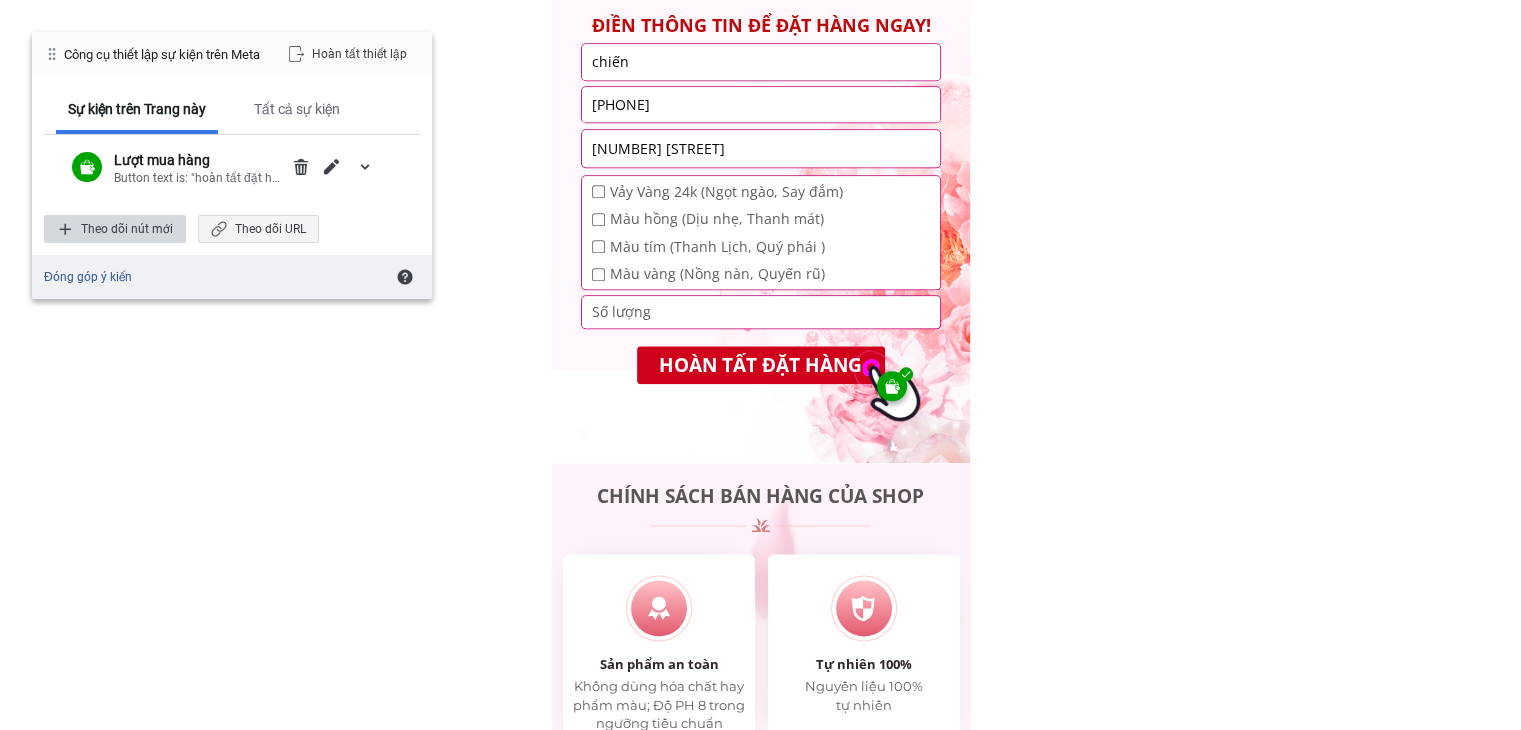 click on "Theo dõi nút mới" at bounding box center [115, 229] 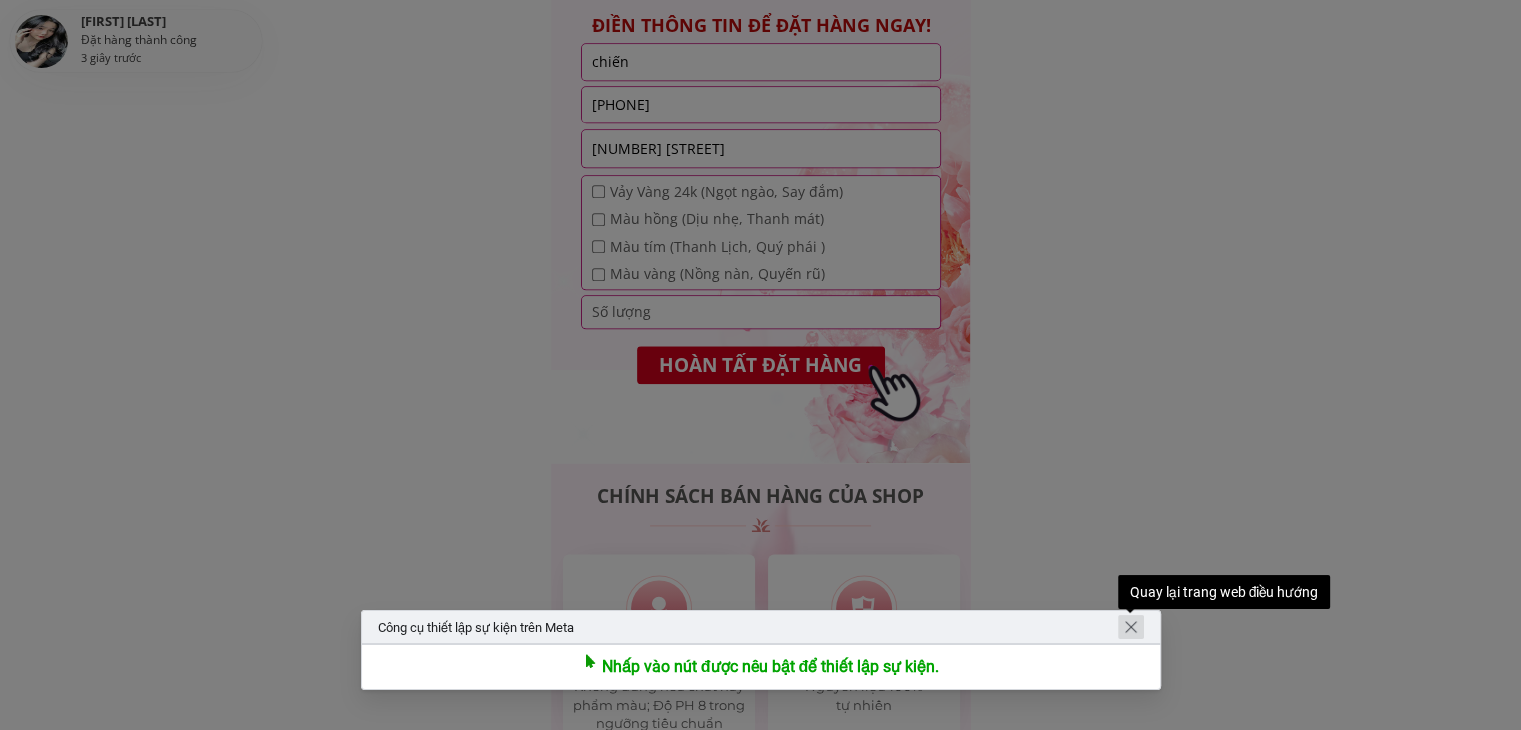 click at bounding box center [1131, 627] 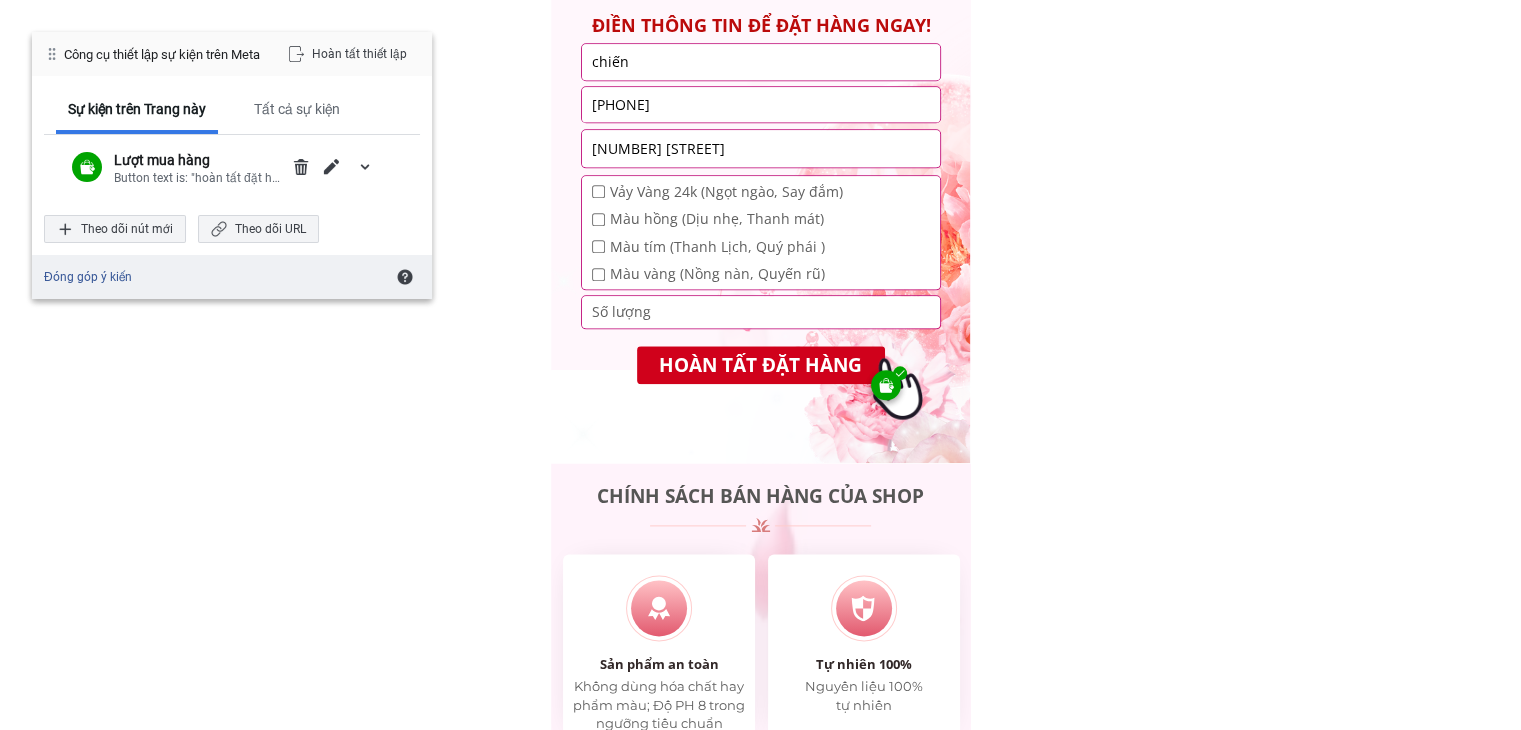 click at bounding box center (886, 385) 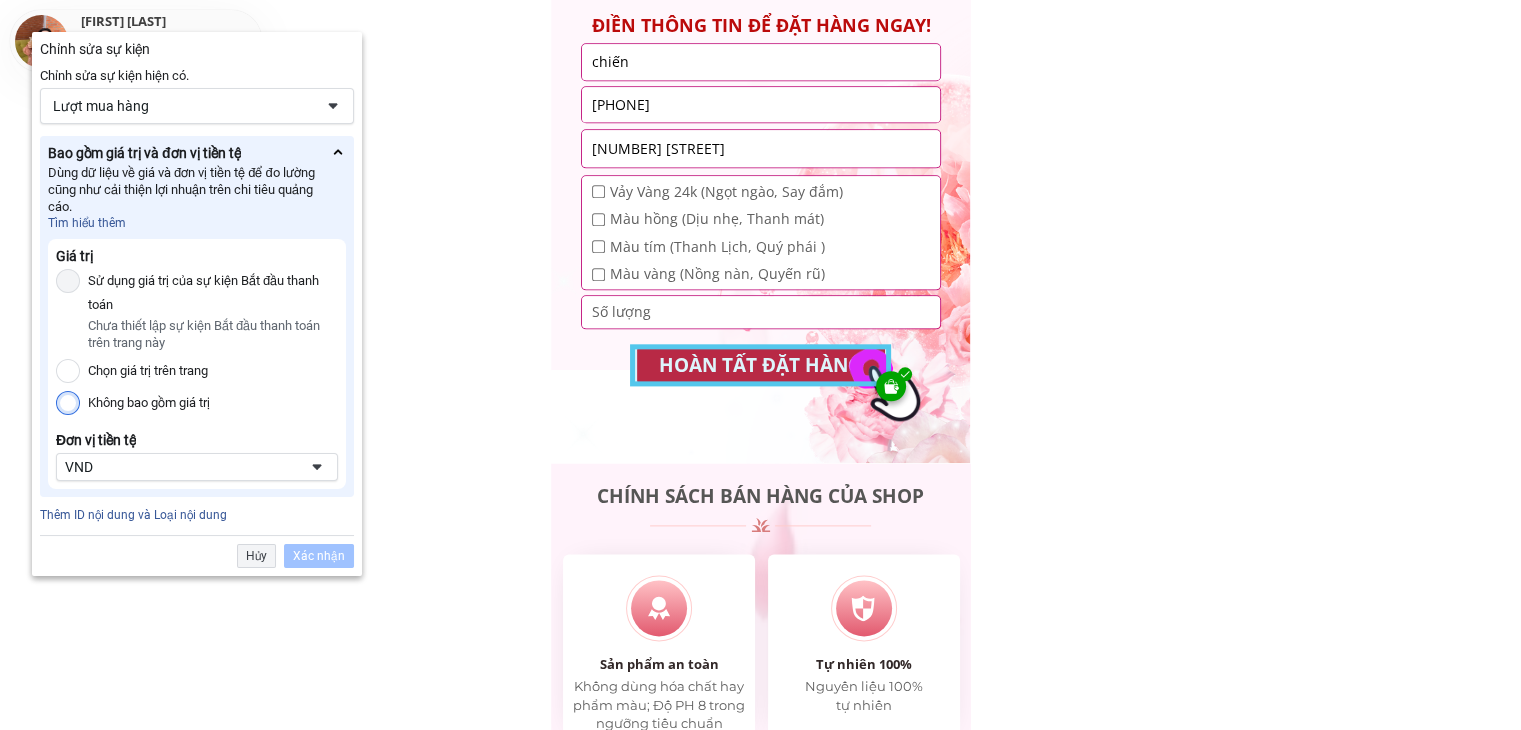 click on "Không bao gồm giá trị" at bounding box center (68, 403) 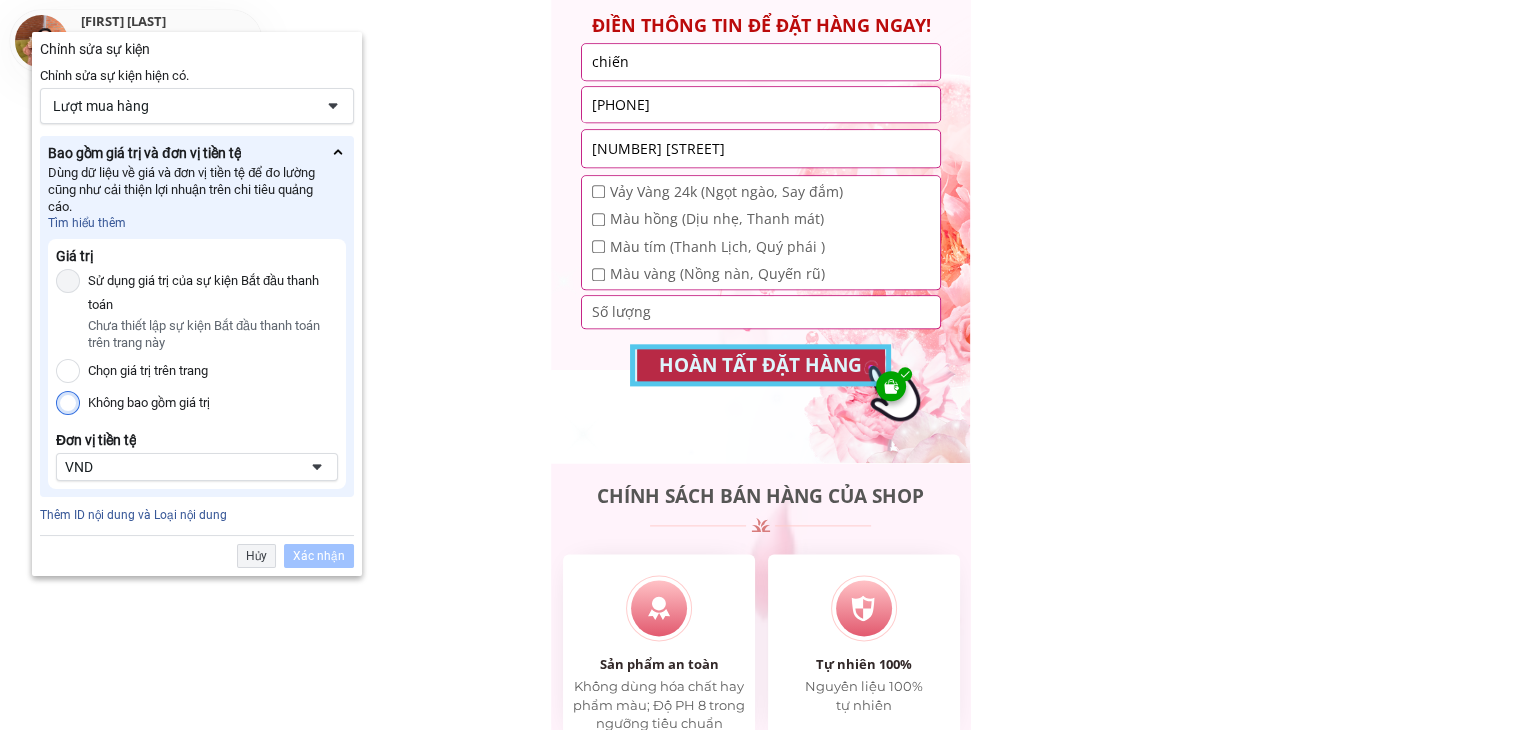 radio on "true" 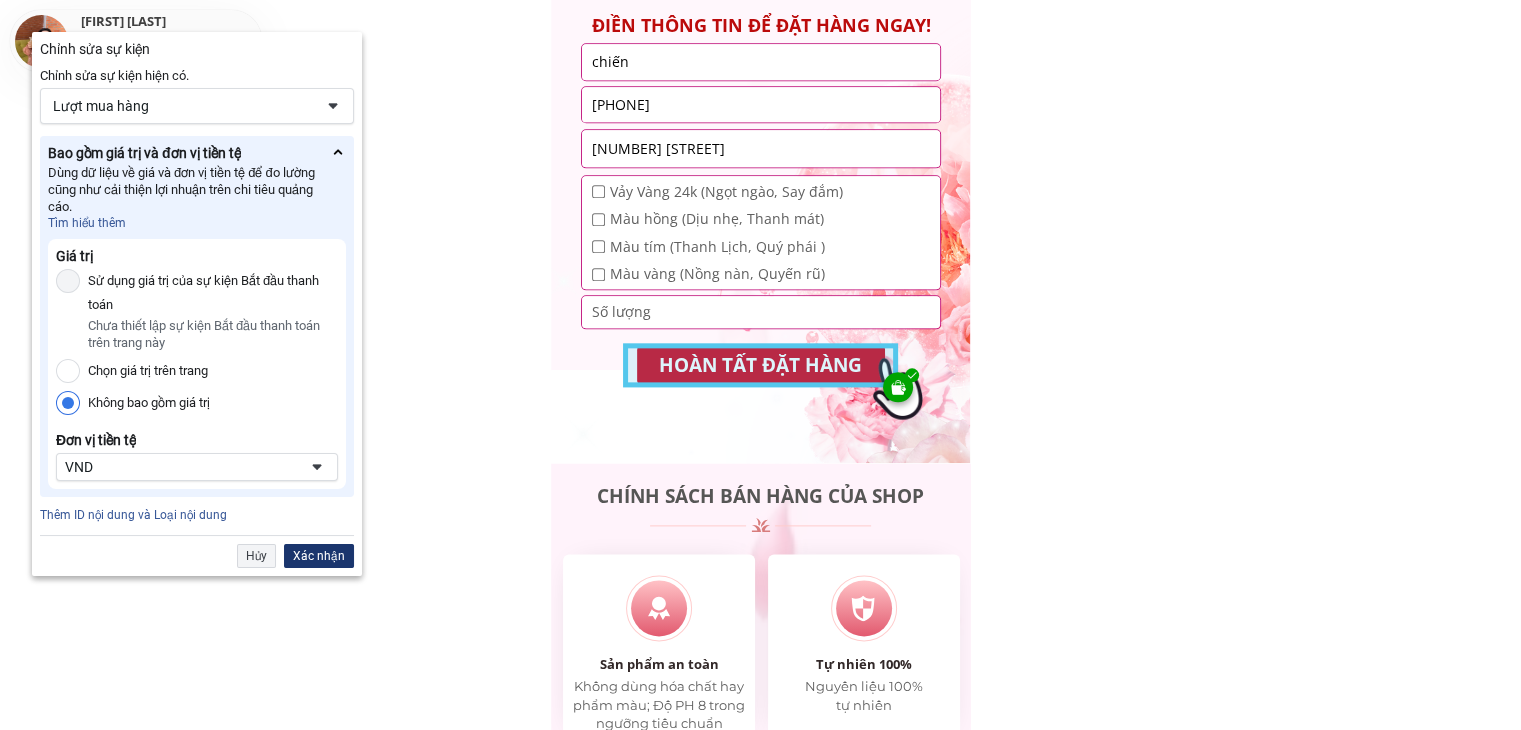 click on "Xác nhận" at bounding box center [319, 556] 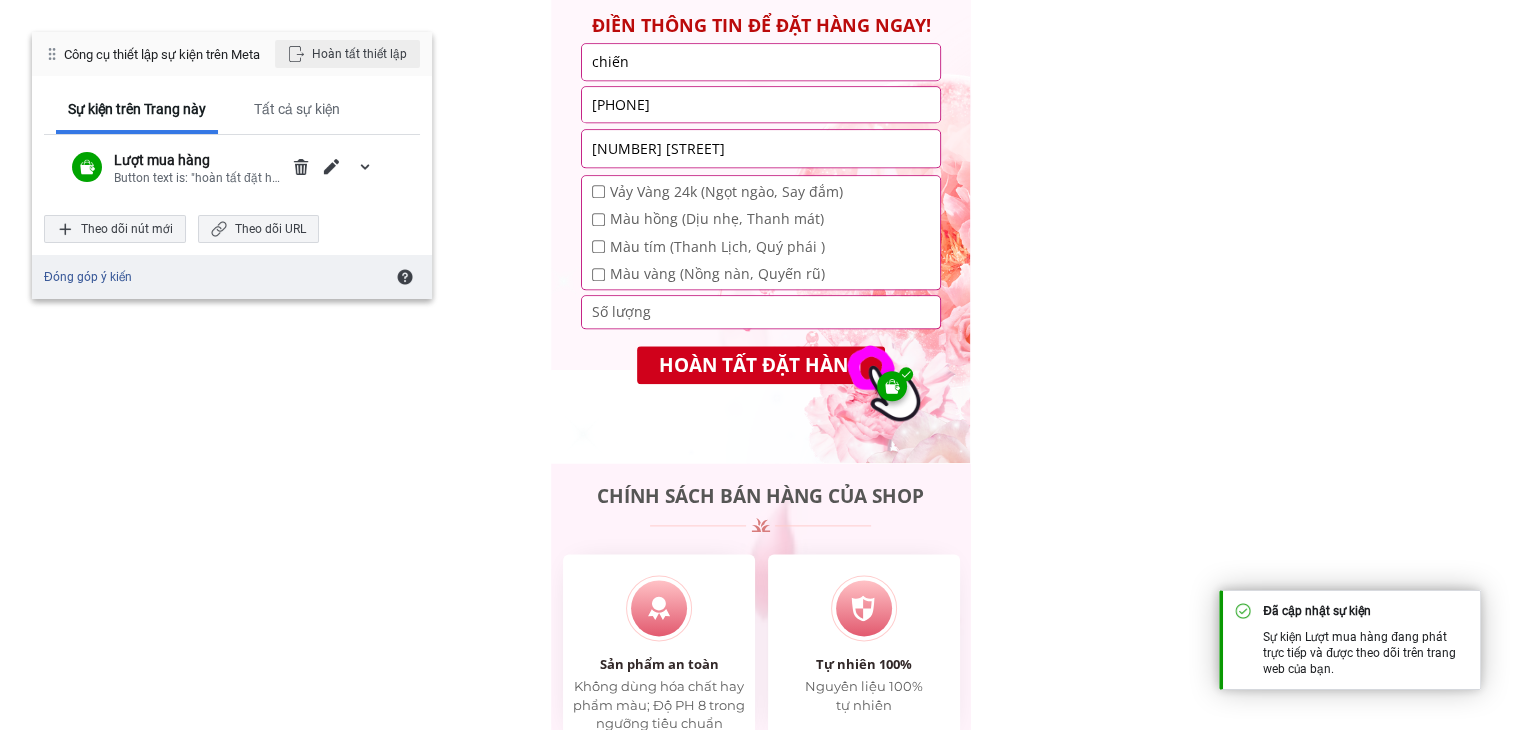 click on "Hoàn tất thiết lập" at bounding box center [347, 54] 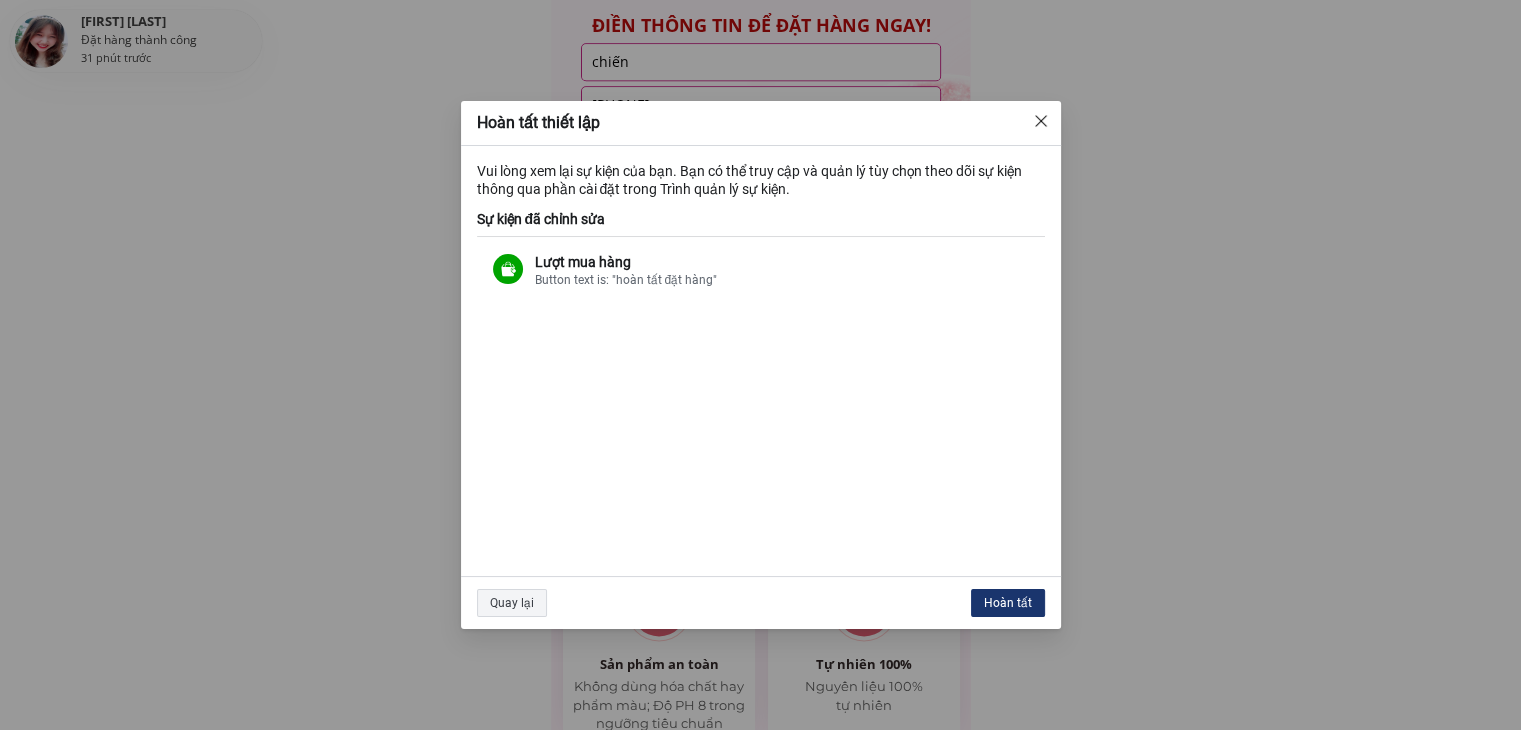 click on "Hoàn tất" at bounding box center [1008, 603] 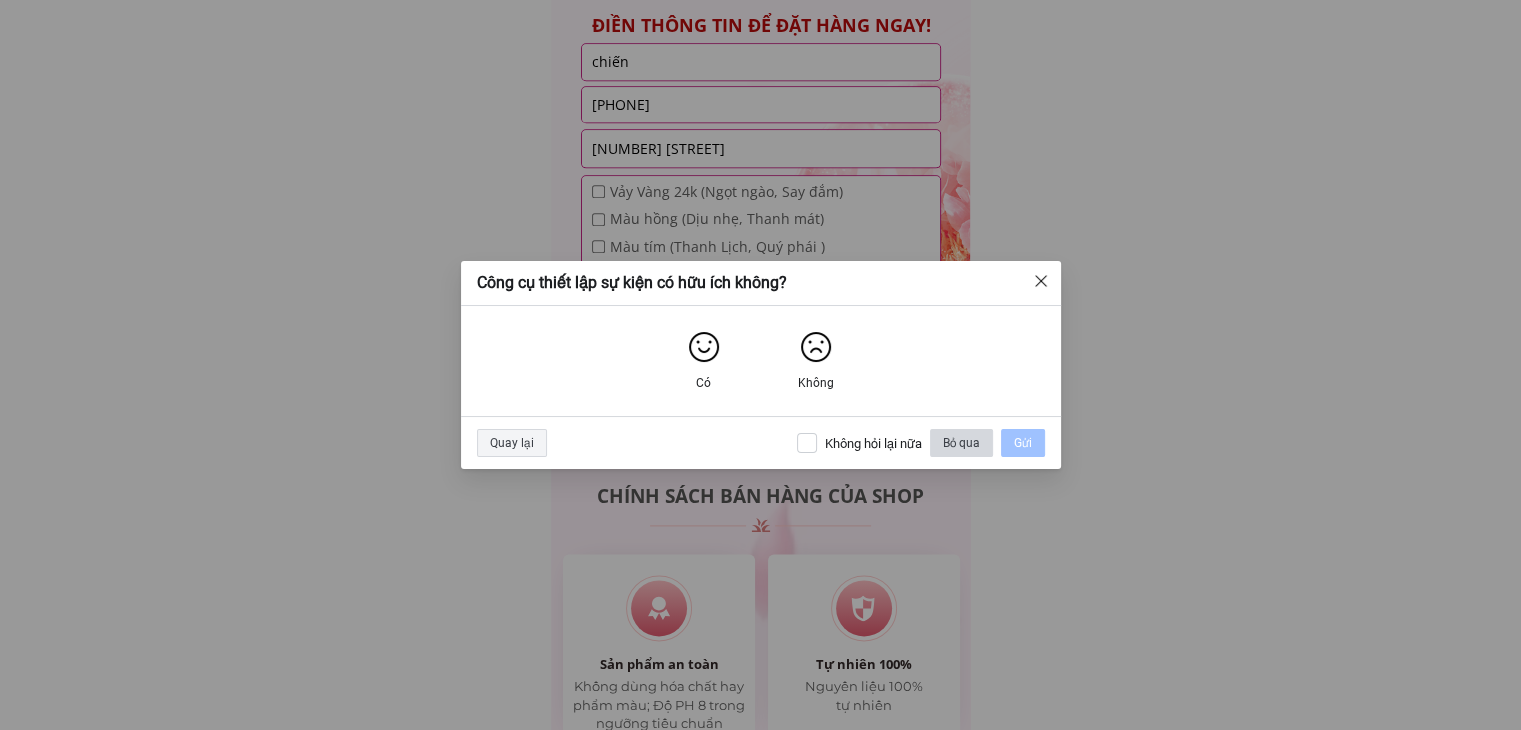 click on "Bỏ qua" at bounding box center [961, 443] 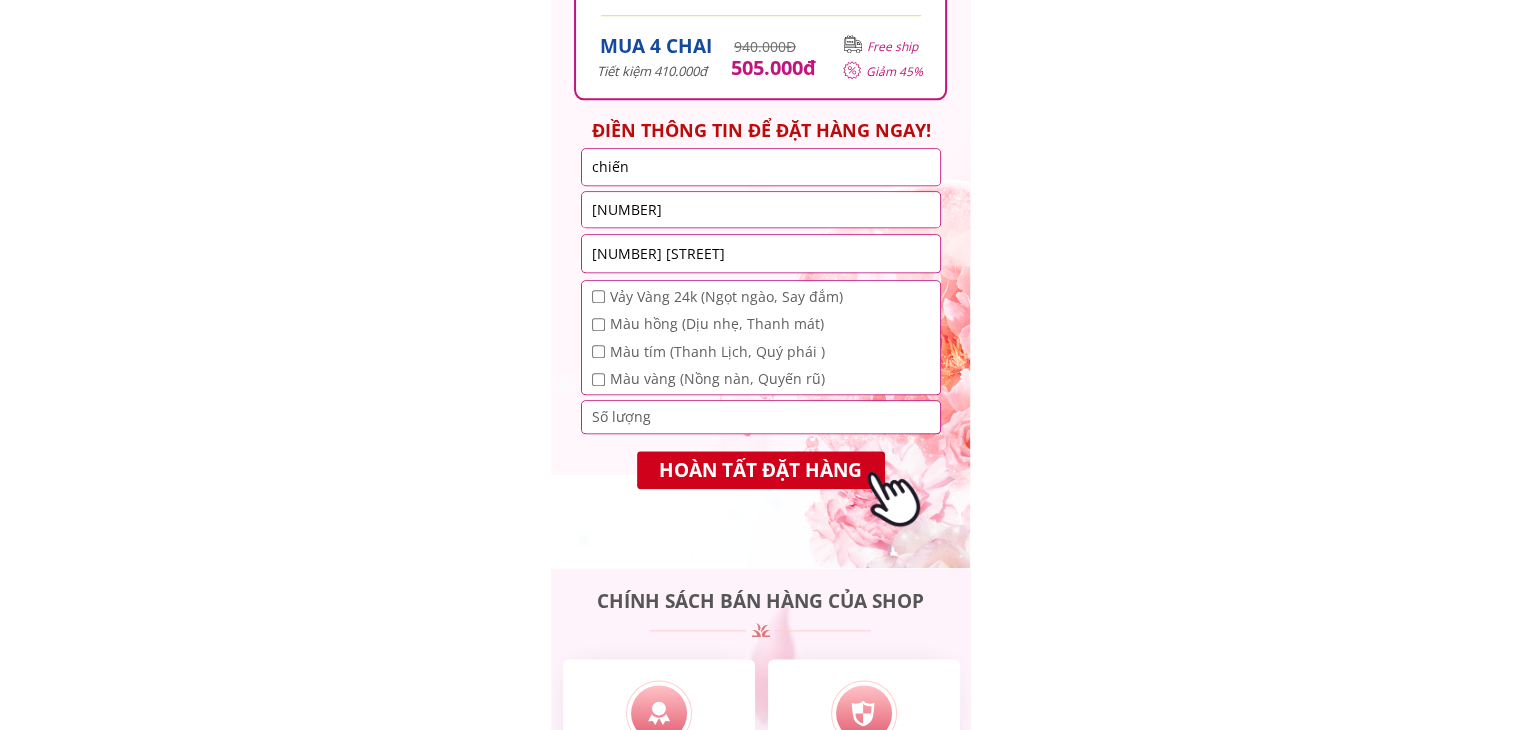 scroll, scrollTop: 9932, scrollLeft: 0, axis: vertical 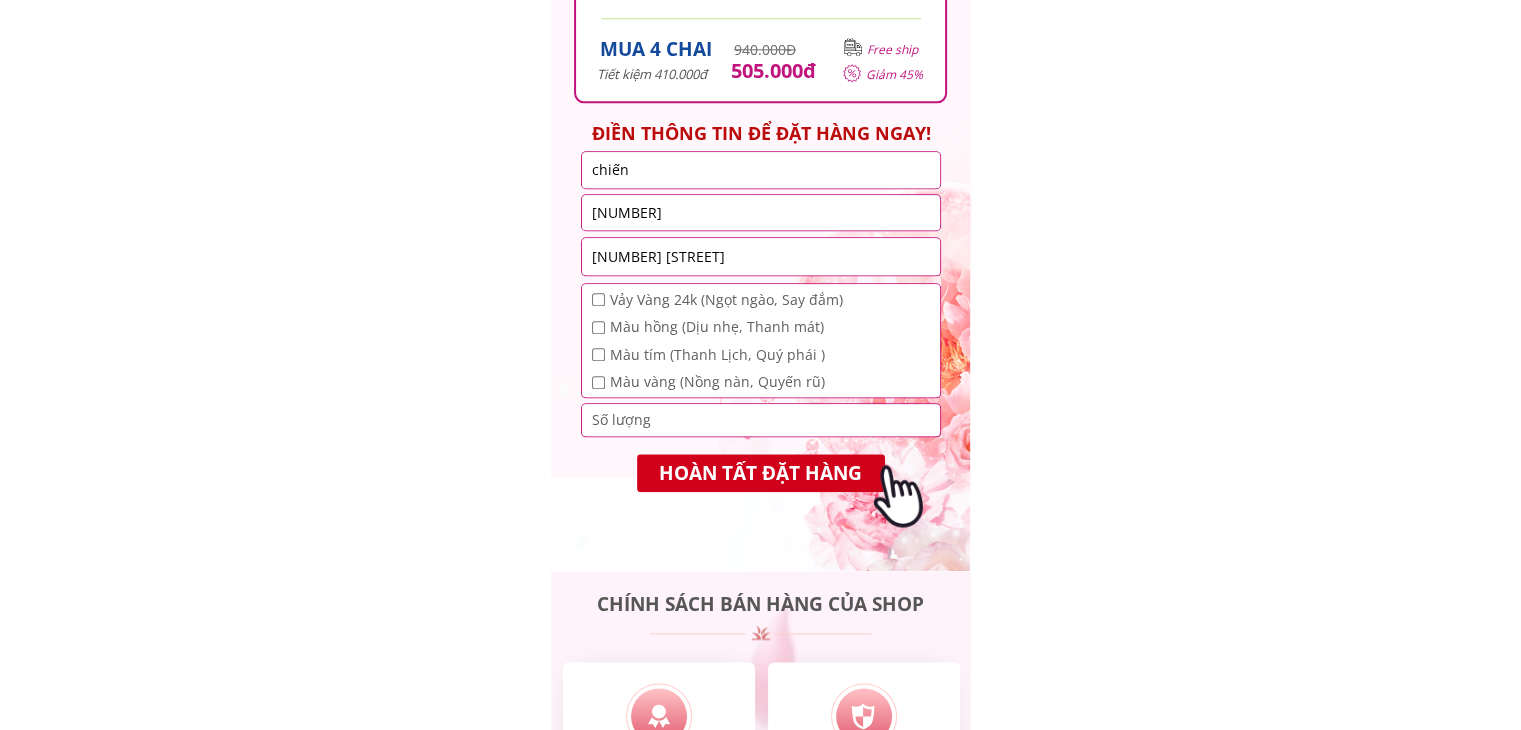 click at bounding box center [598, 299] 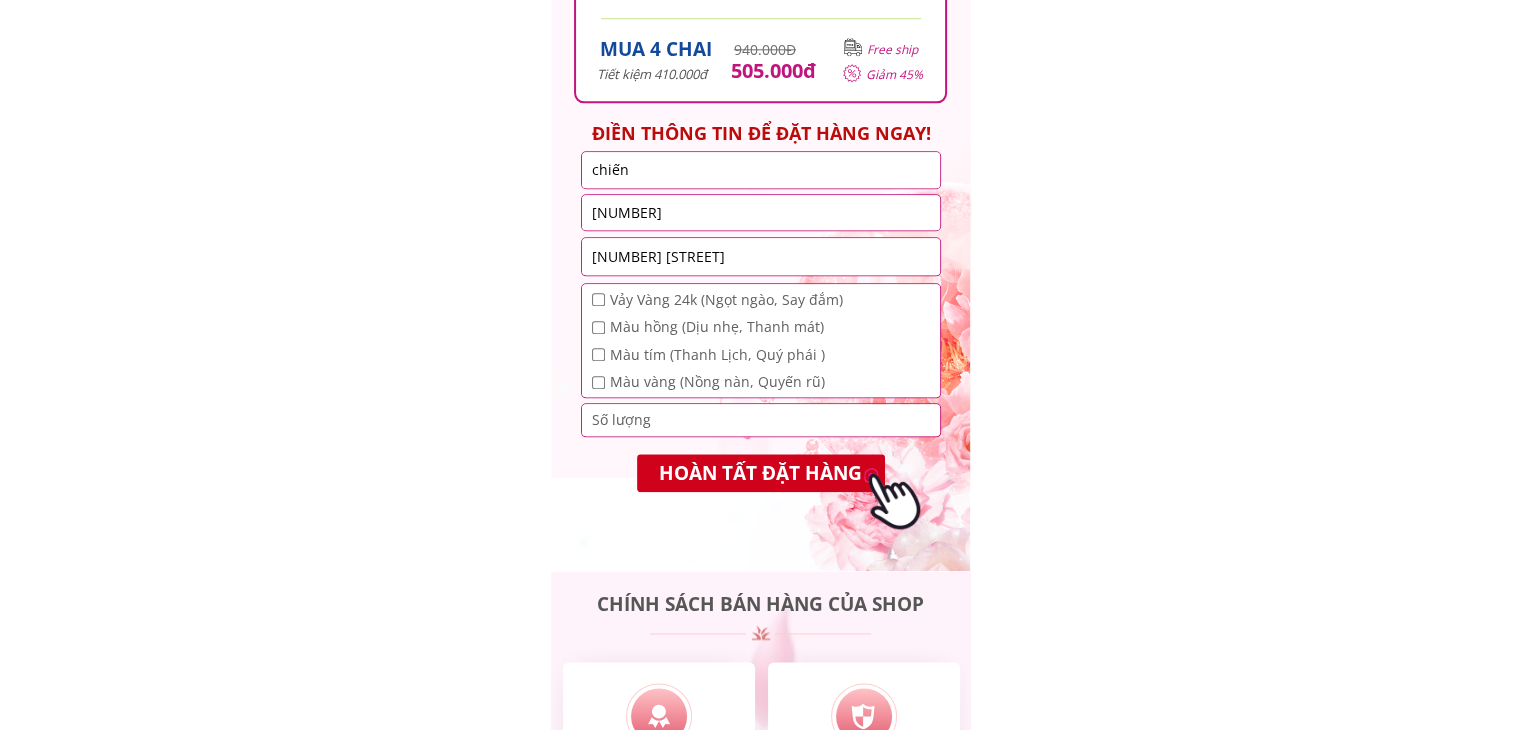 checkbox on "true" 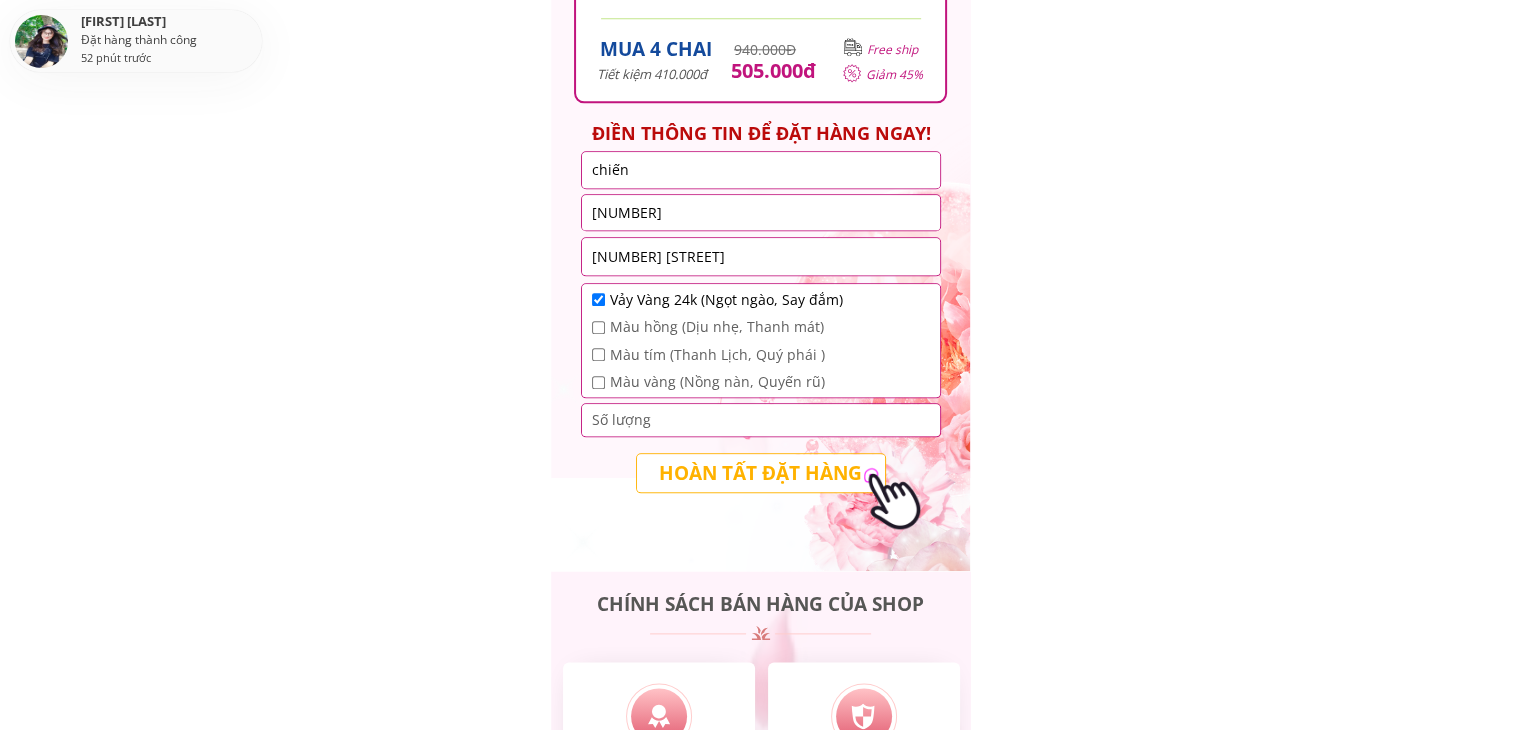 click on "HOÀN TẤT ĐẶT HÀNG" at bounding box center (760, 473) 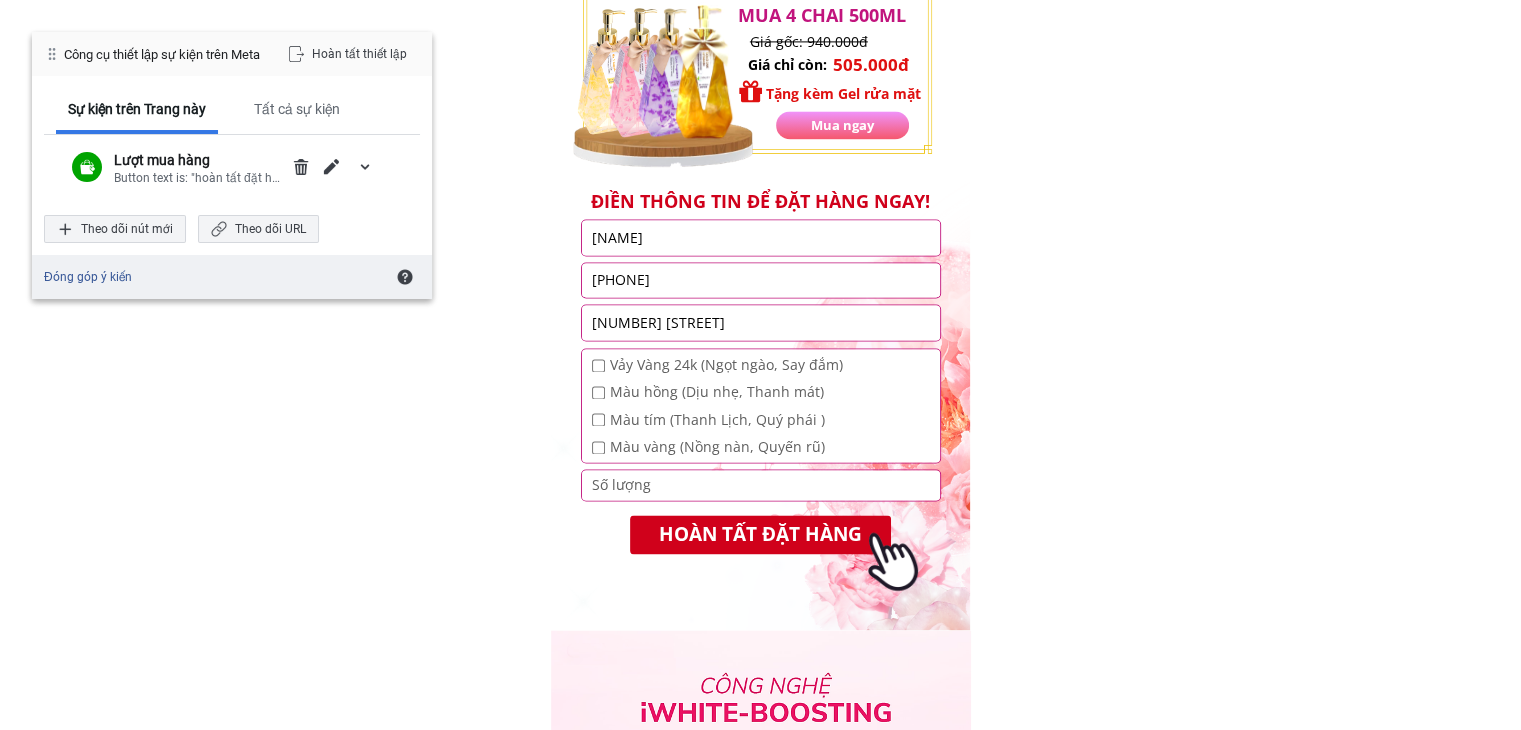 scroll, scrollTop: 3030, scrollLeft: 0, axis: vertical 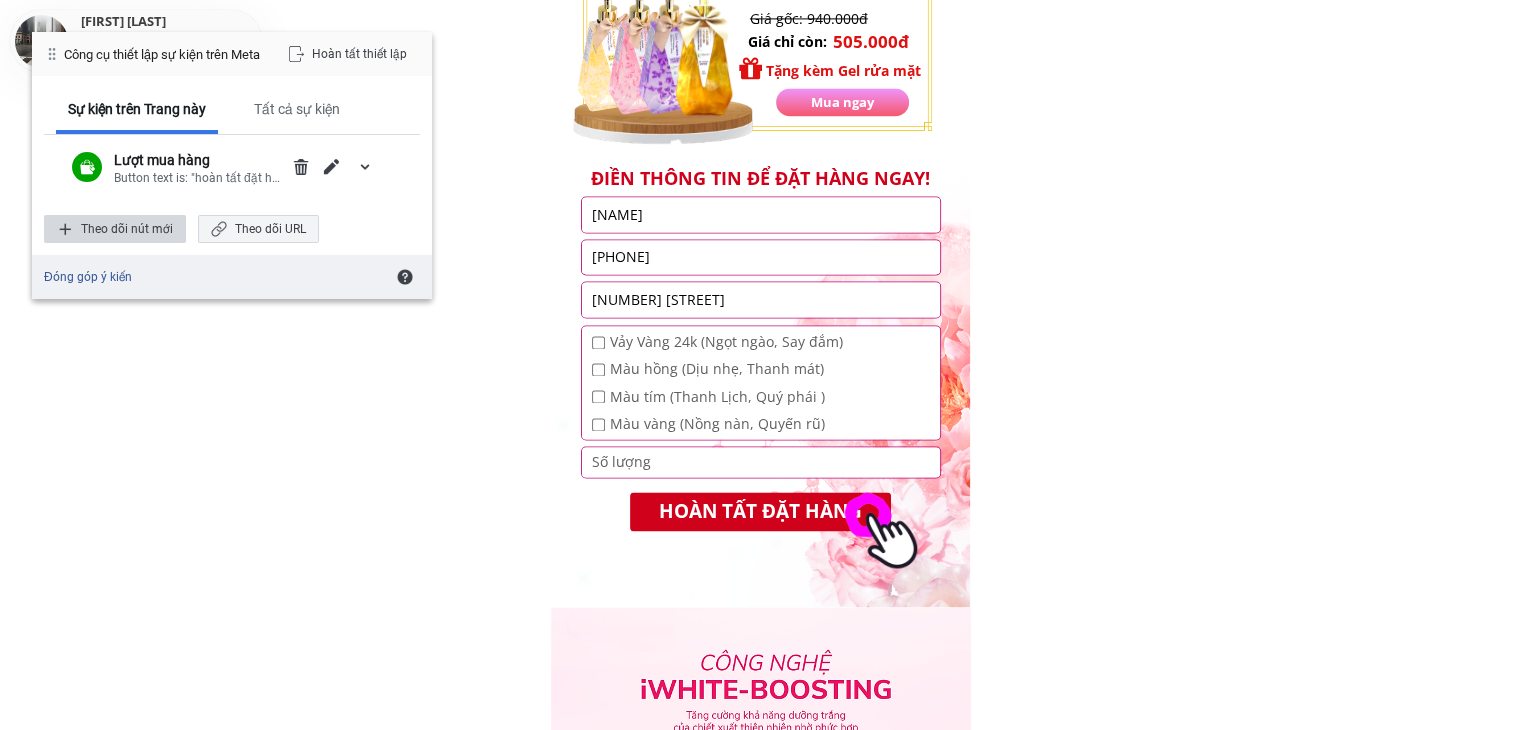click on "Theo dõi nút mới" at bounding box center [115, 229] 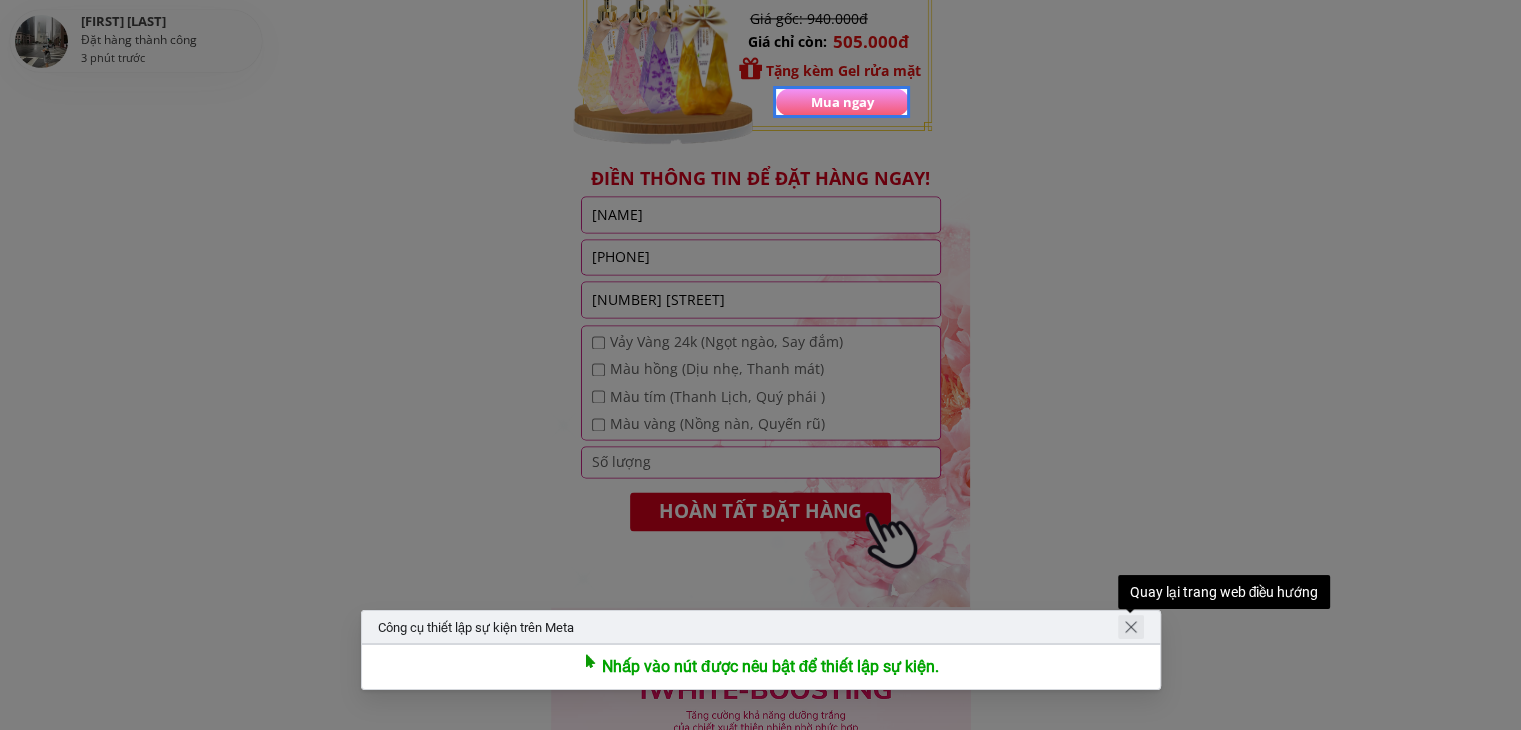 click at bounding box center (1131, 627) 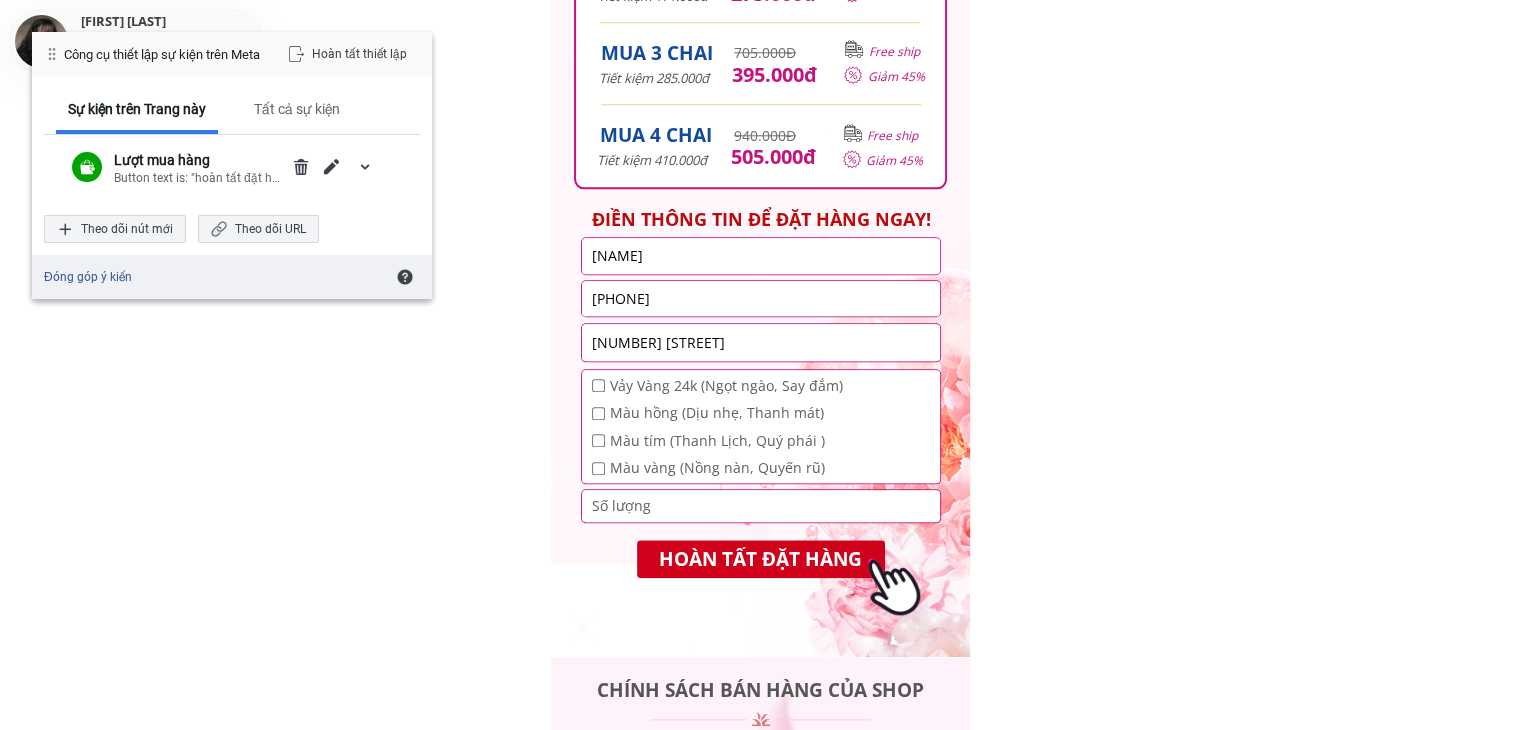 scroll, scrollTop: 9847, scrollLeft: 0, axis: vertical 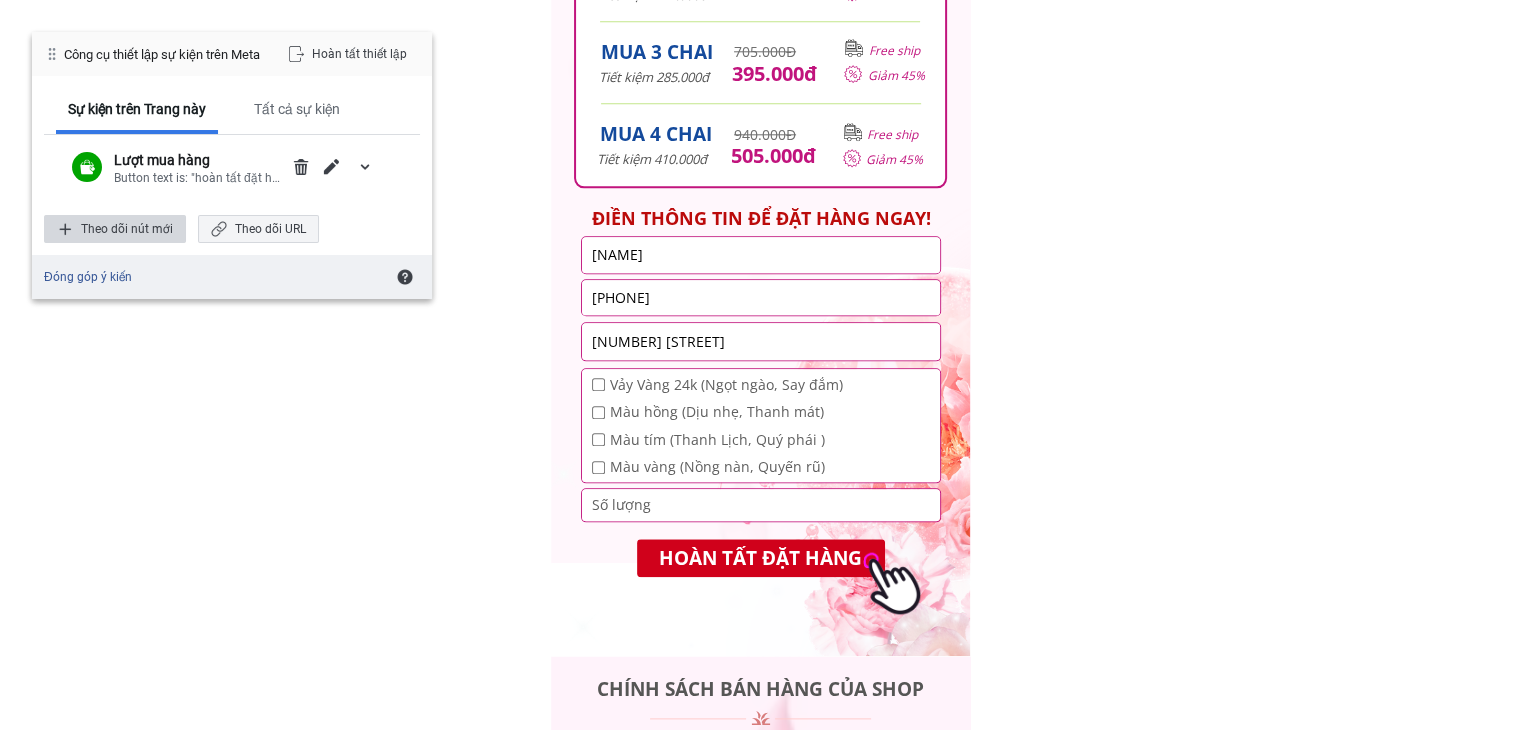click on "Theo dõi nút mới" at bounding box center (115, 229) 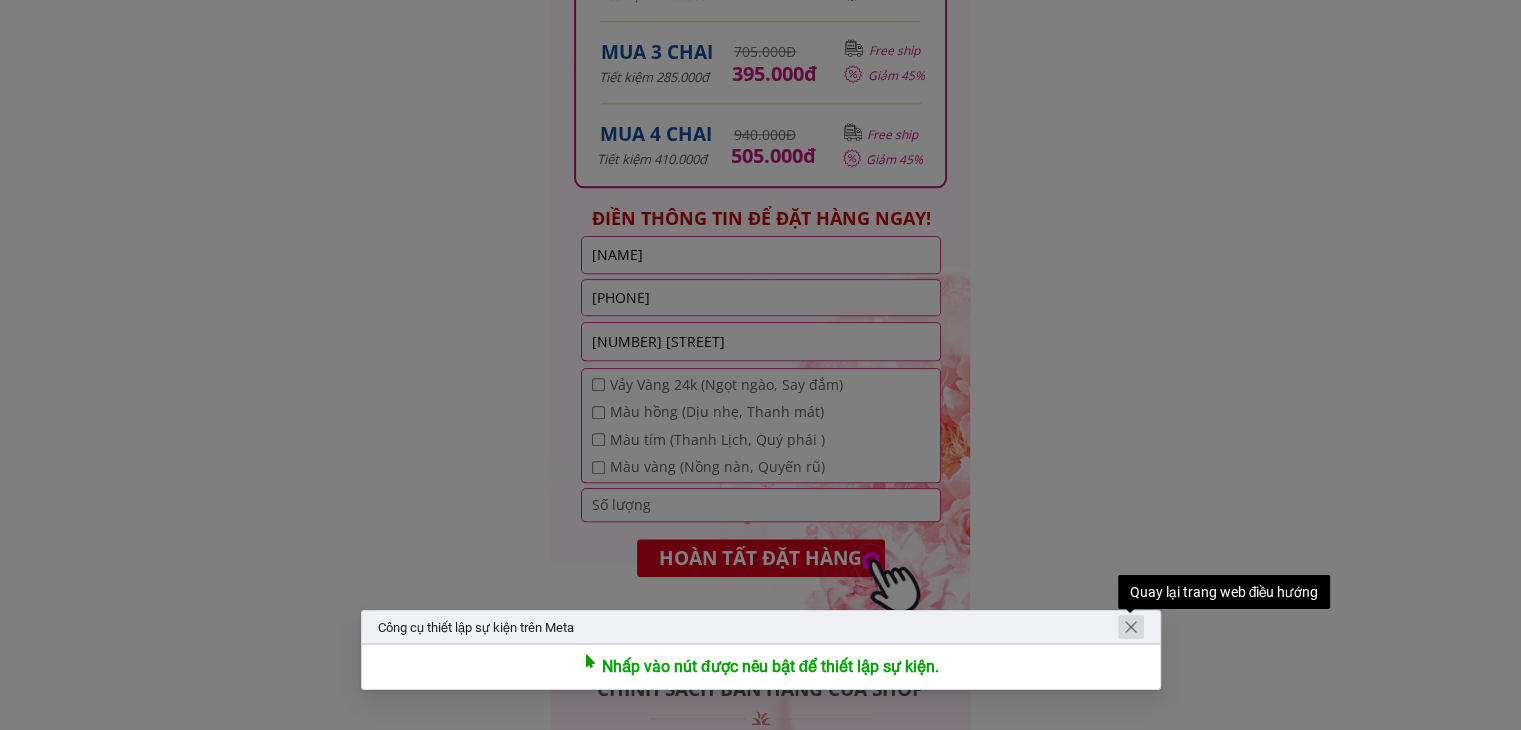 click at bounding box center [1131, 627] 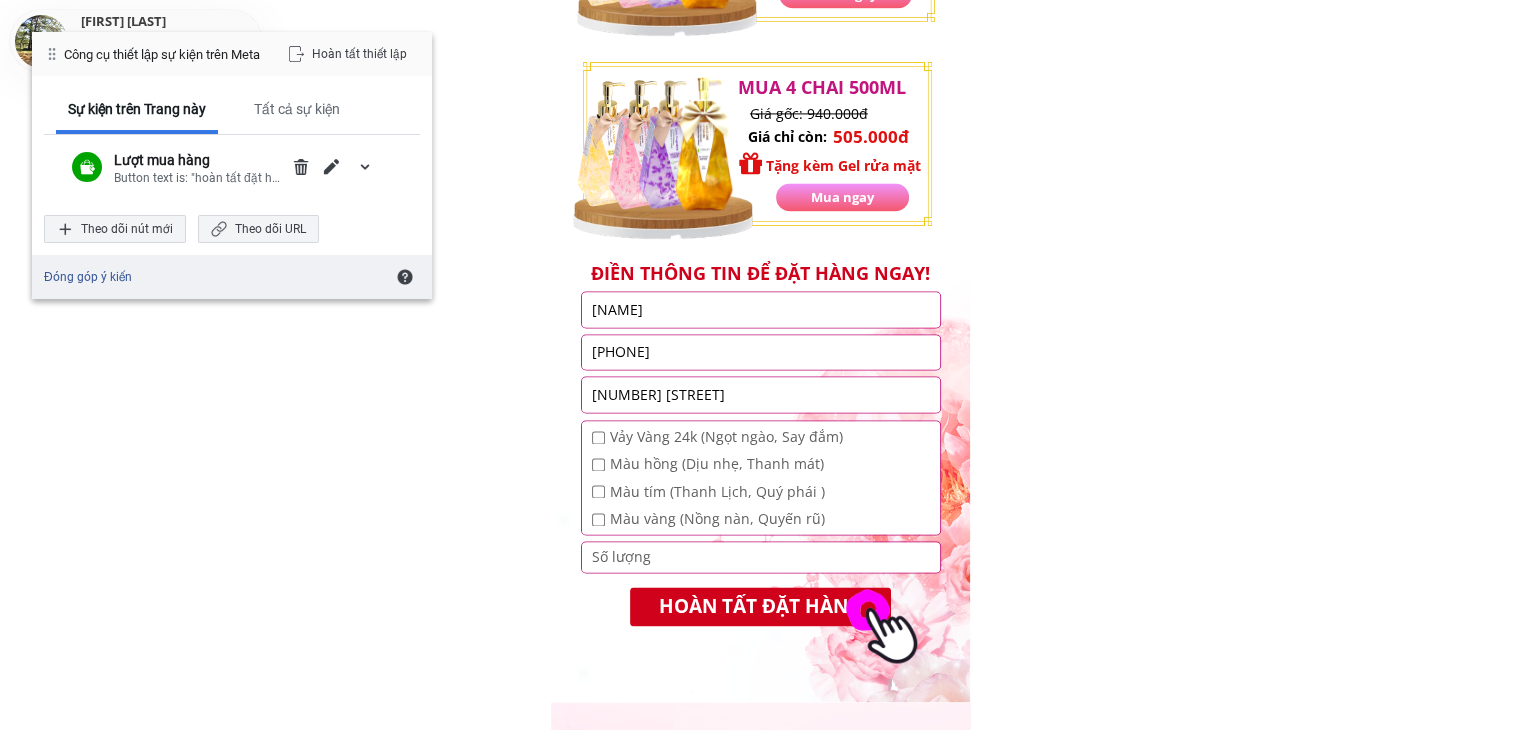 scroll, scrollTop: 2903, scrollLeft: 0, axis: vertical 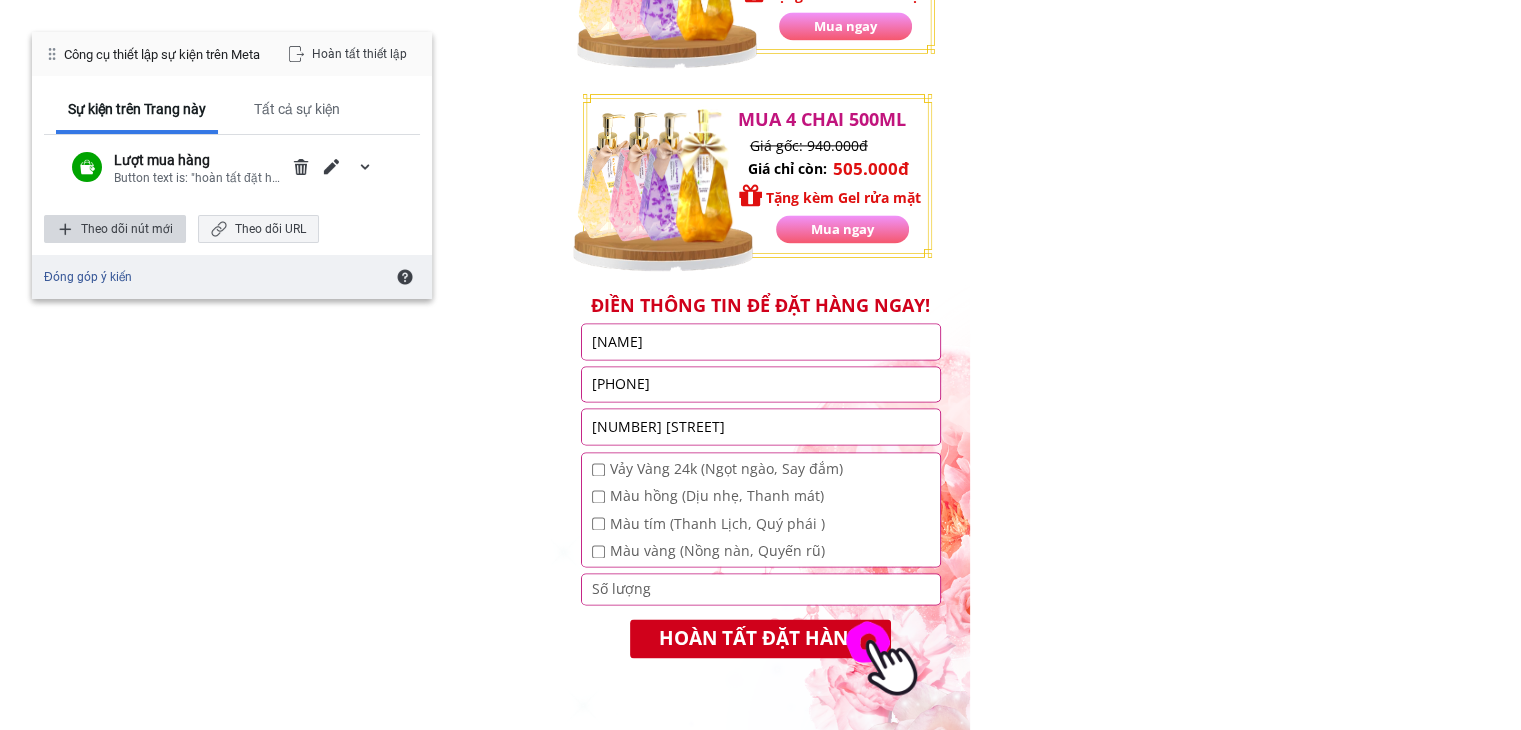 click on "Theo dõi nút mới" at bounding box center [115, 229] 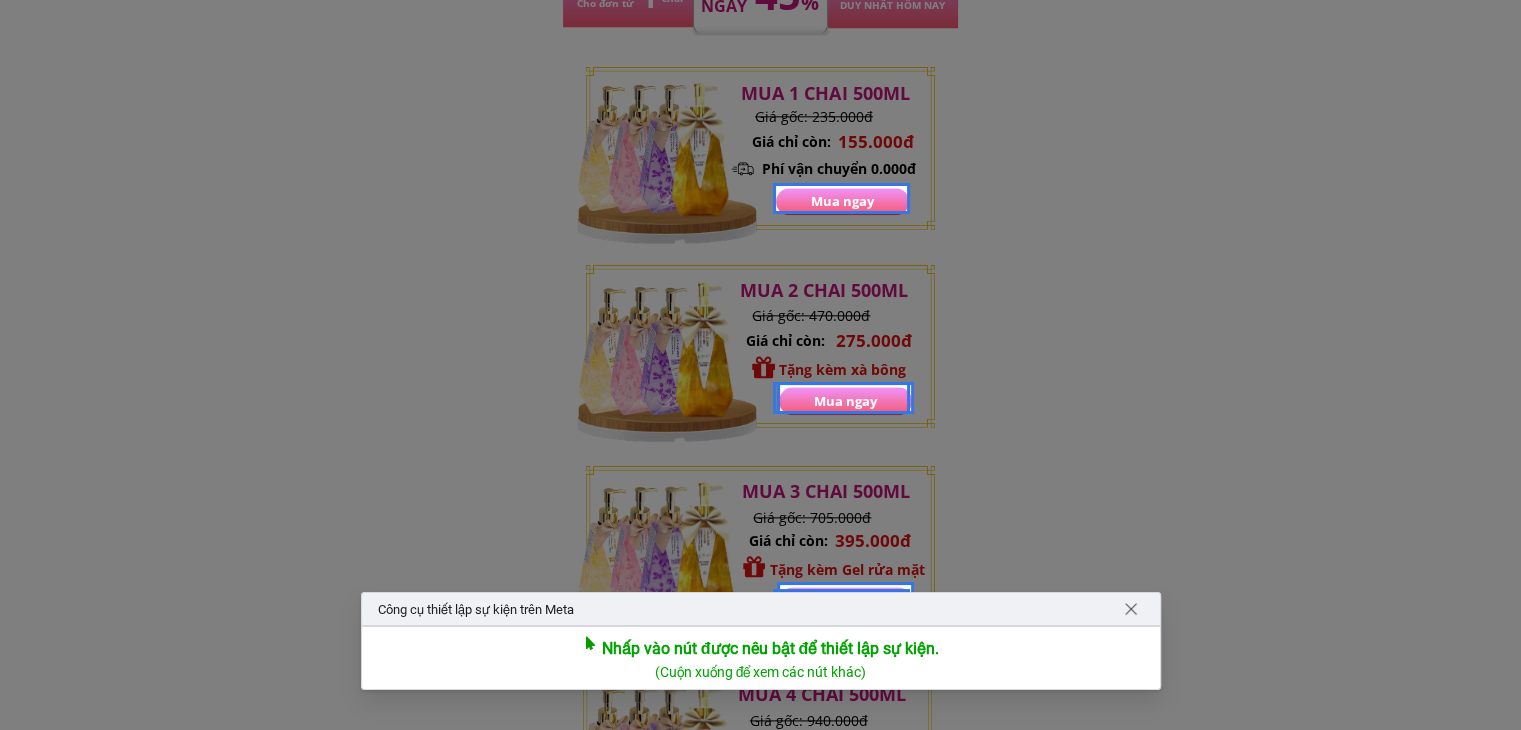 scroll, scrollTop: 2323, scrollLeft: 0, axis: vertical 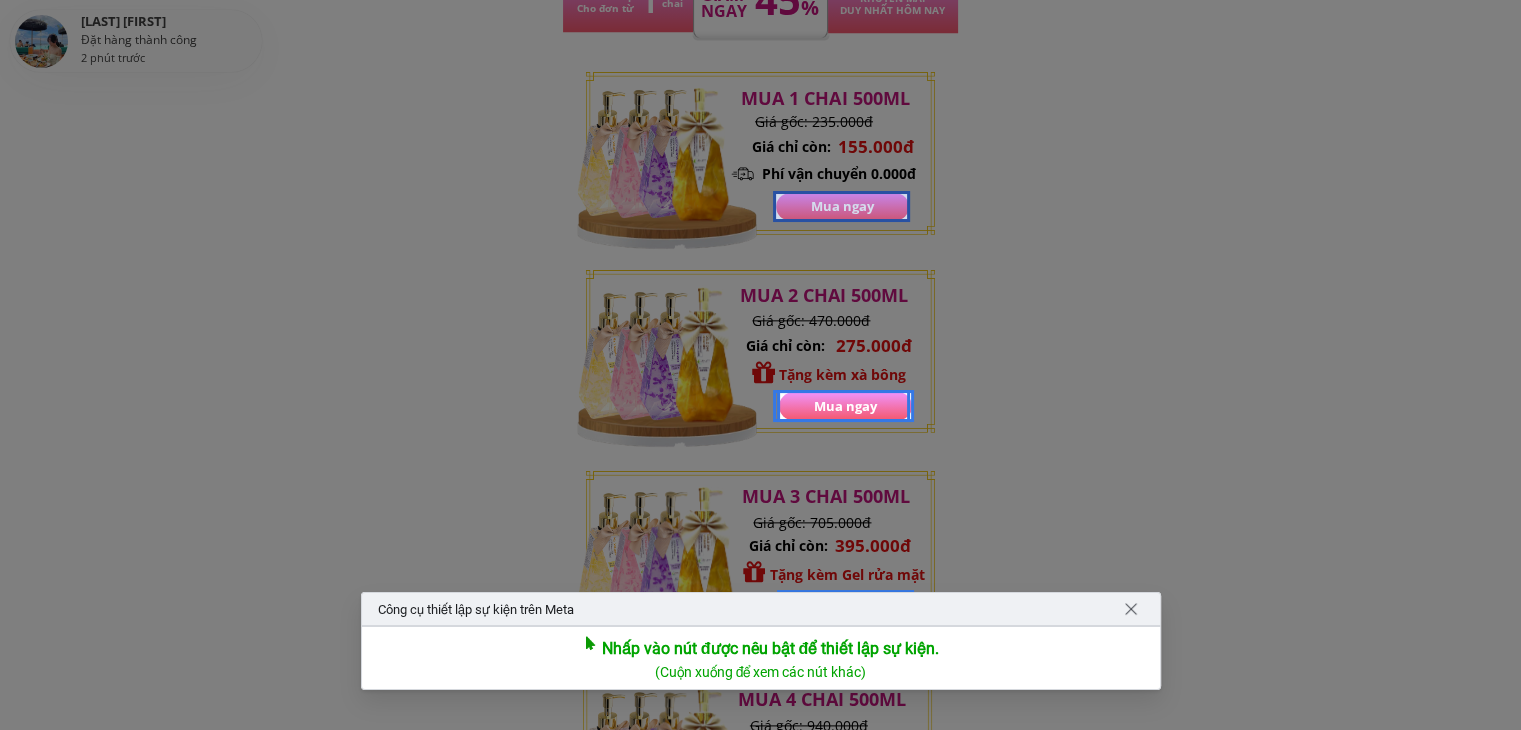 click at bounding box center (841, 206) 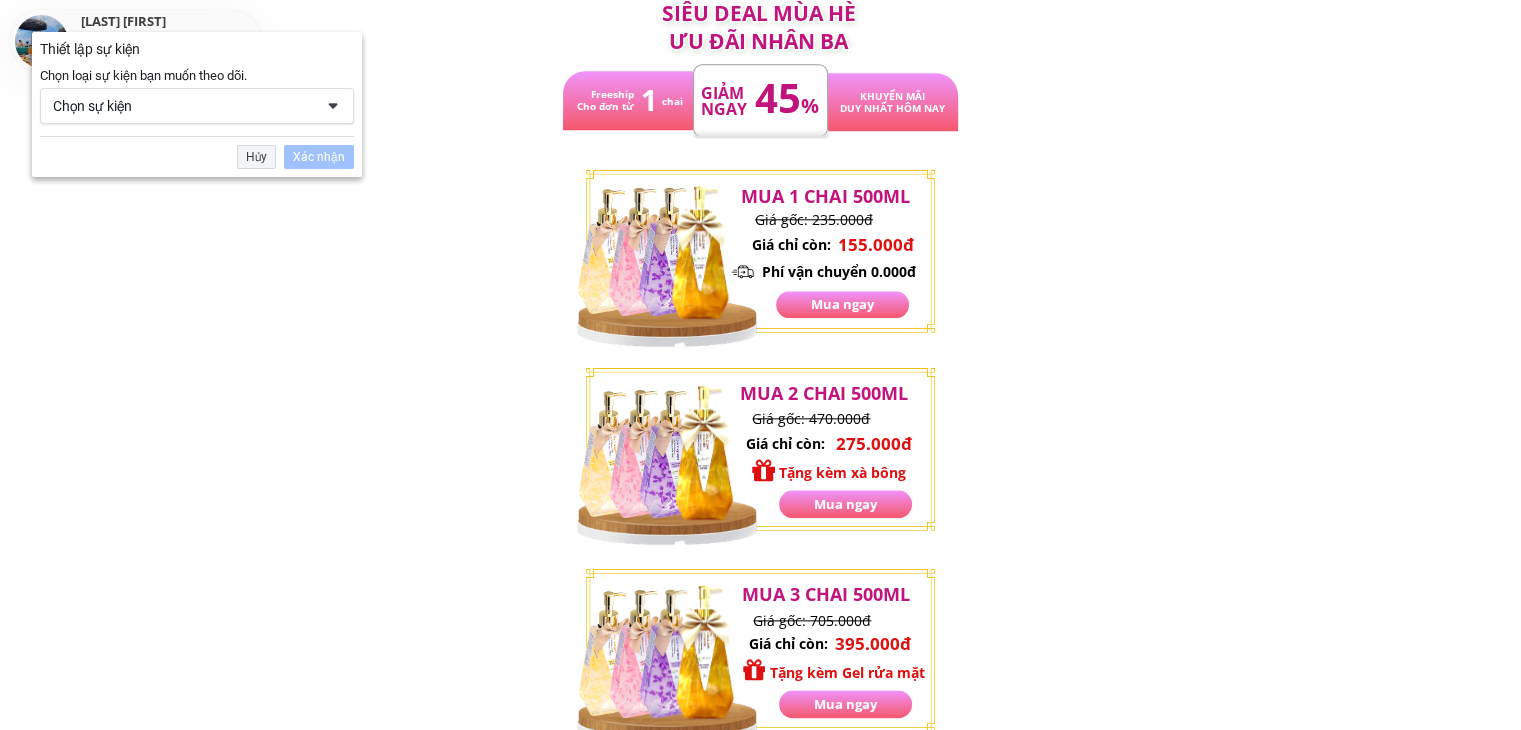 scroll, scrollTop: 2164, scrollLeft: 0, axis: vertical 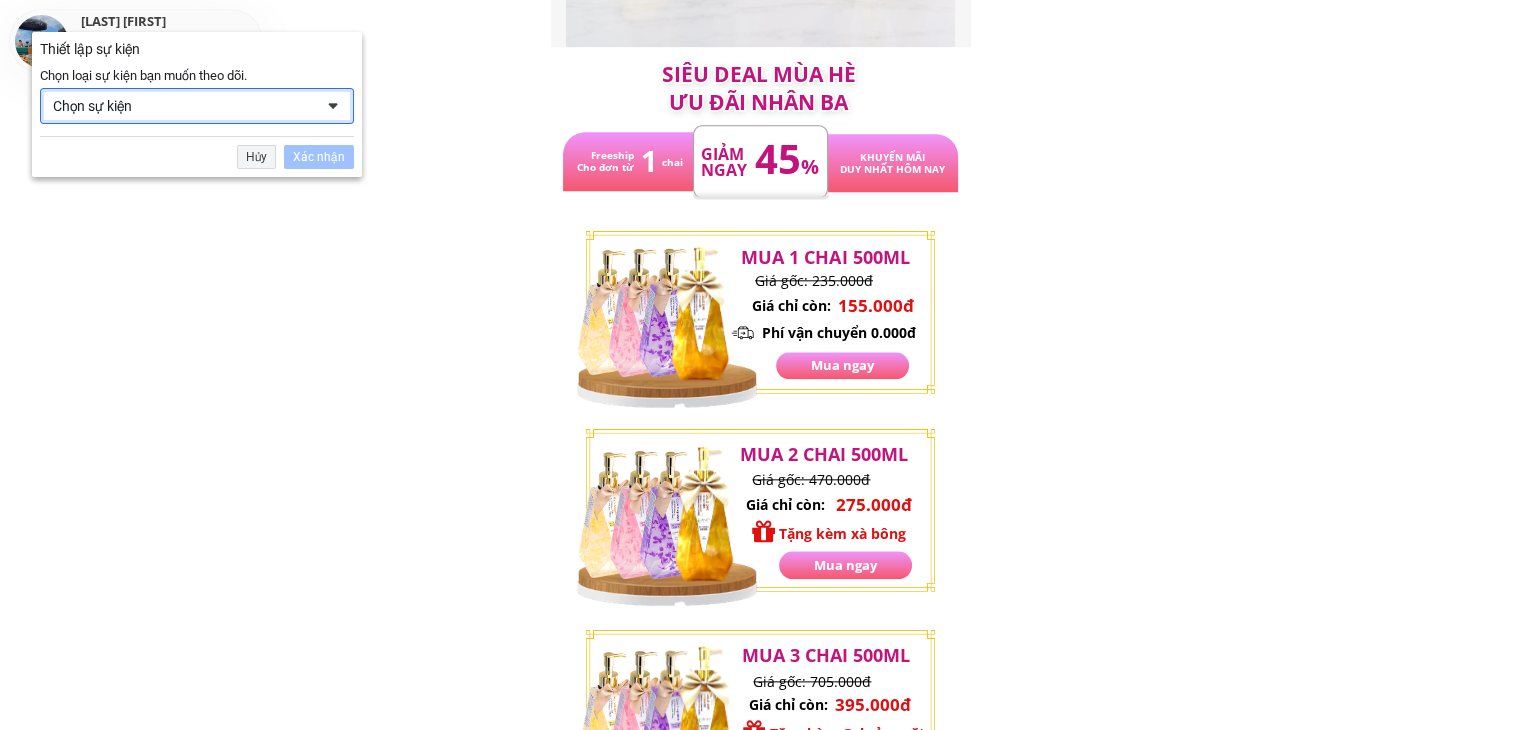 click on "Chọn sự kiện" at bounding box center (183, 106) 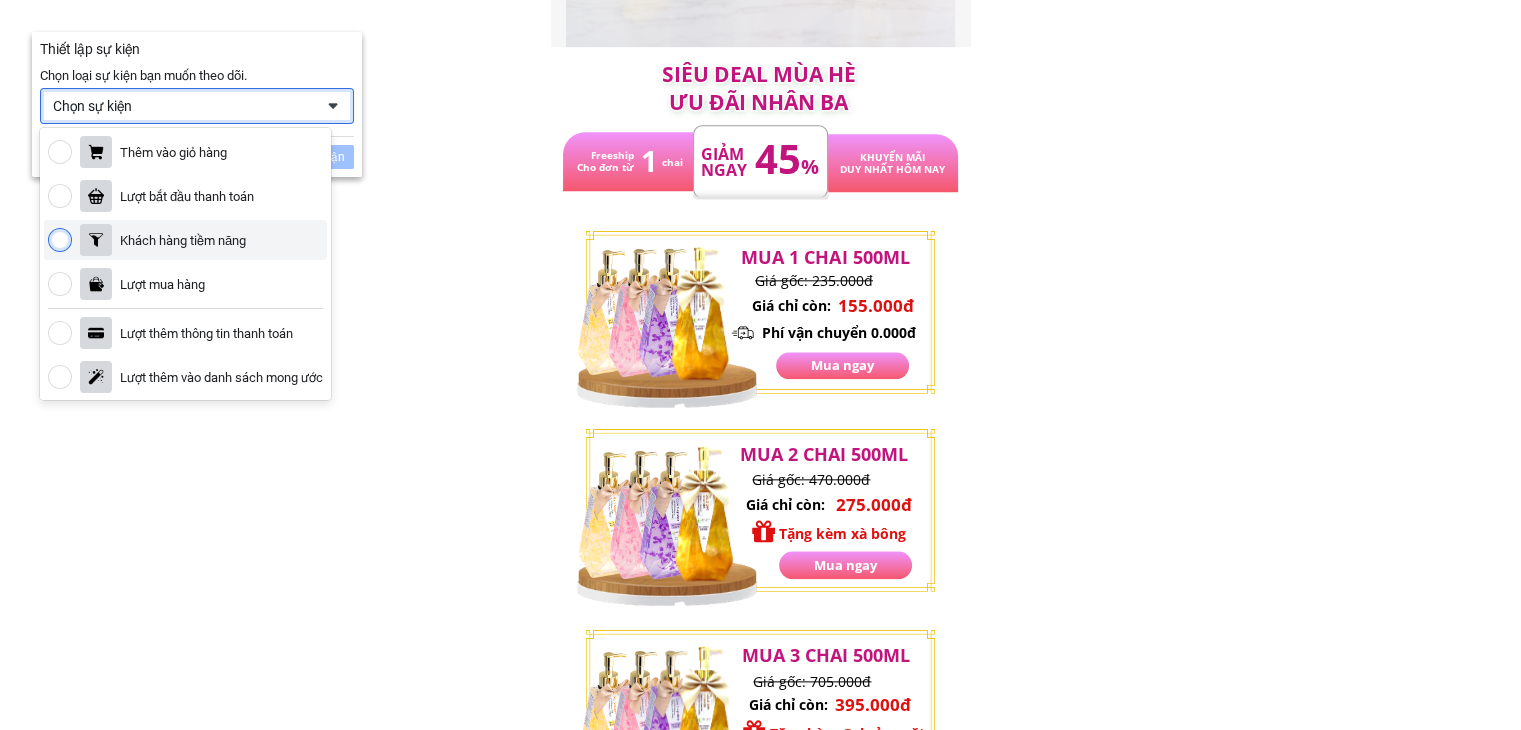 click at bounding box center [60, 240] 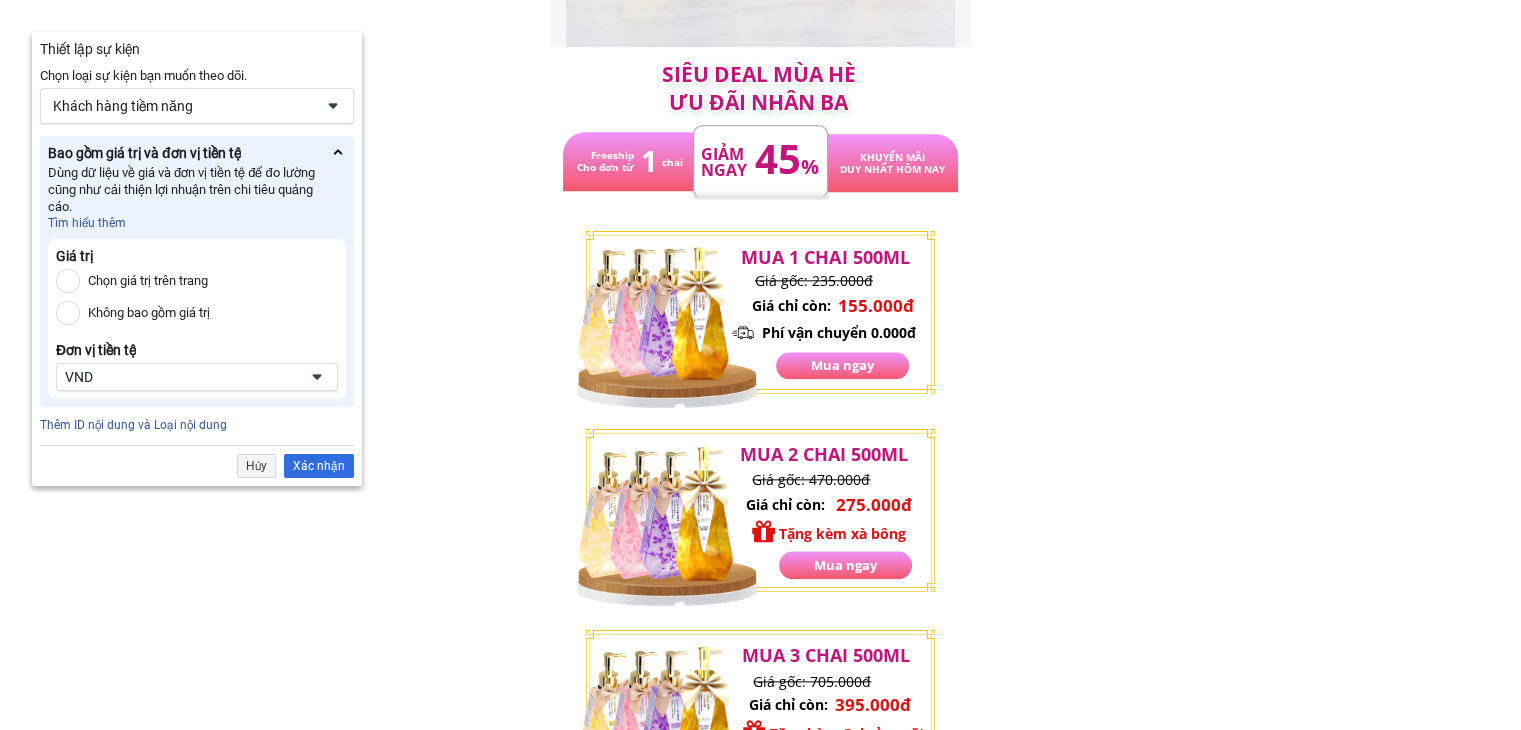 click on "Không bao gồm giá trị" at bounding box center [68, 313] 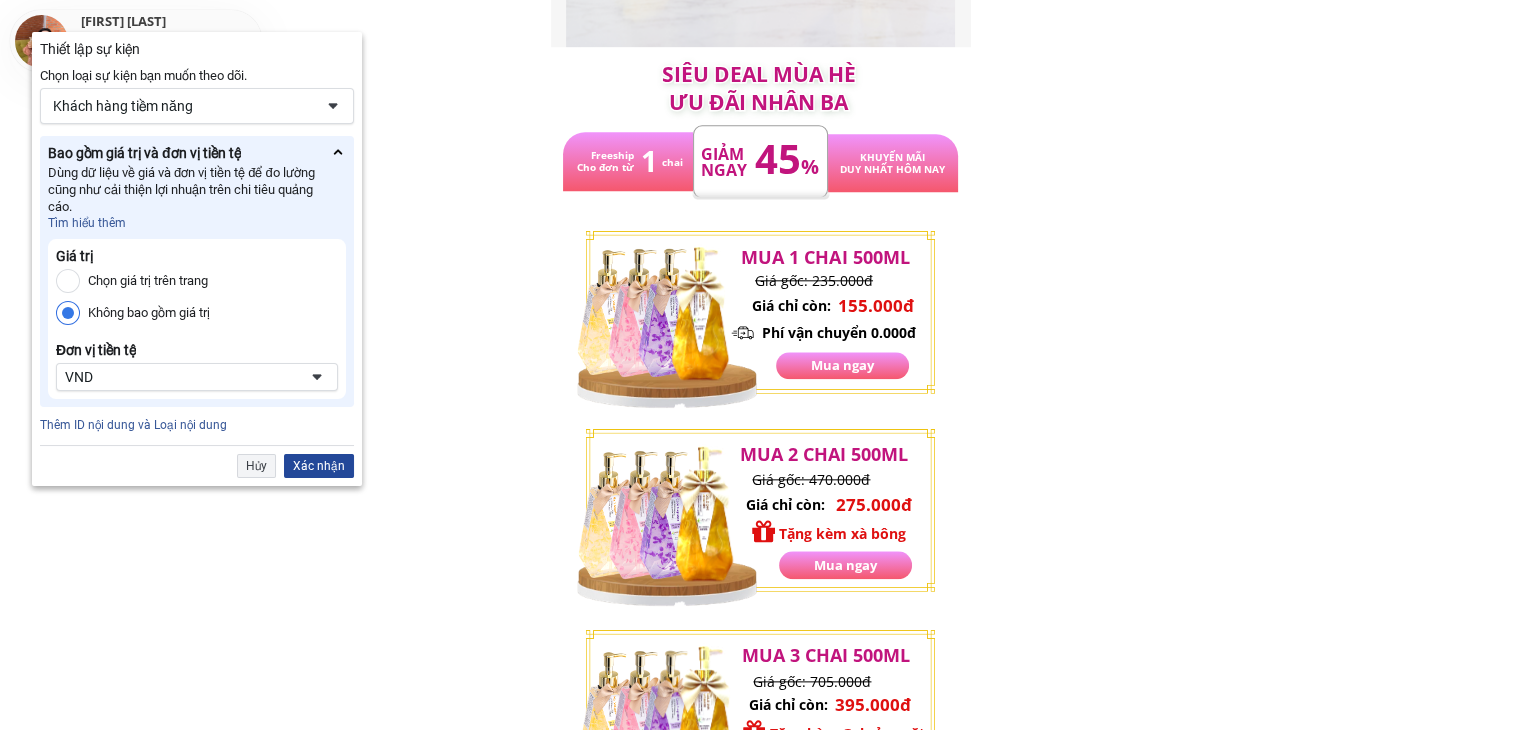 click on "Xác nhận" at bounding box center (319, 466) 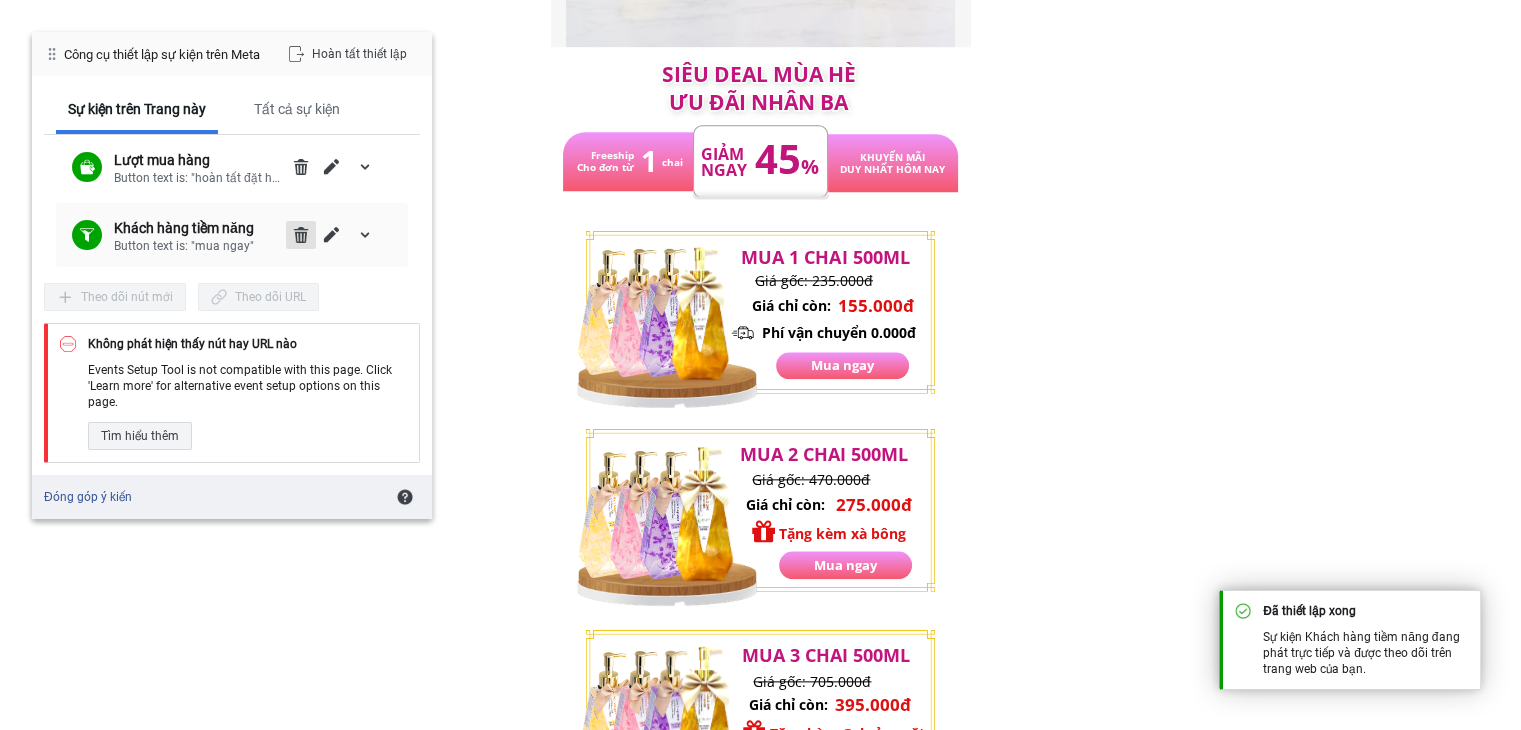 click at bounding box center [301, 235] 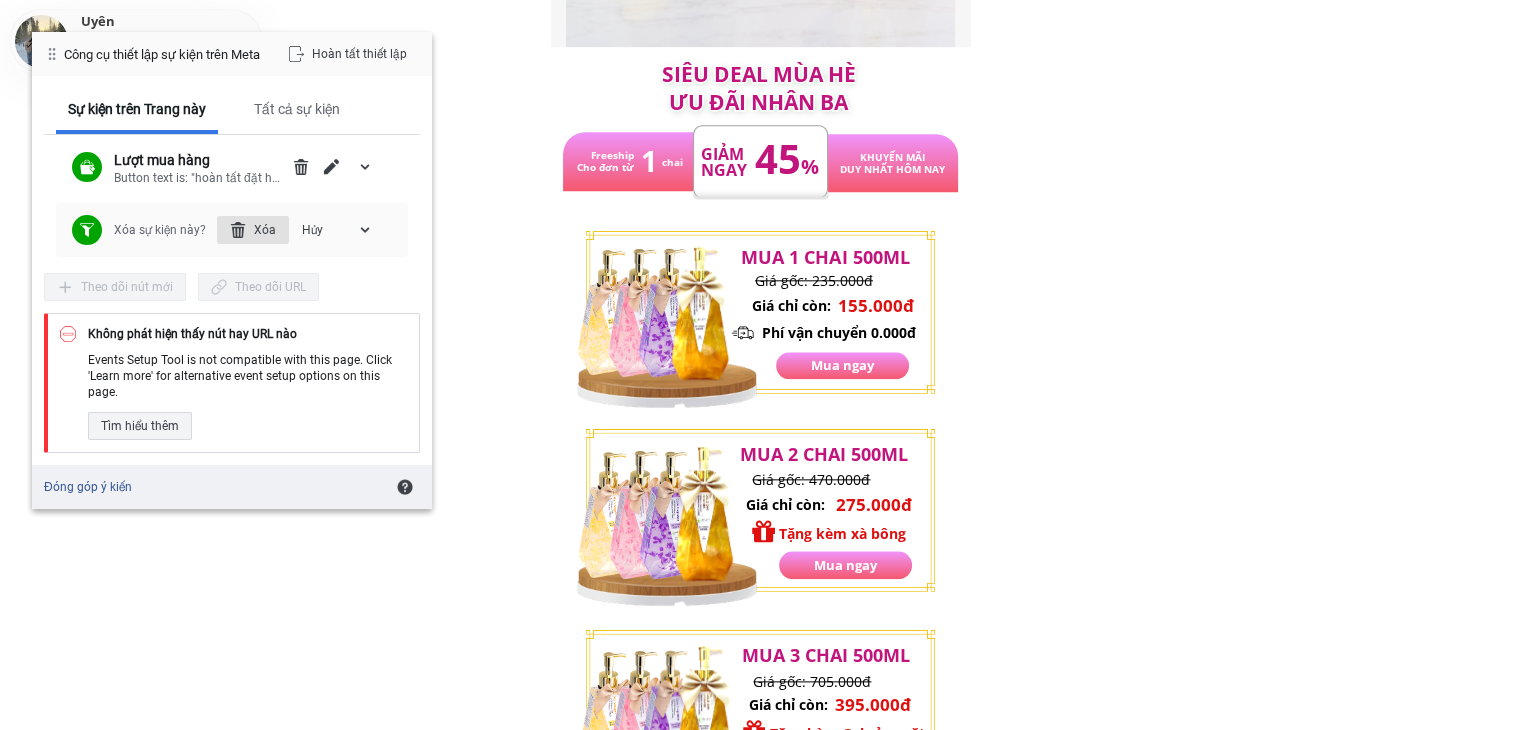 click on "Xóa" at bounding box center (253, 230) 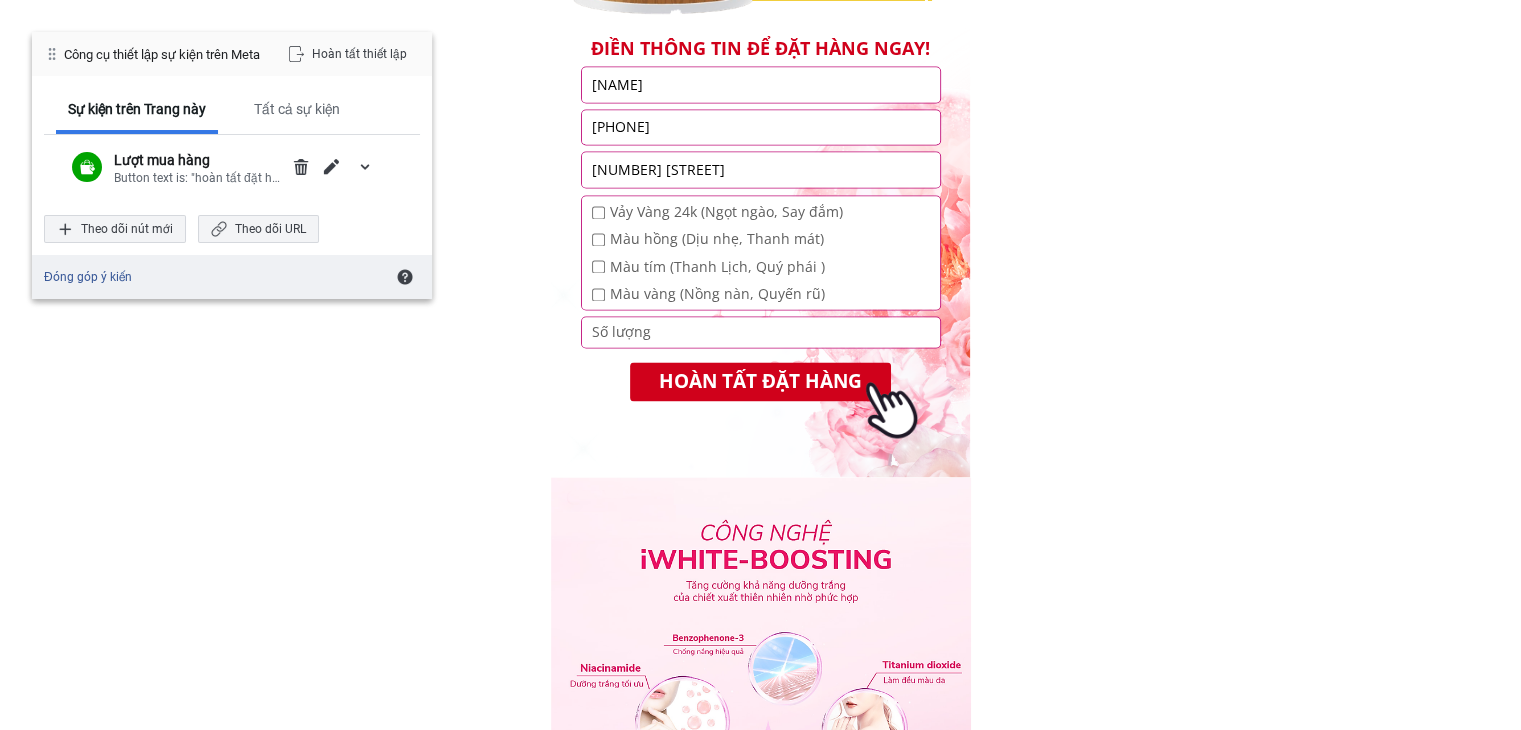 scroll, scrollTop: 3162, scrollLeft: 0, axis: vertical 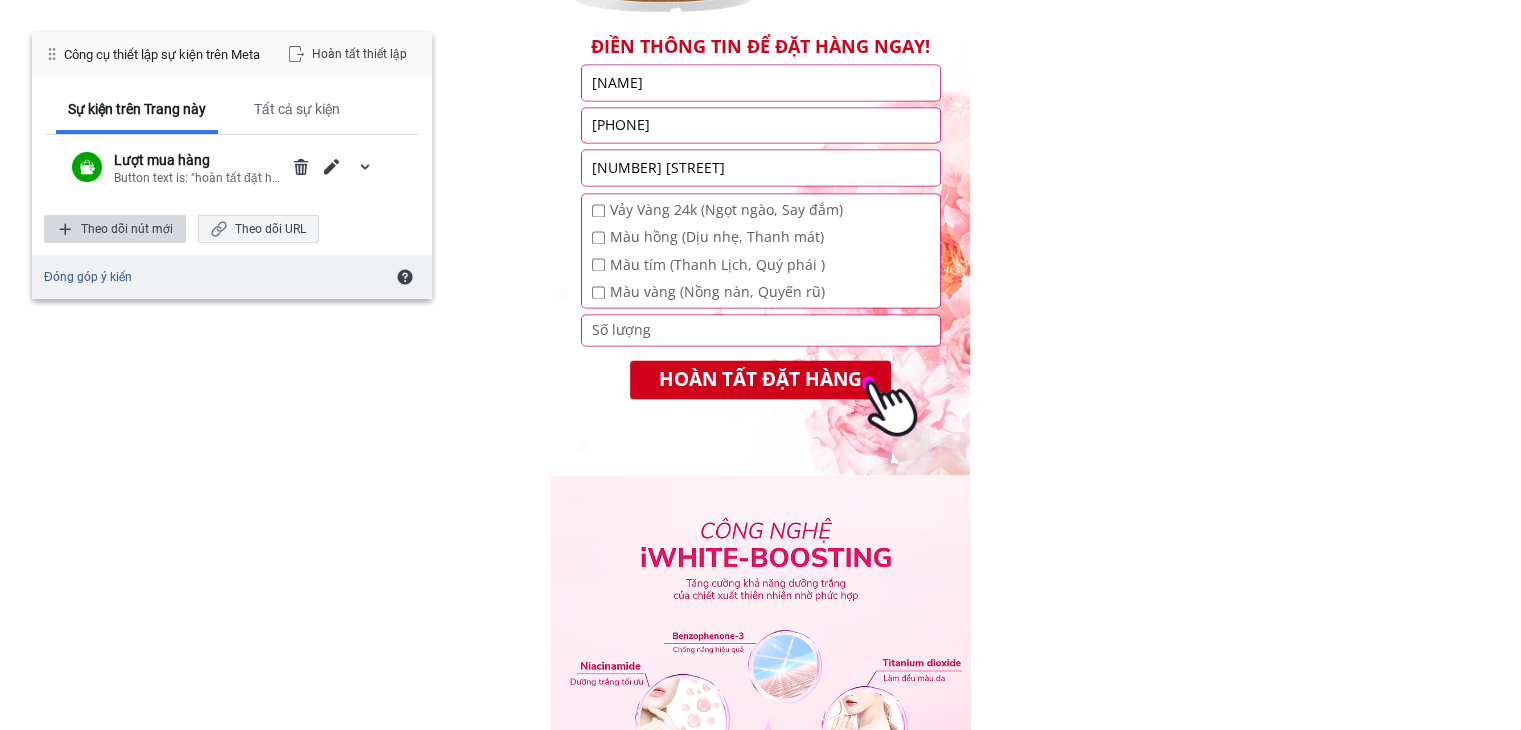 click on "Theo dõi nút mới" at bounding box center (115, 229) 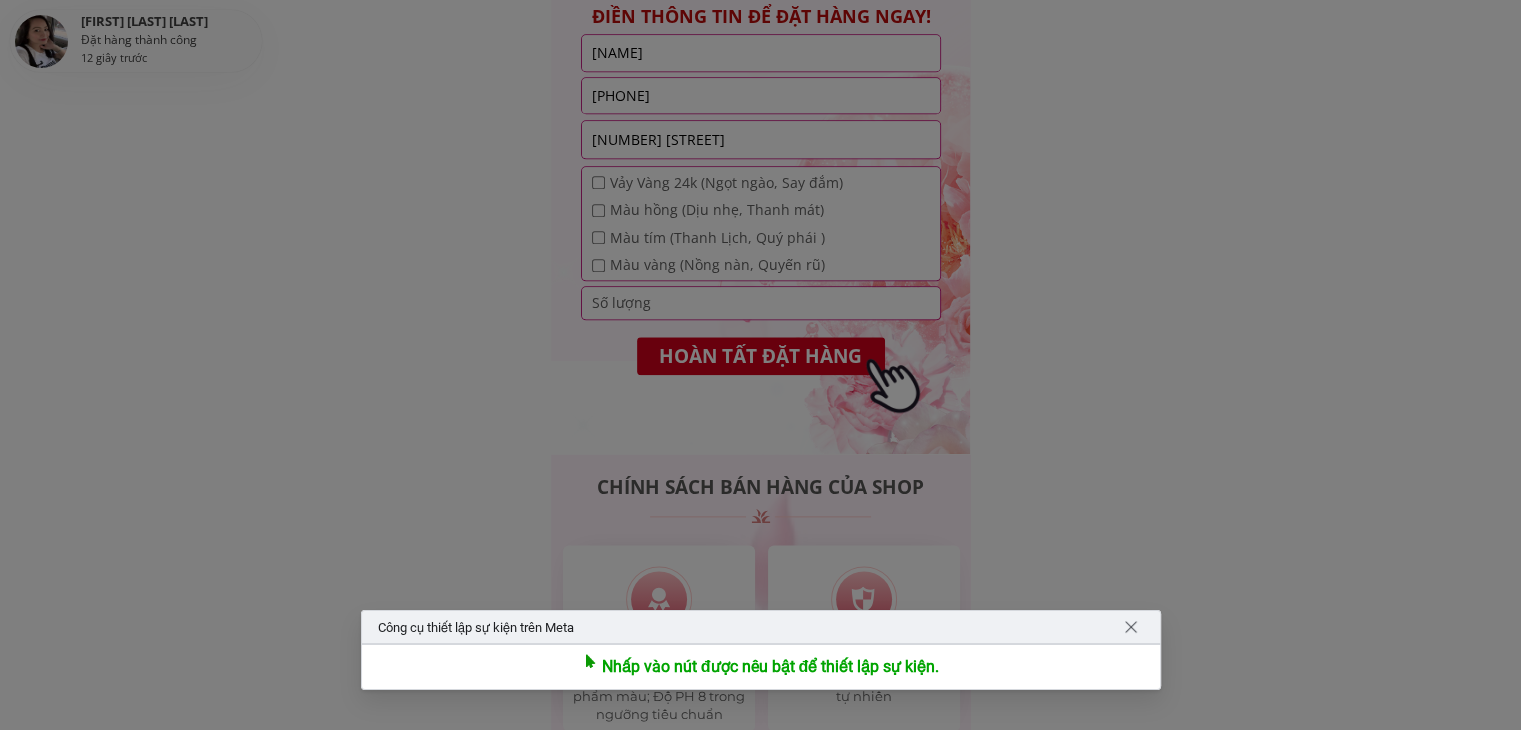 scroll, scrollTop: 10050, scrollLeft: 0, axis: vertical 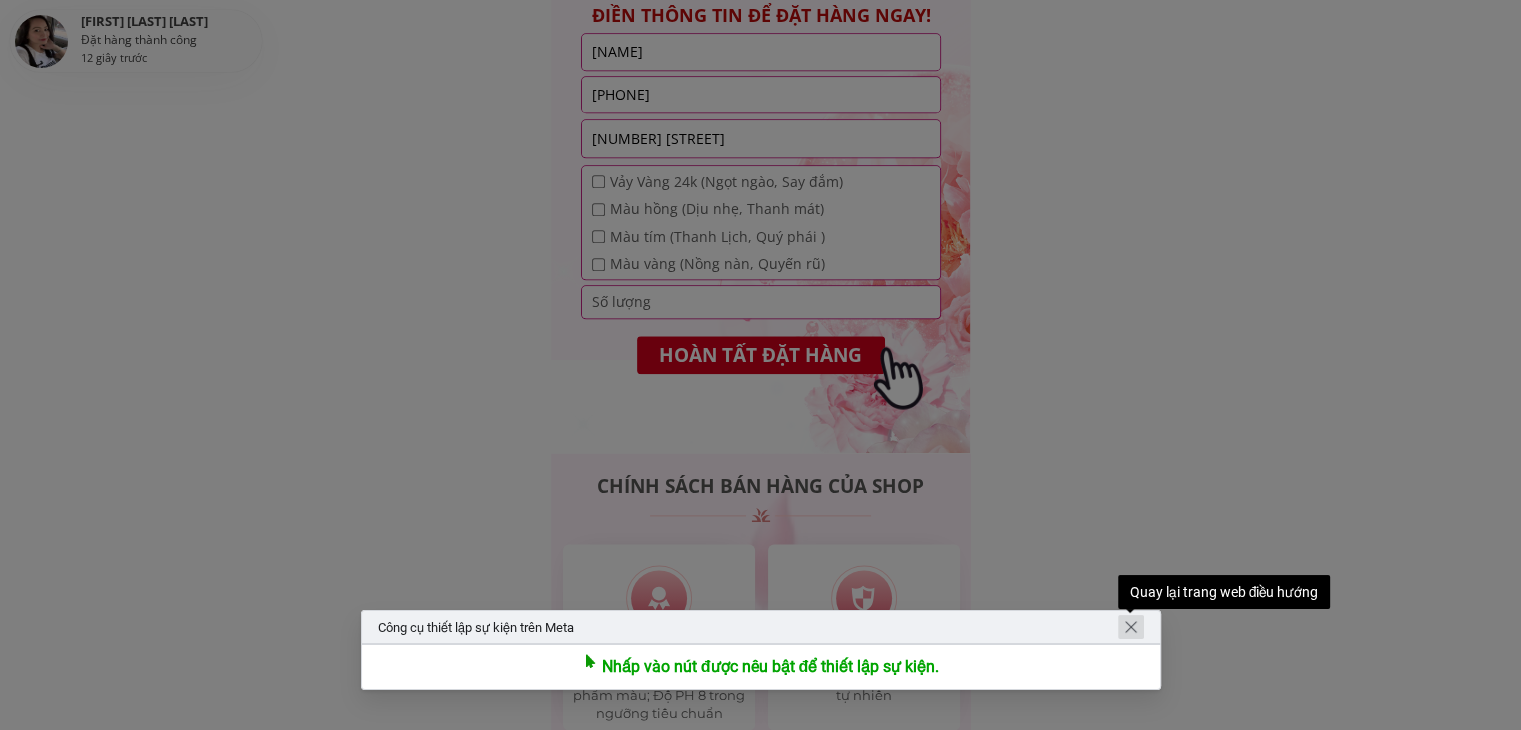 click at bounding box center [1131, 627] 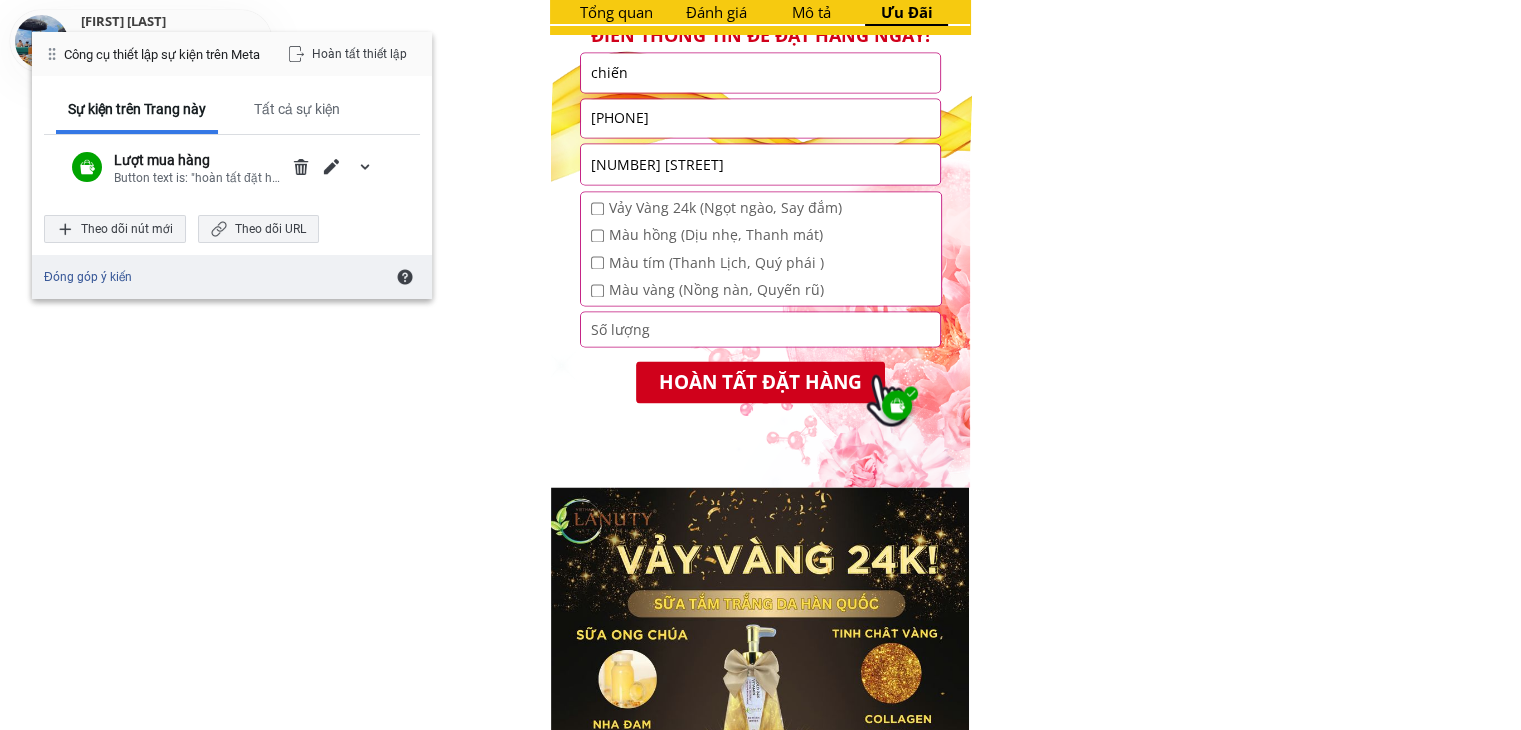 scroll, scrollTop: 3140, scrollLeft: 0, axis: vertical 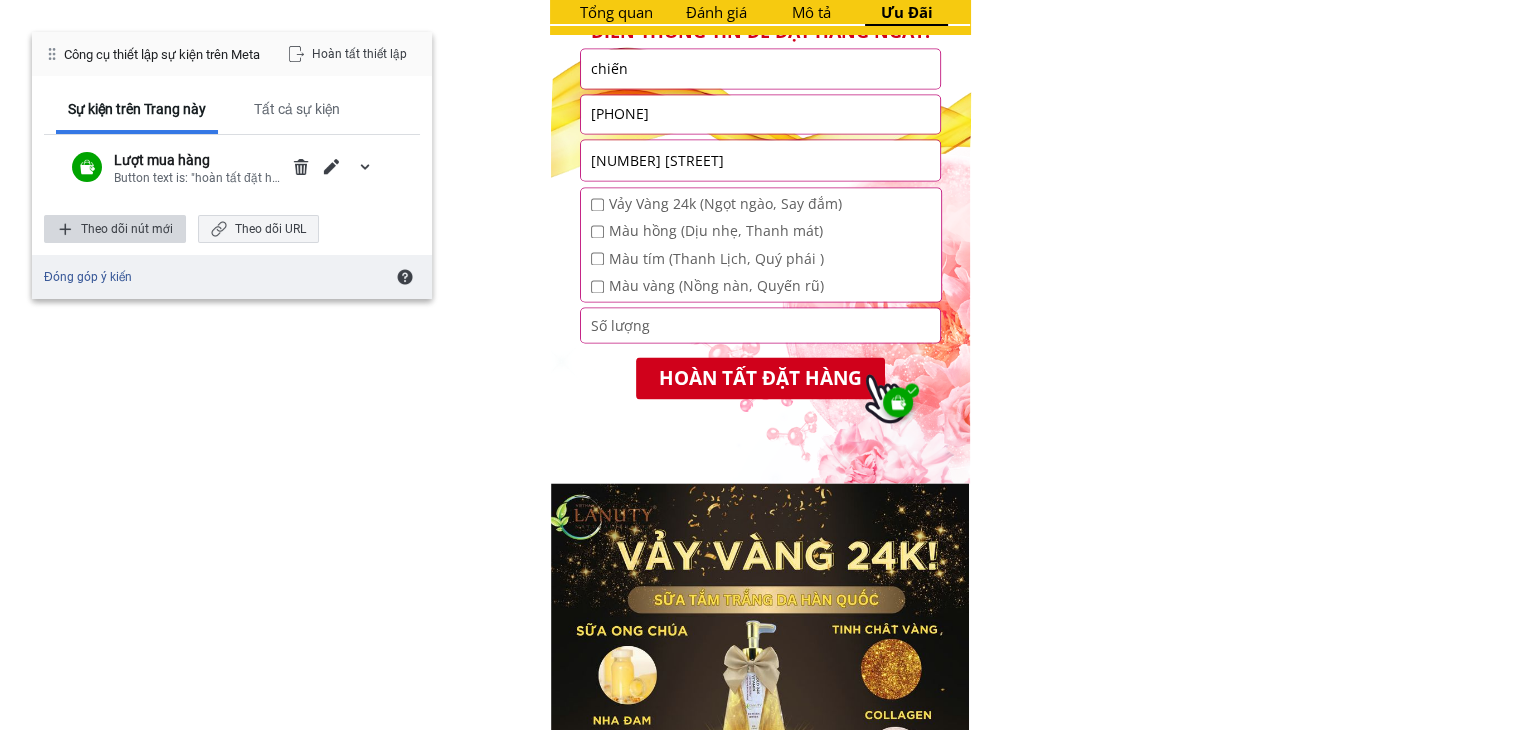 click on "Theo dõi nút mới" at bounding box center [115, 229] 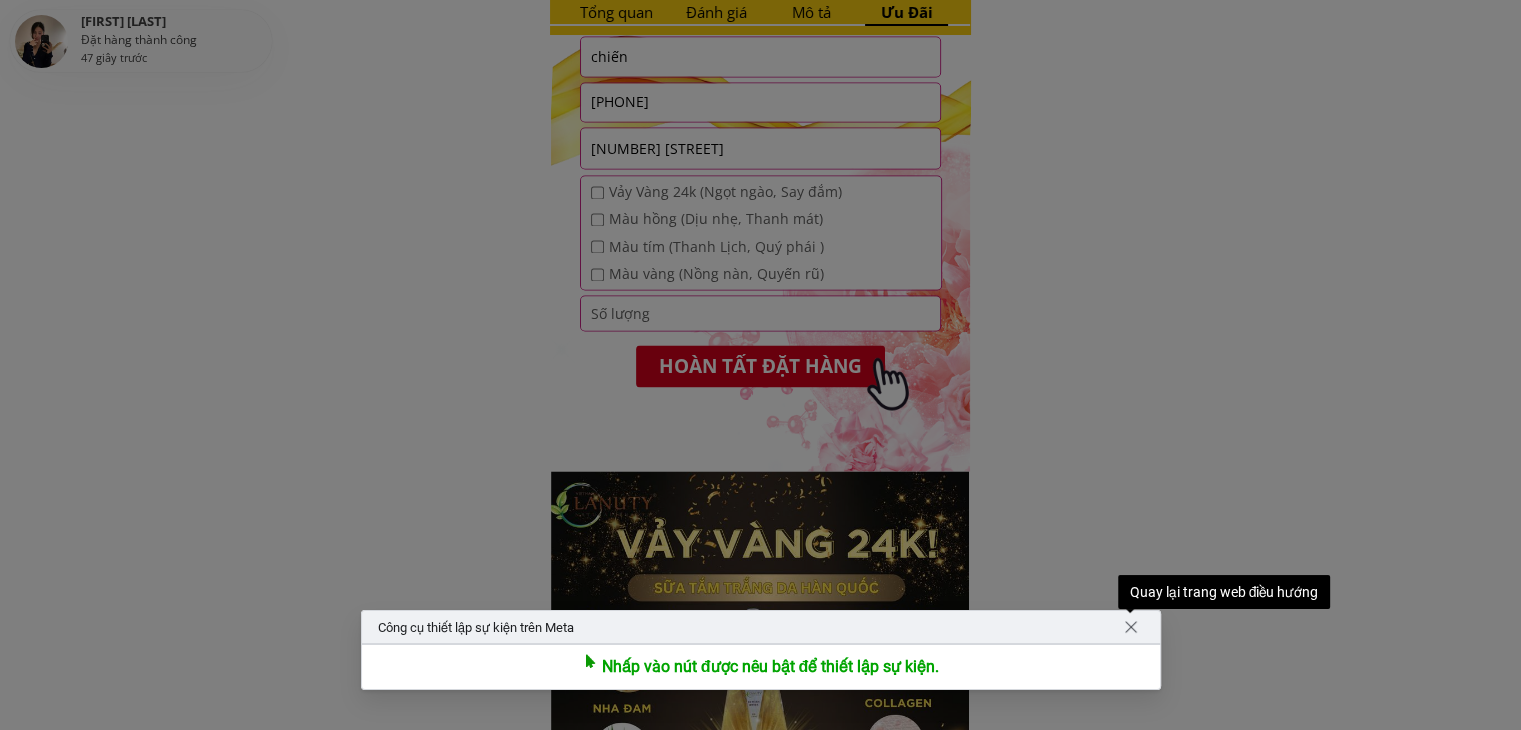 scroll, scrollTop: 3160, scrollLeft: 0, axis: vertical 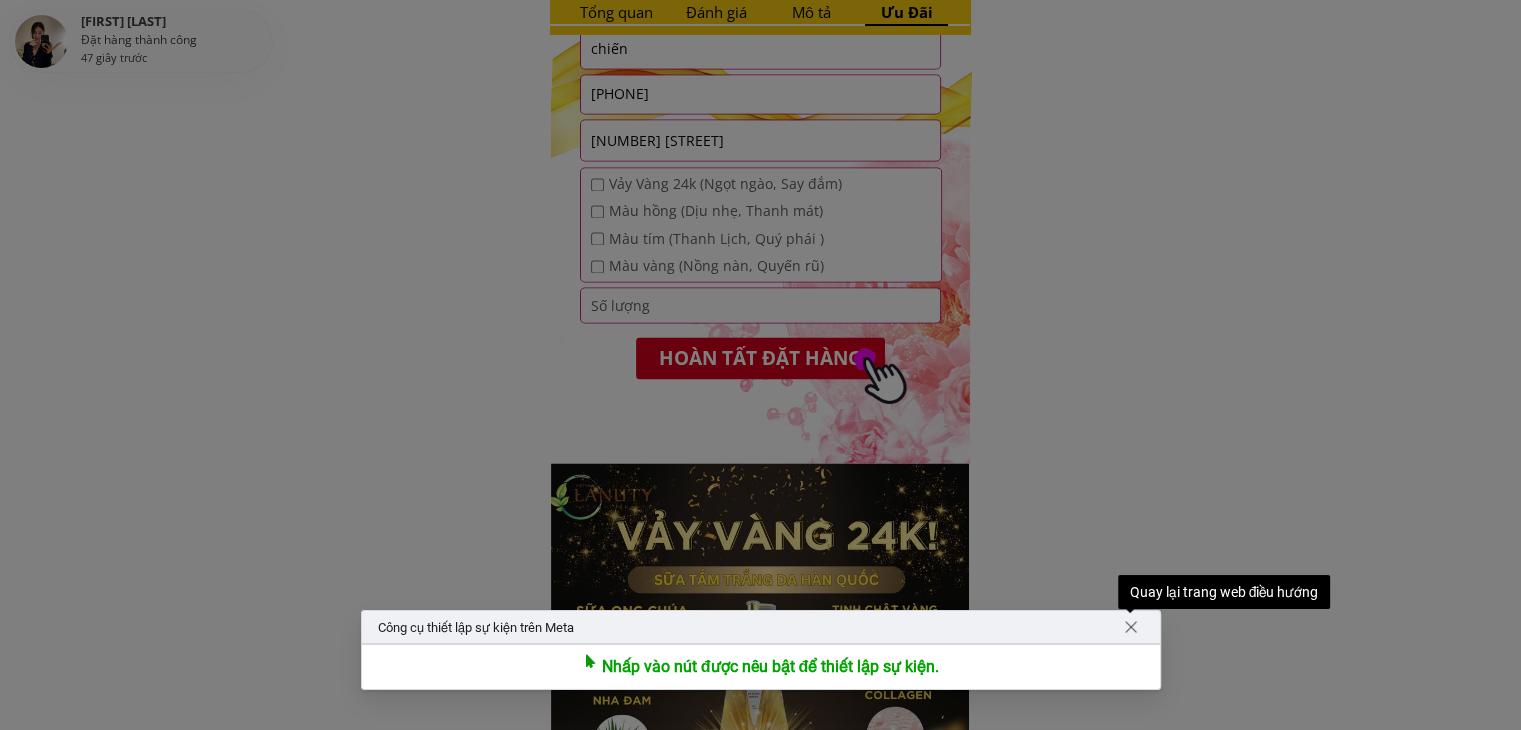 click at bounding box center [1130, 613] 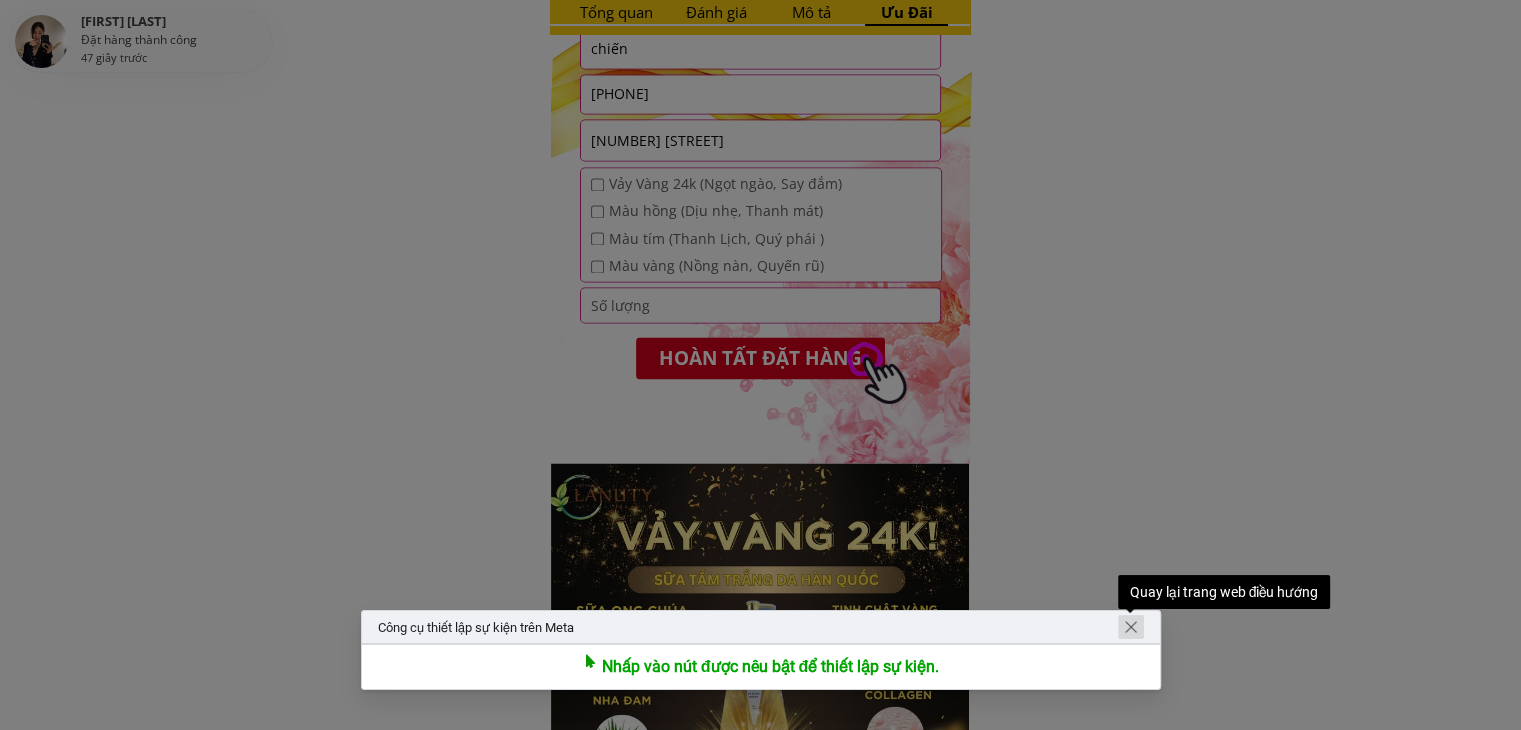 click at bounding box center (1131, 627) 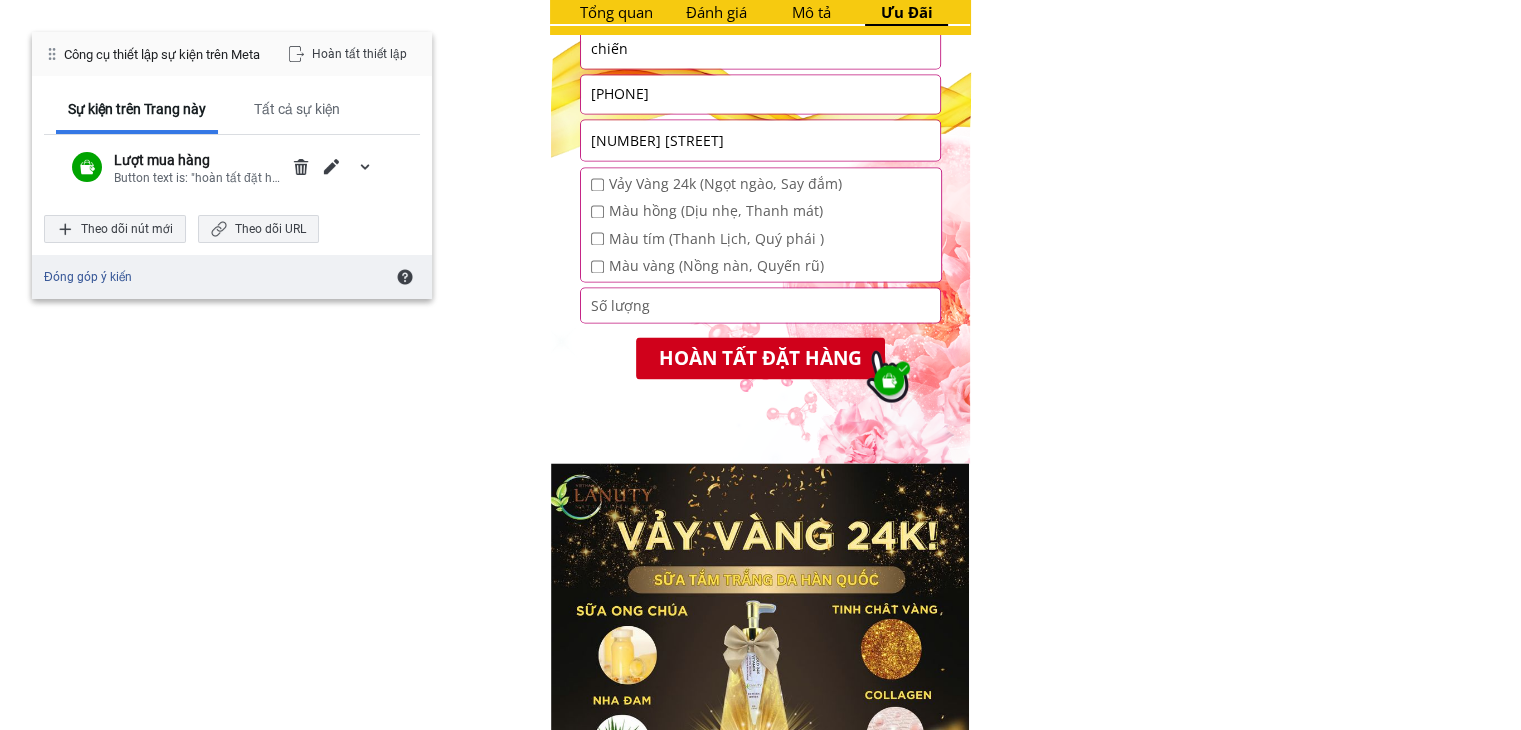 click at bounding box center [889, 380] 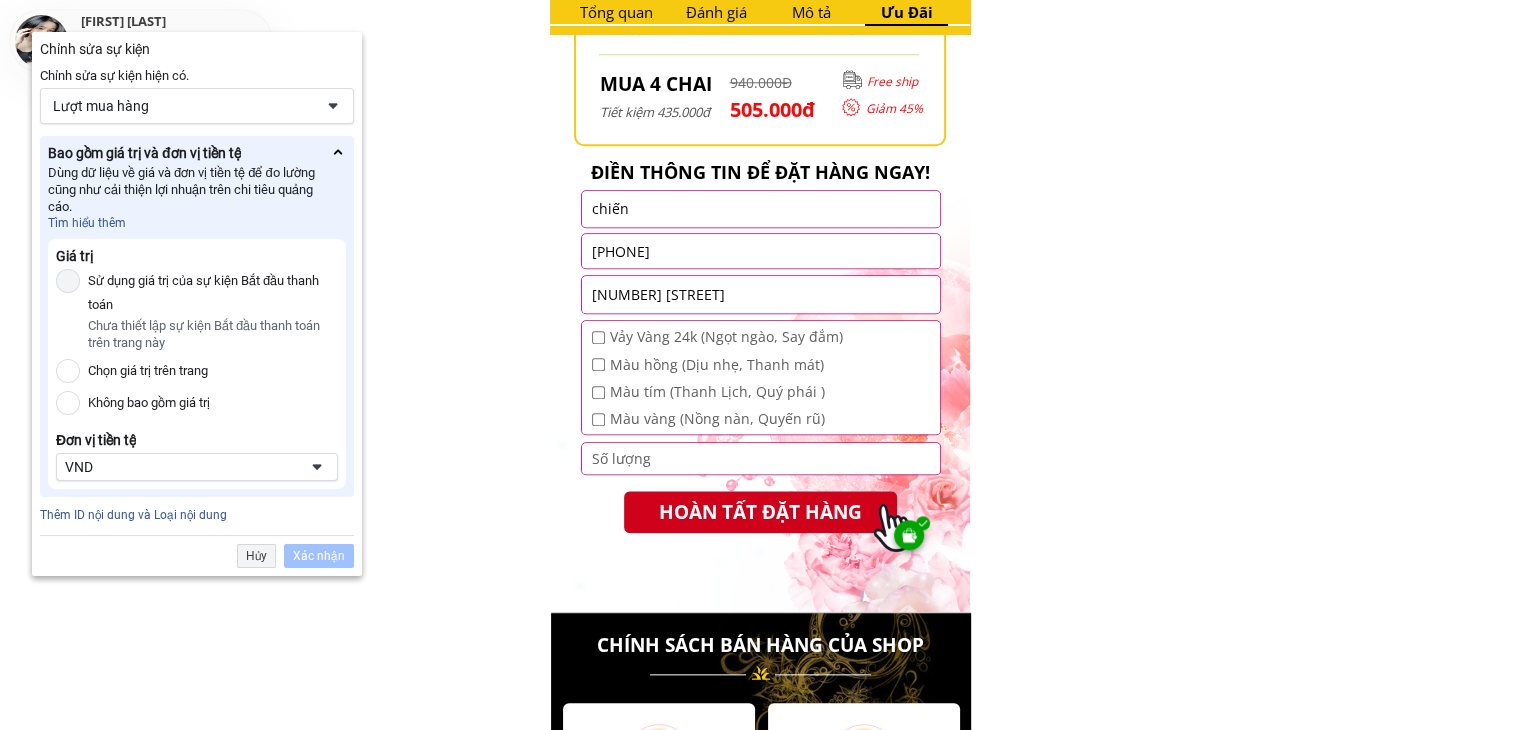 scroll, scrollTop: 9667, scrollLeft: 0, axis: vertical 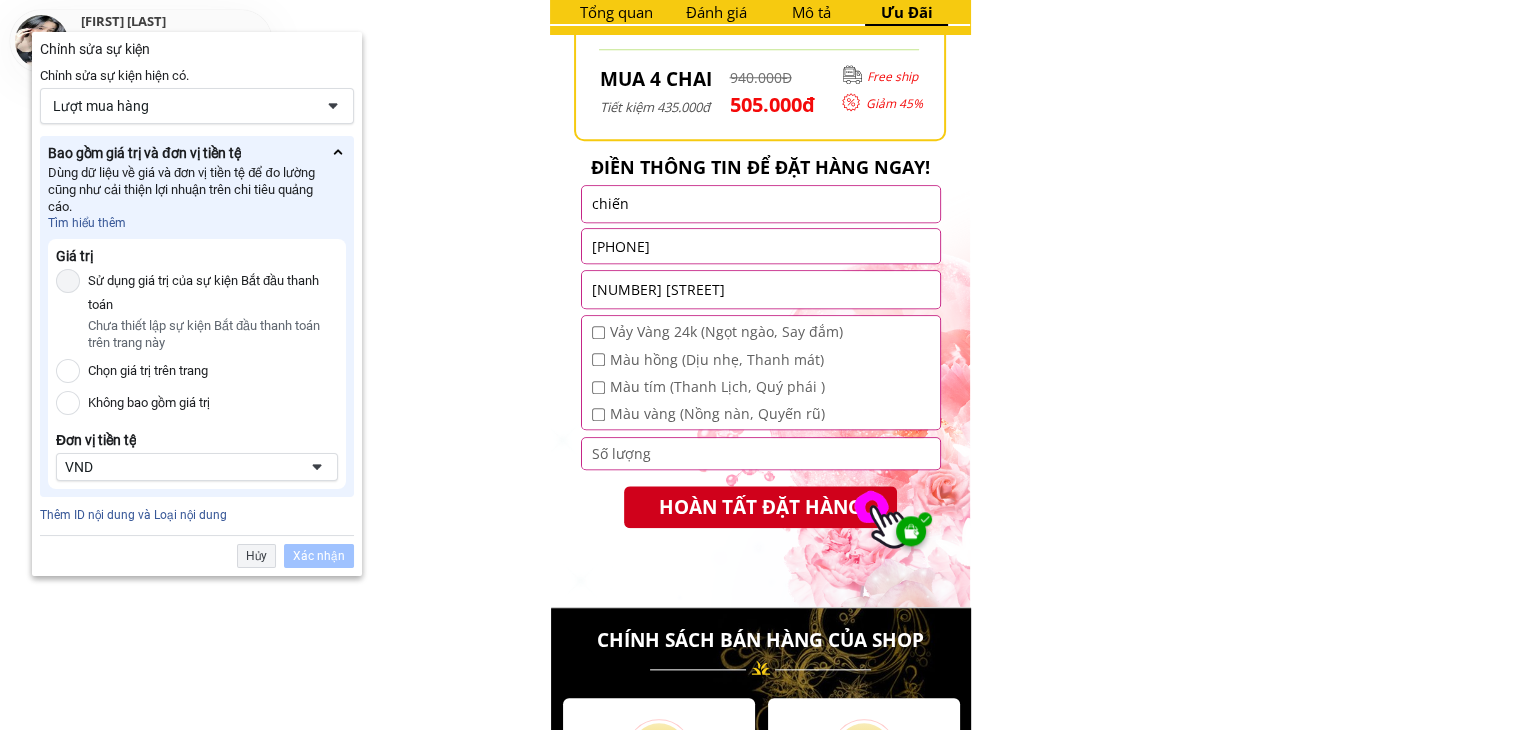 click at bounding box center (911, 531) 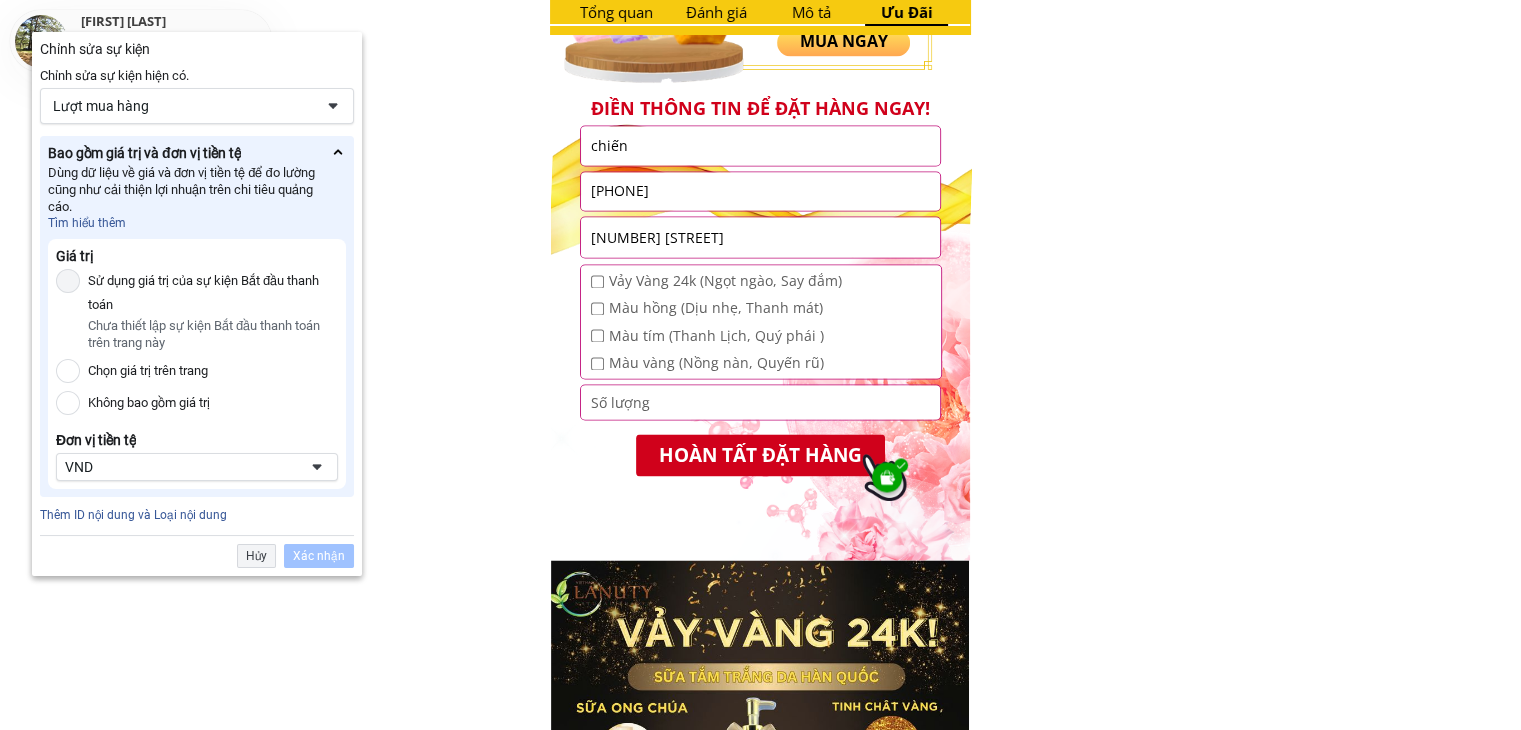 scroll, scrollTop: 3064, scrollLeft: 0, axis: vertical 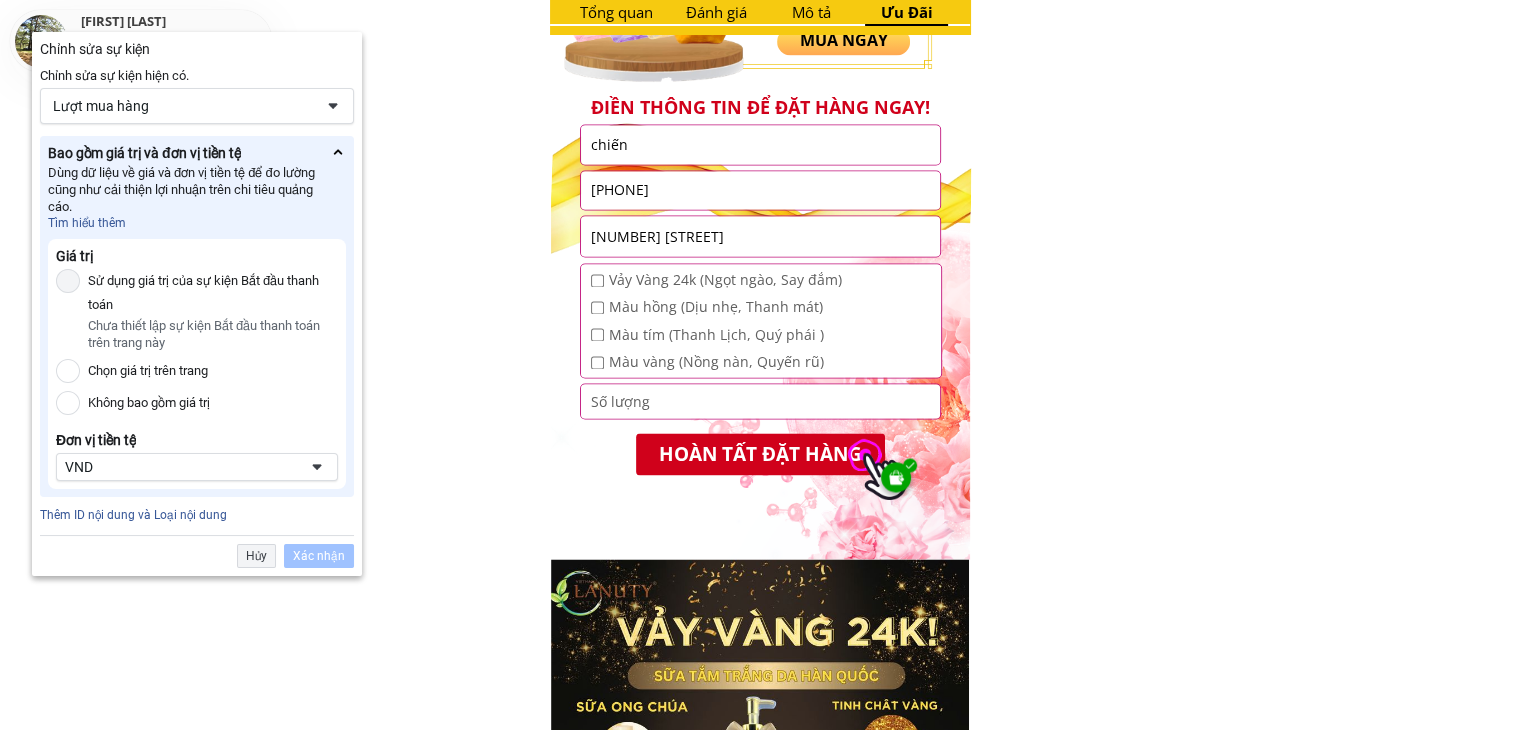 click at bounding box center [896, 477] 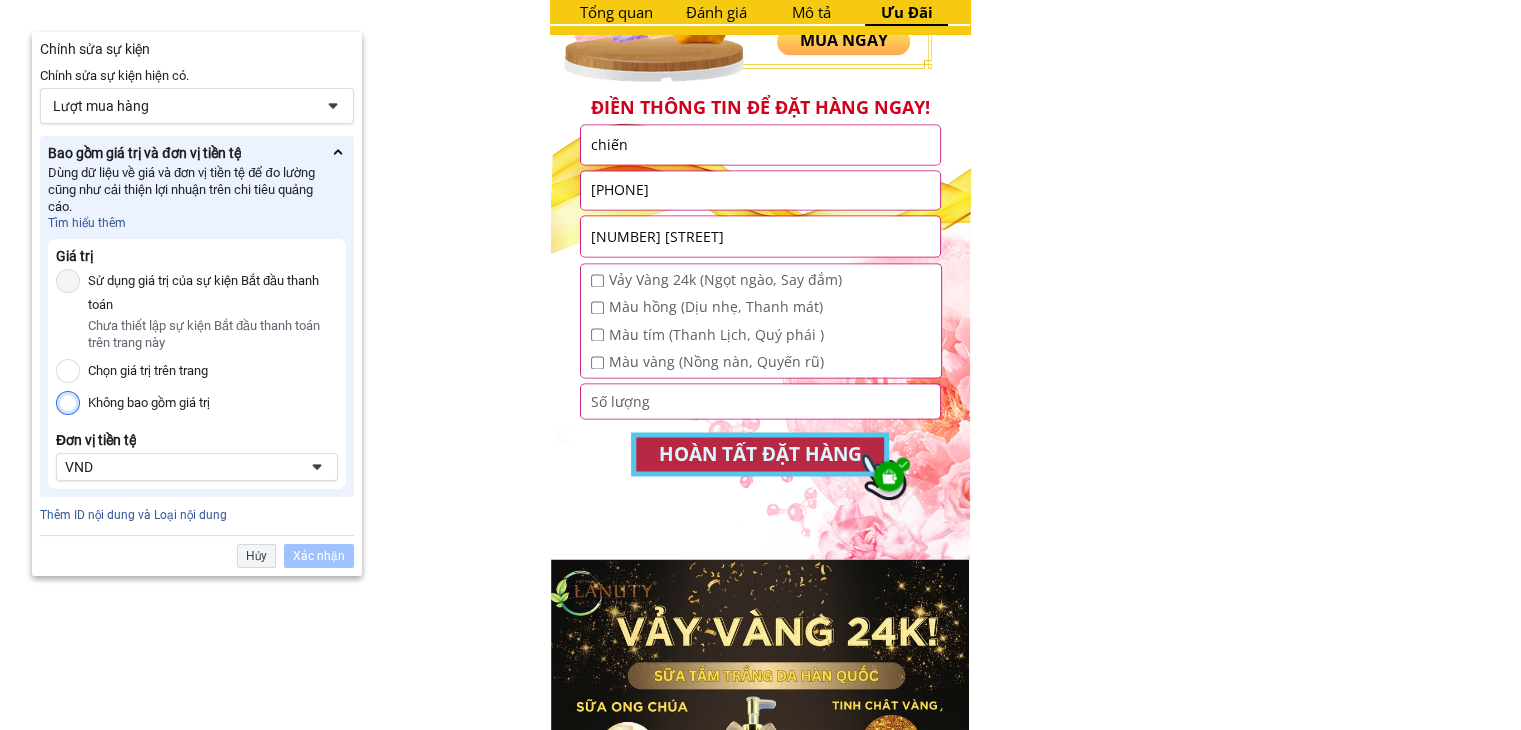 click on "Không bao gồm giá trị" at bounding box center [68, 403] 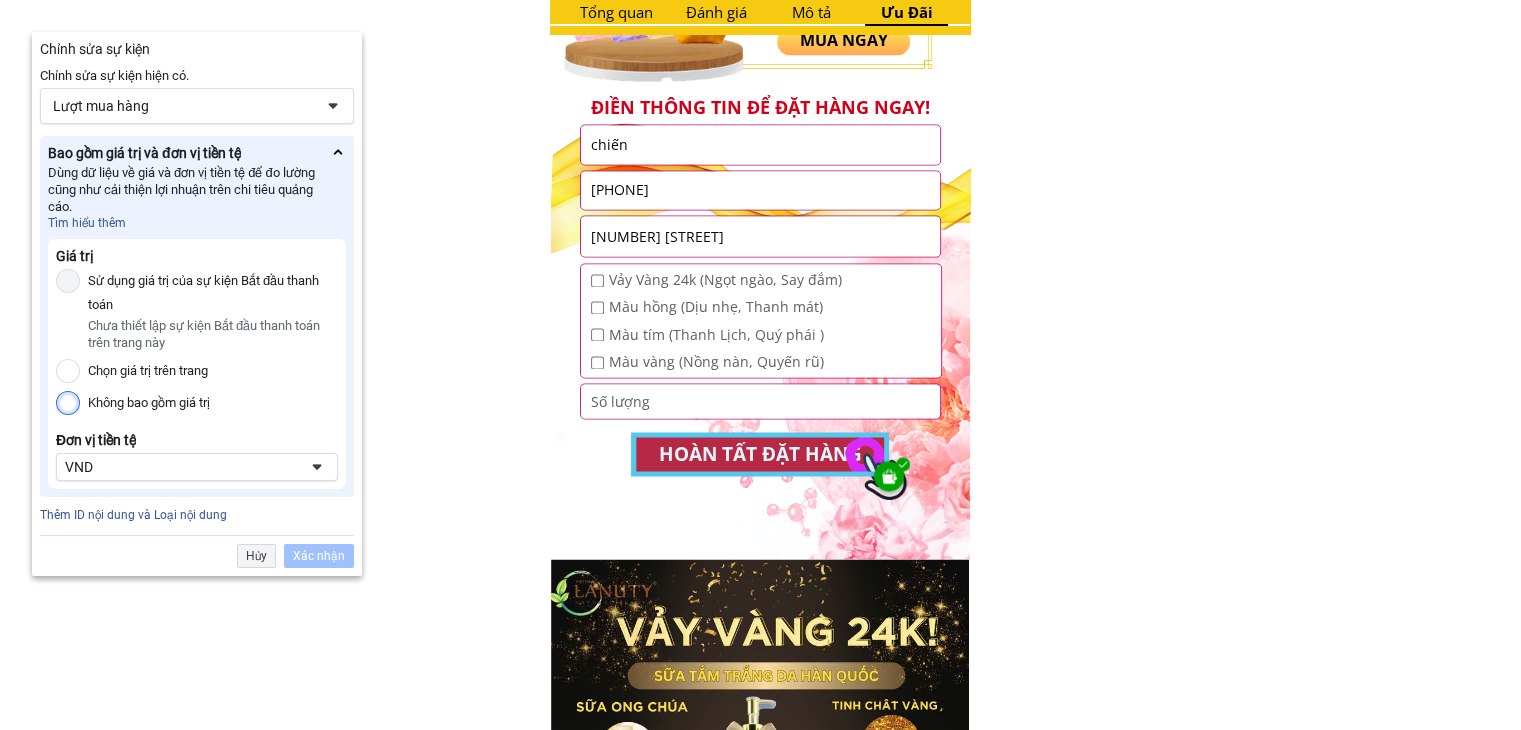 radio on "true" 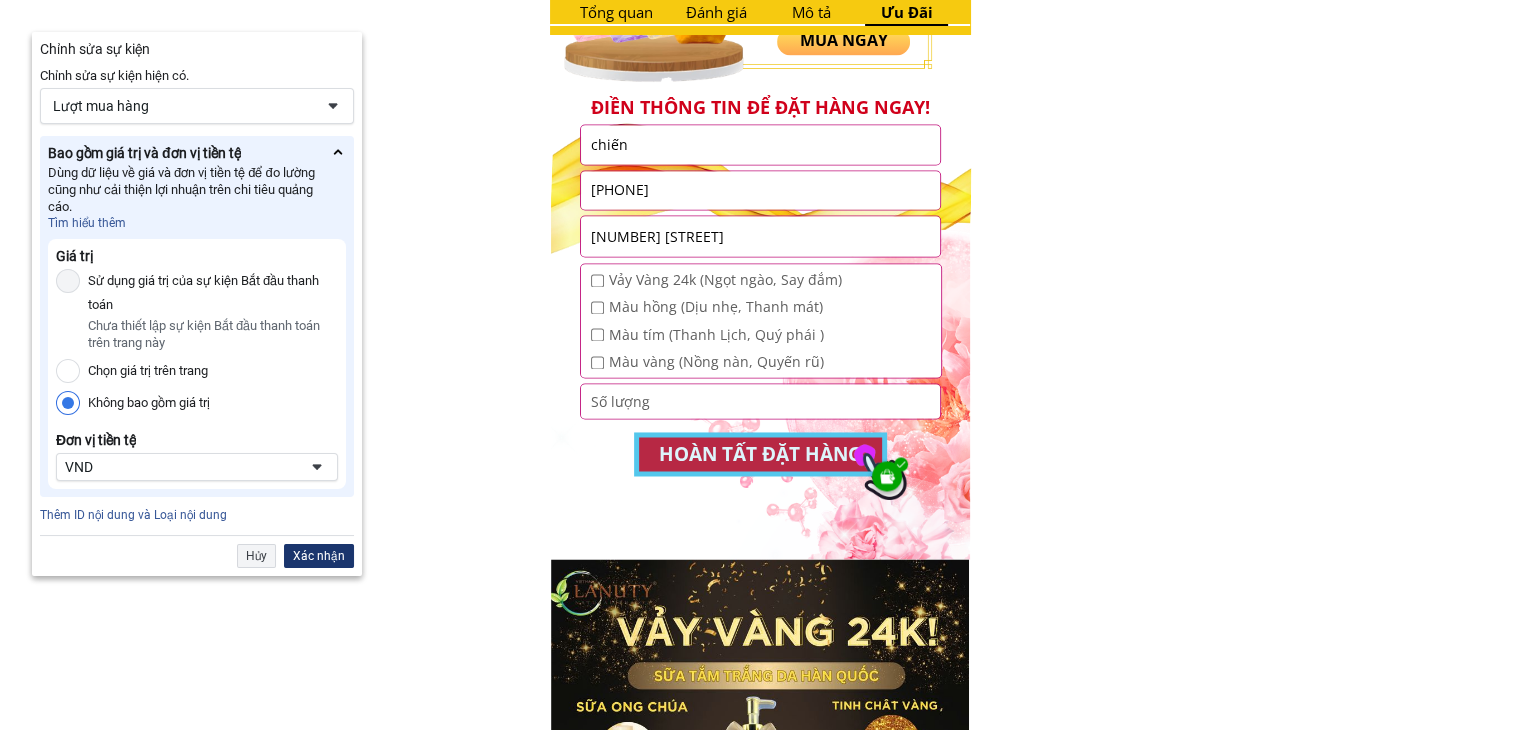click on "Xác nhận" at bounding box center [319, 556] 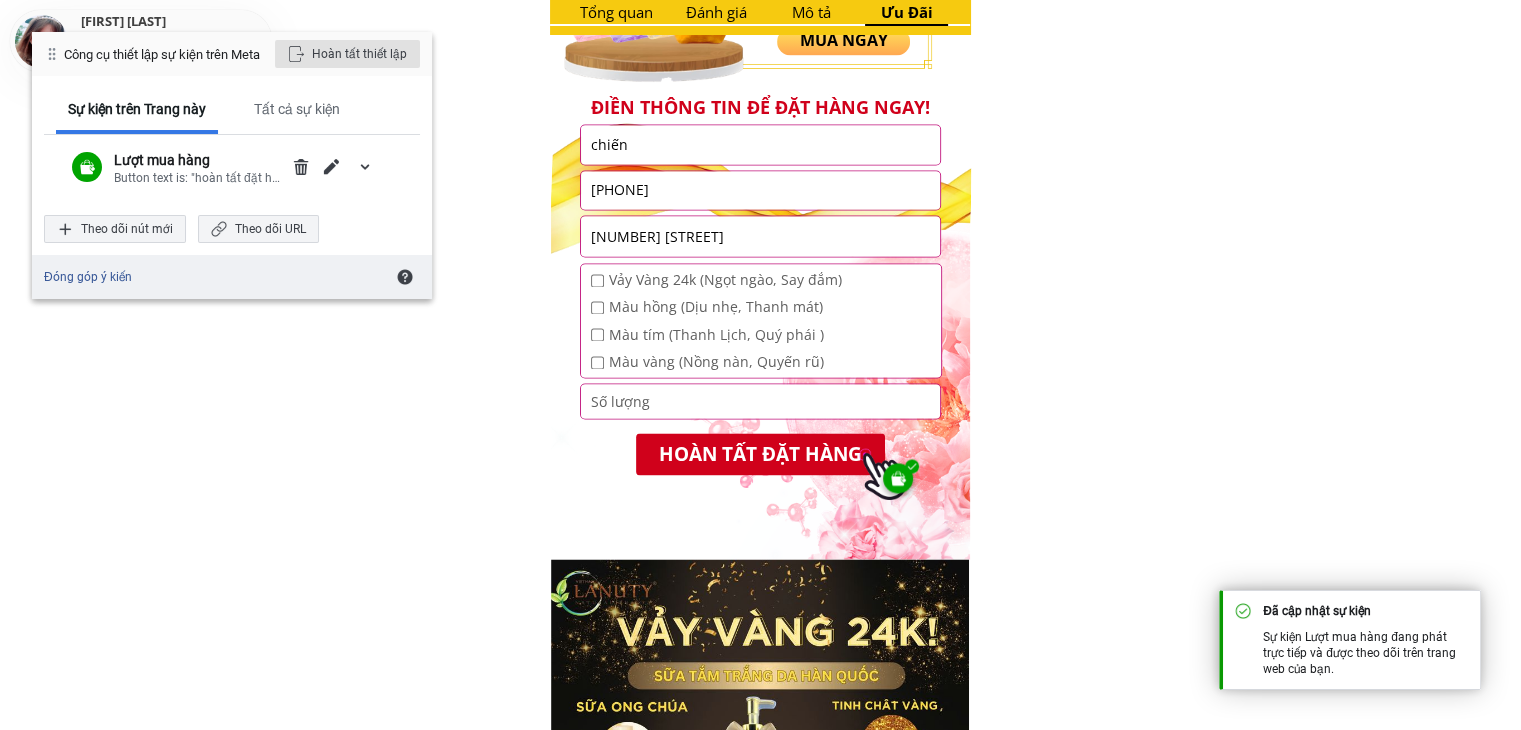 click on "Hoàn tất thiết lập" at bounding box center (347, 54) 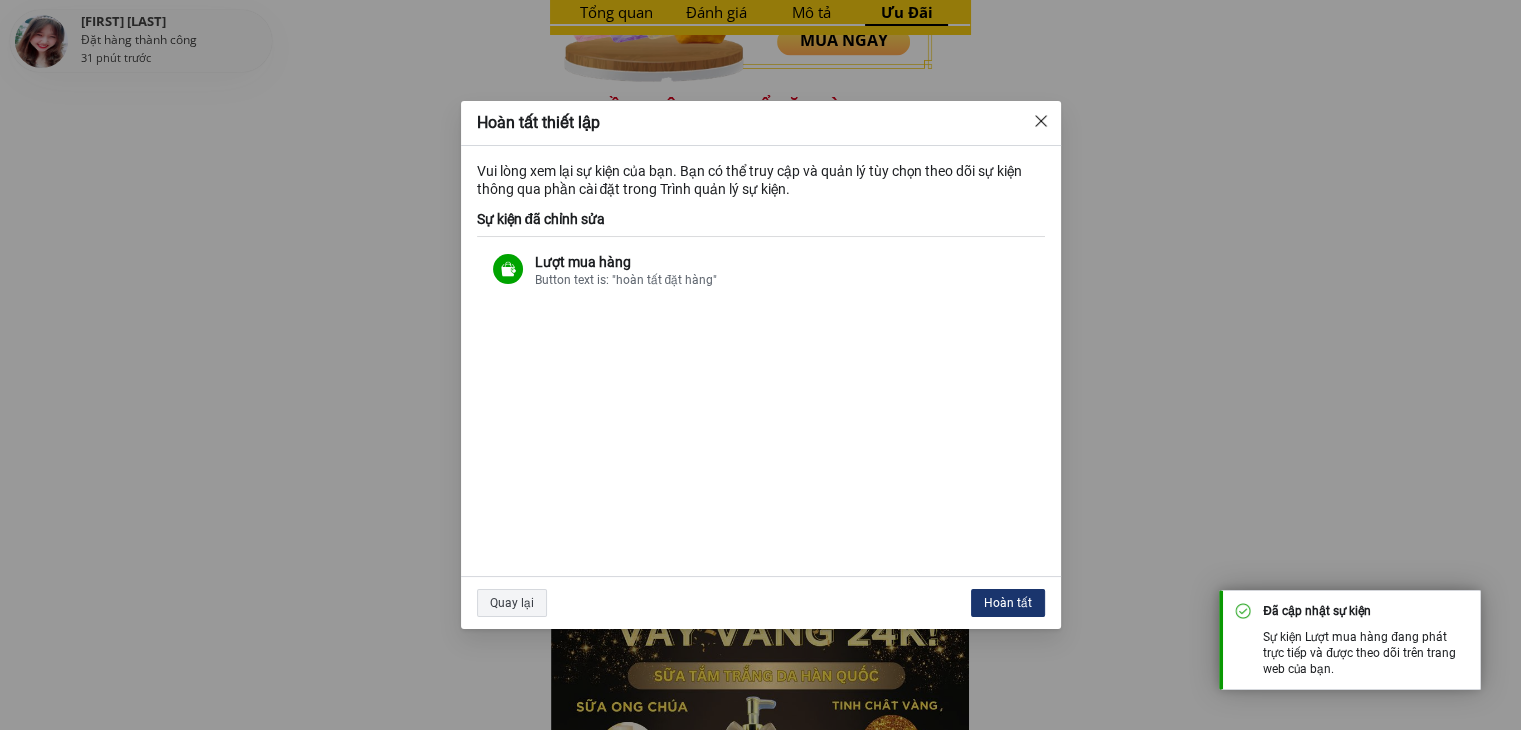 click on "Hoàn tất" at bounding box center (1008, 603) 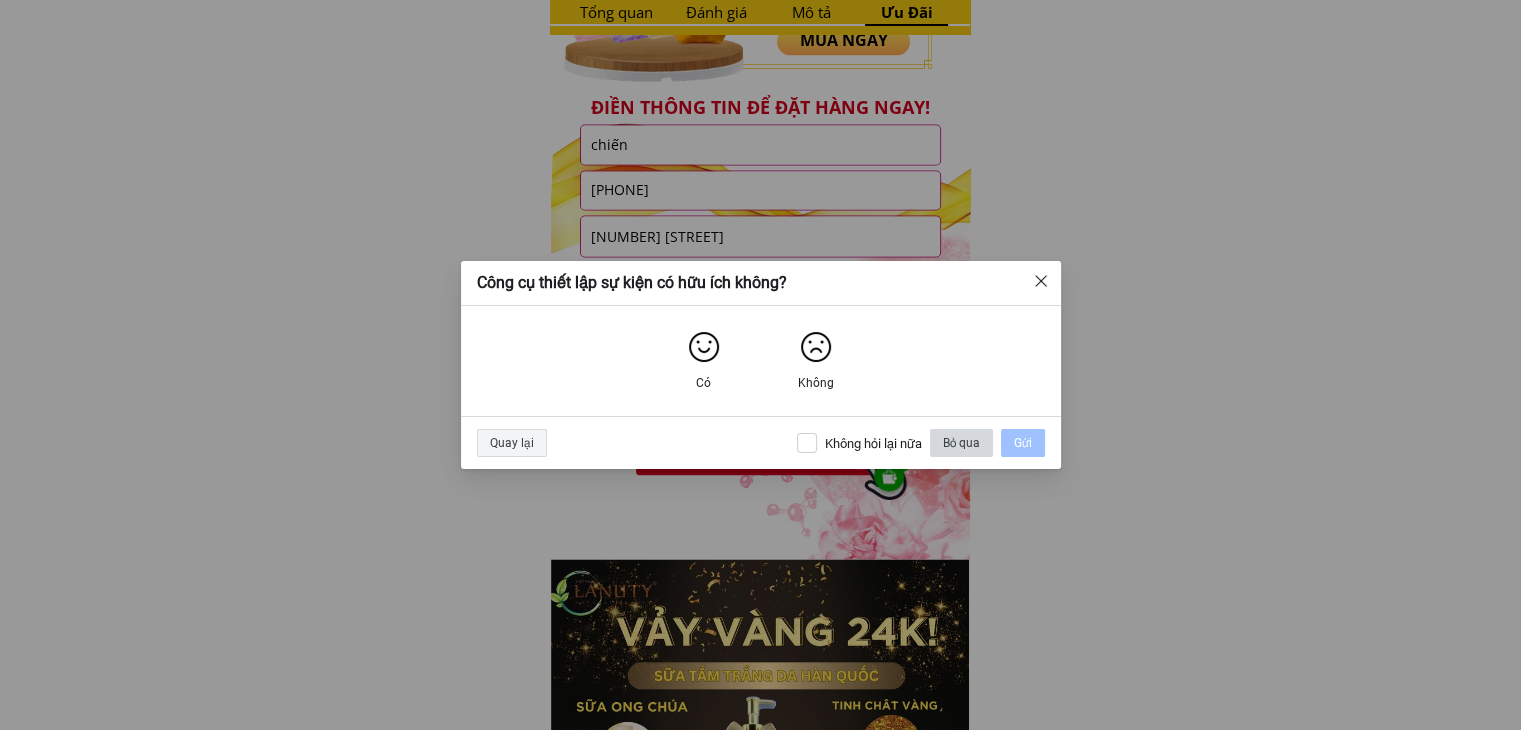 click on "Bỏ qua" at bounding box center [961, 443] 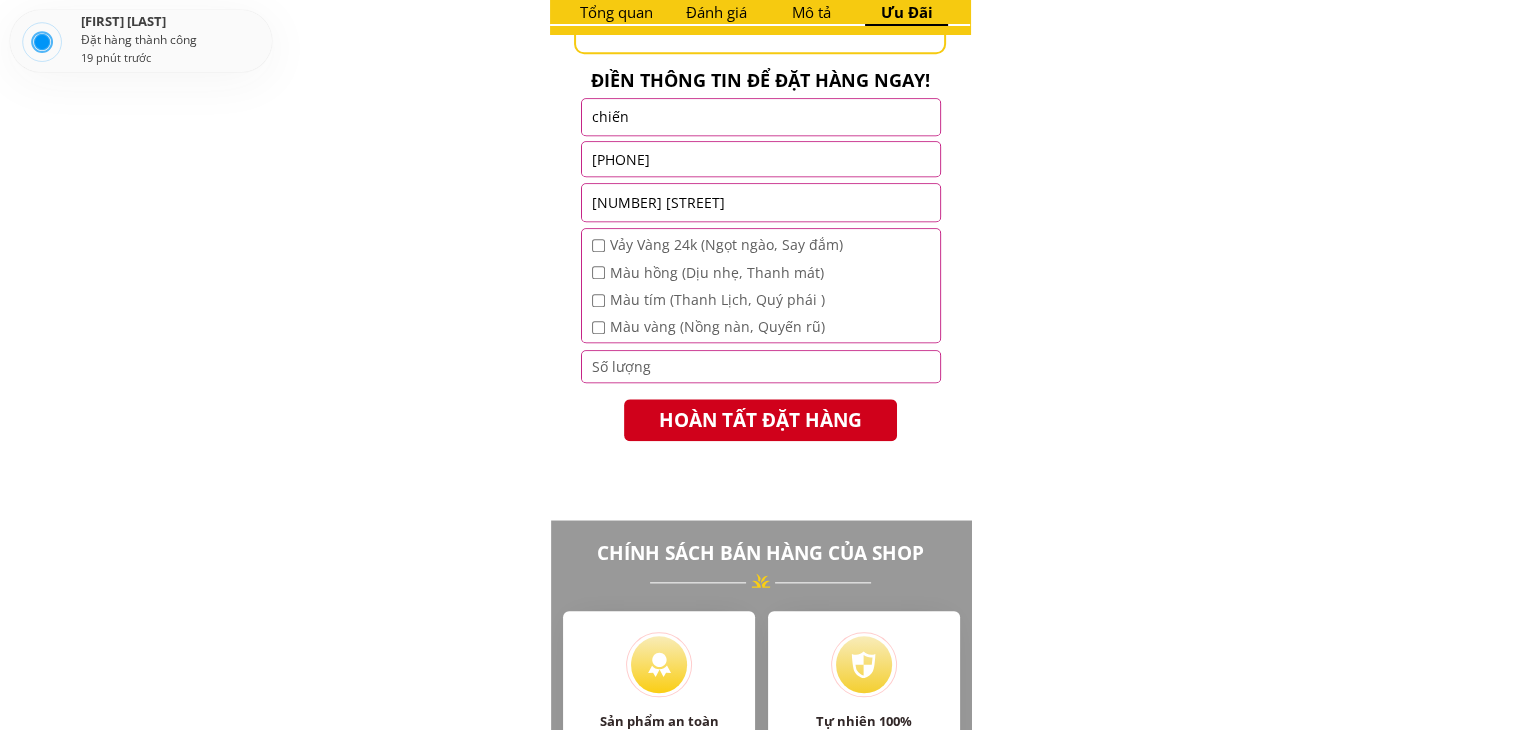 scroll, scrollTop: 9755, scrollLeft: 0, axis: vertical 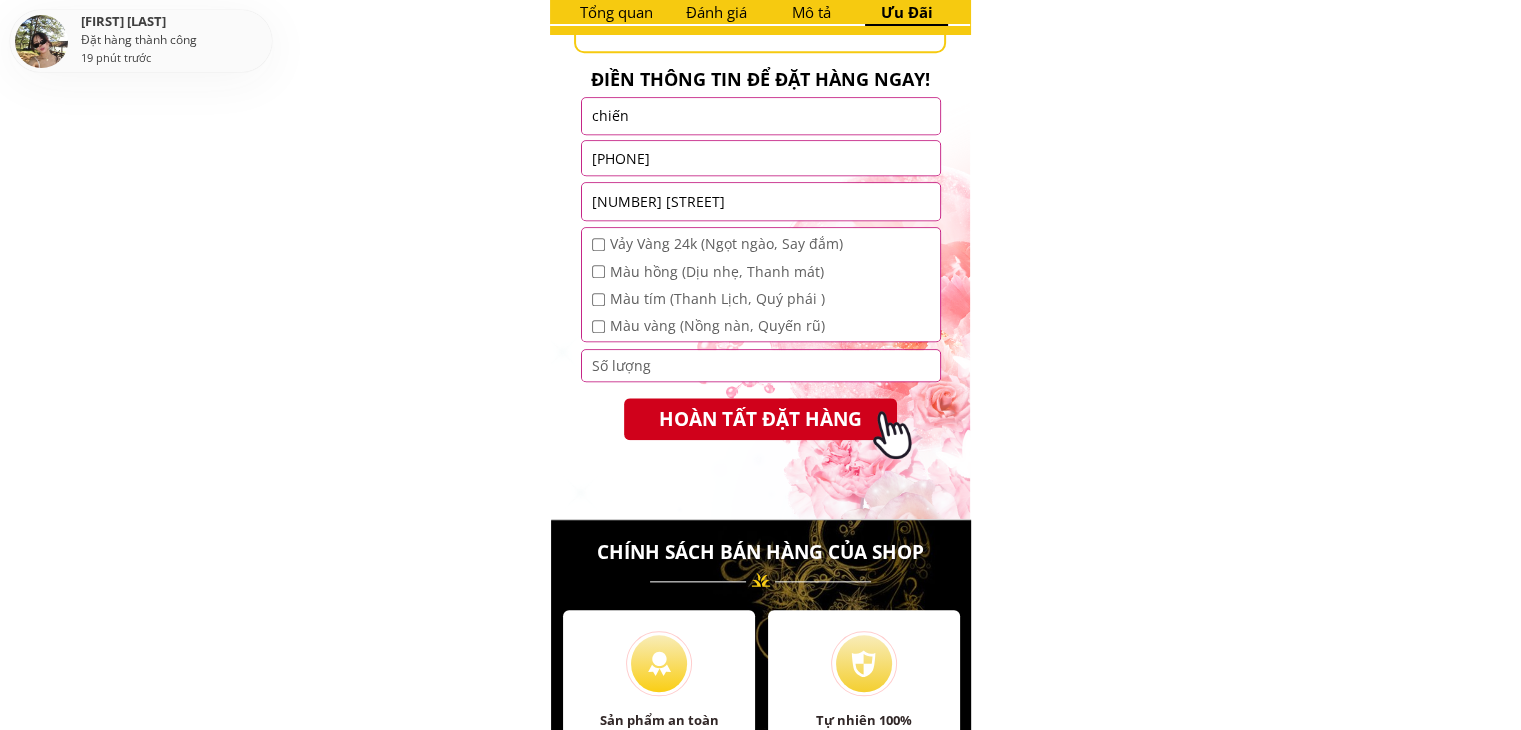 click at bounding box center (598, 244) 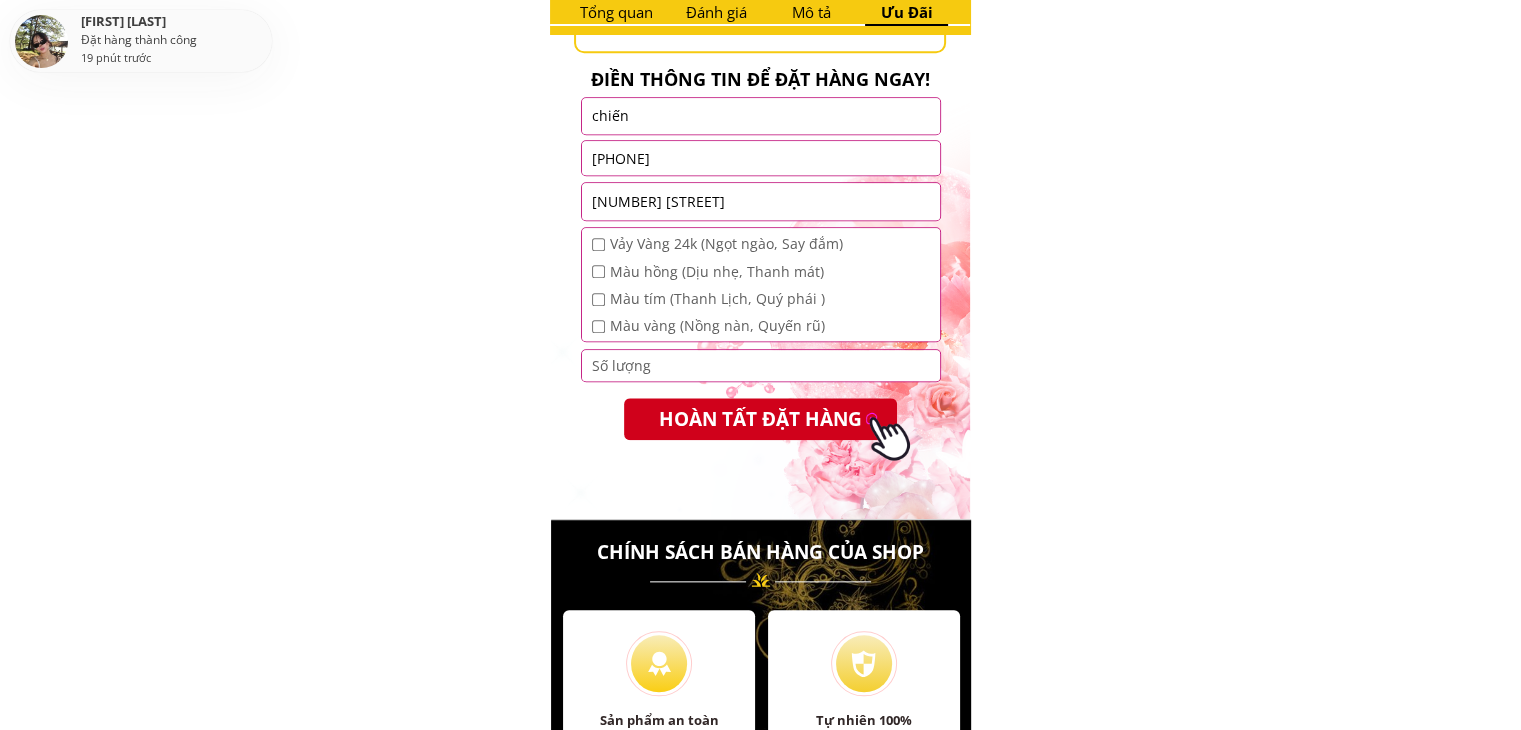 checkbox on "true" 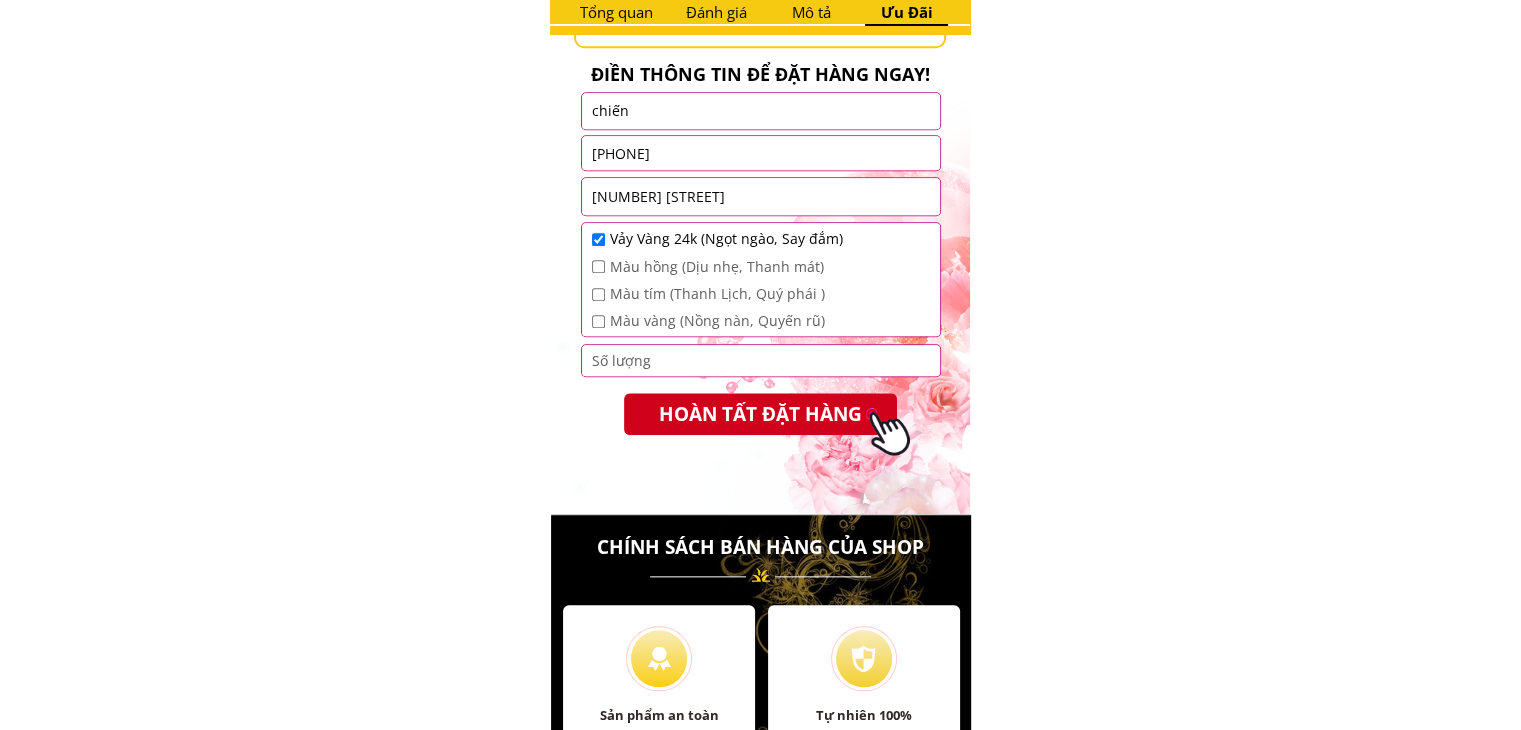 scroll, scrollTop: 9759, scrollLeft: 0, axis: vertical 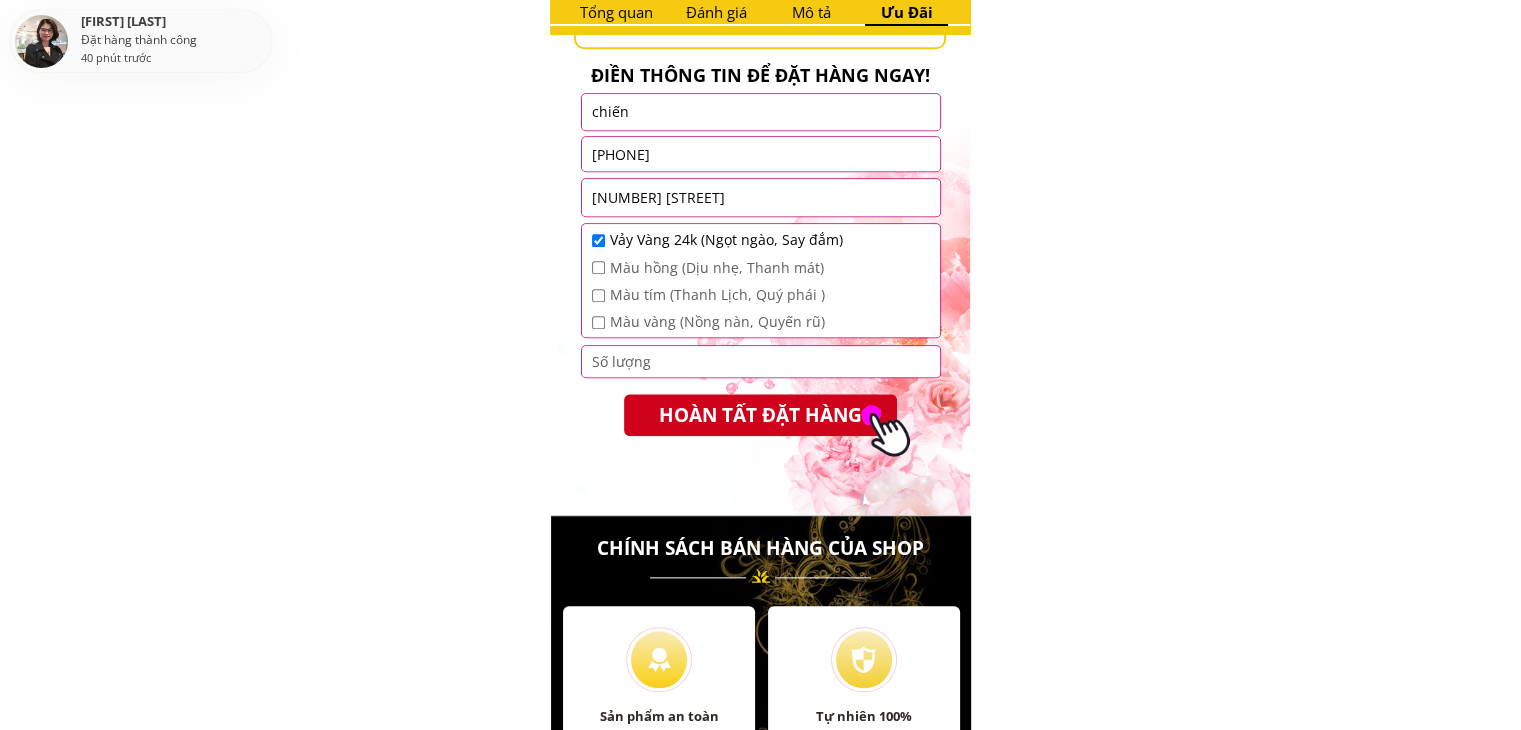 click at bounding box center (761, 361) 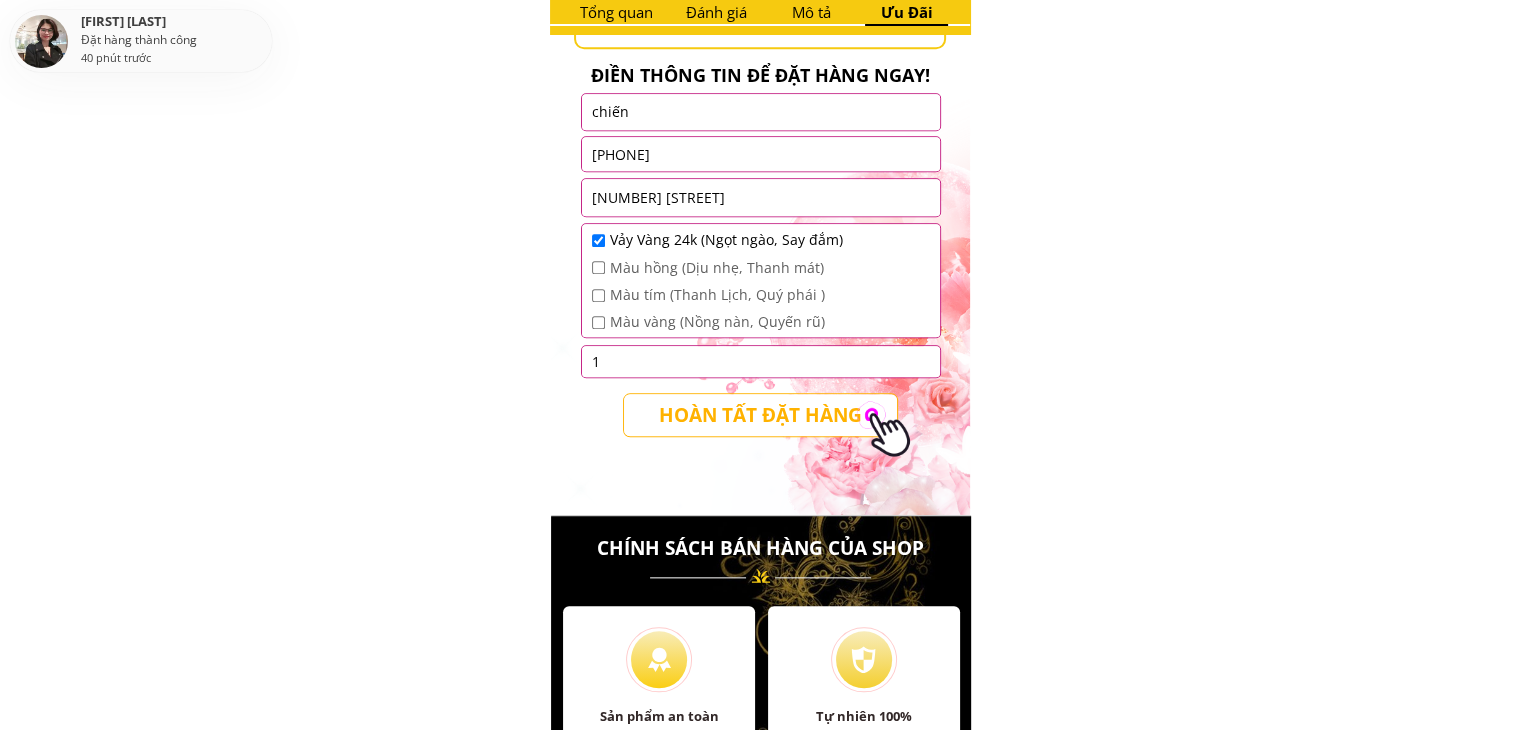 type on "1" 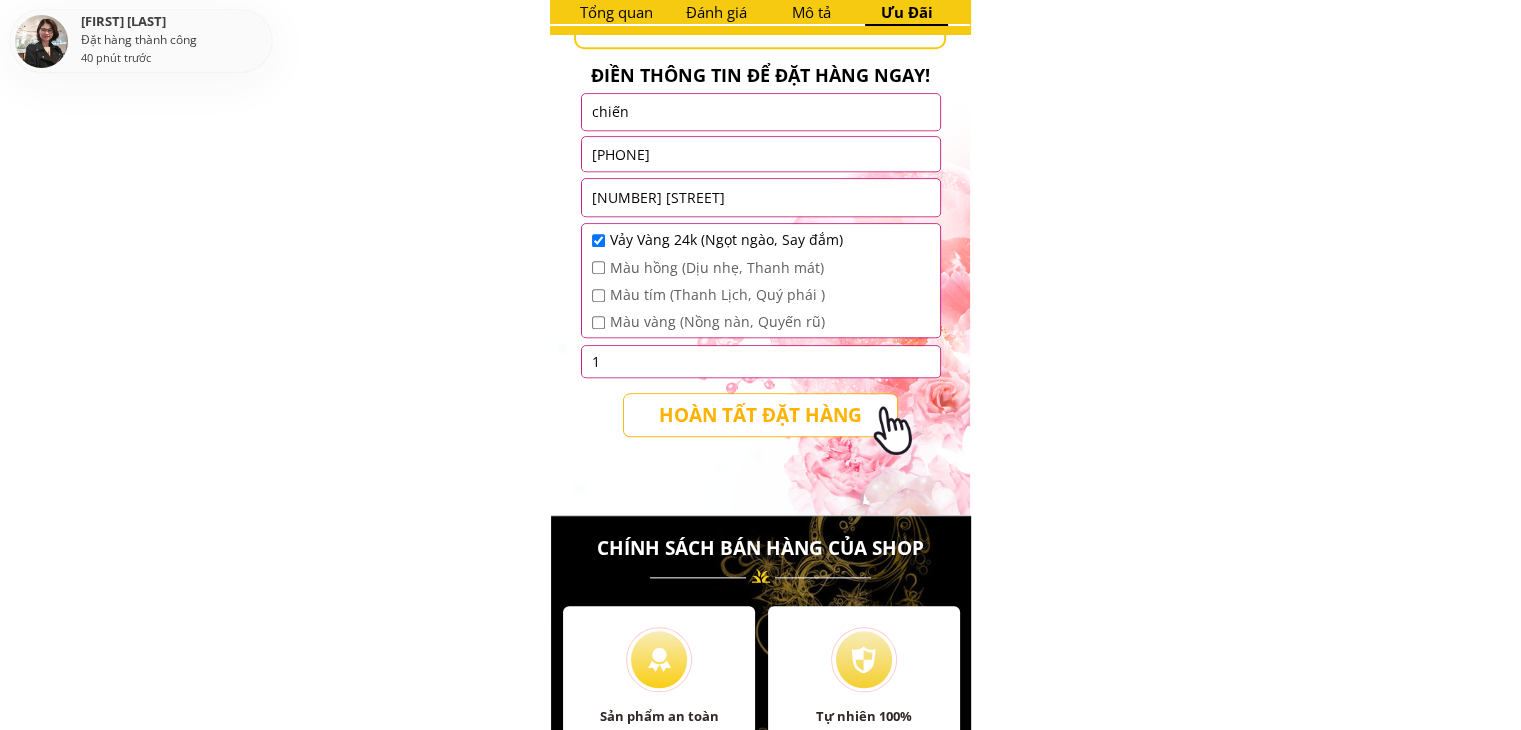 click on "HOÀN TẤT ĐẶT HÀNG" at bounding box center (760, 414) 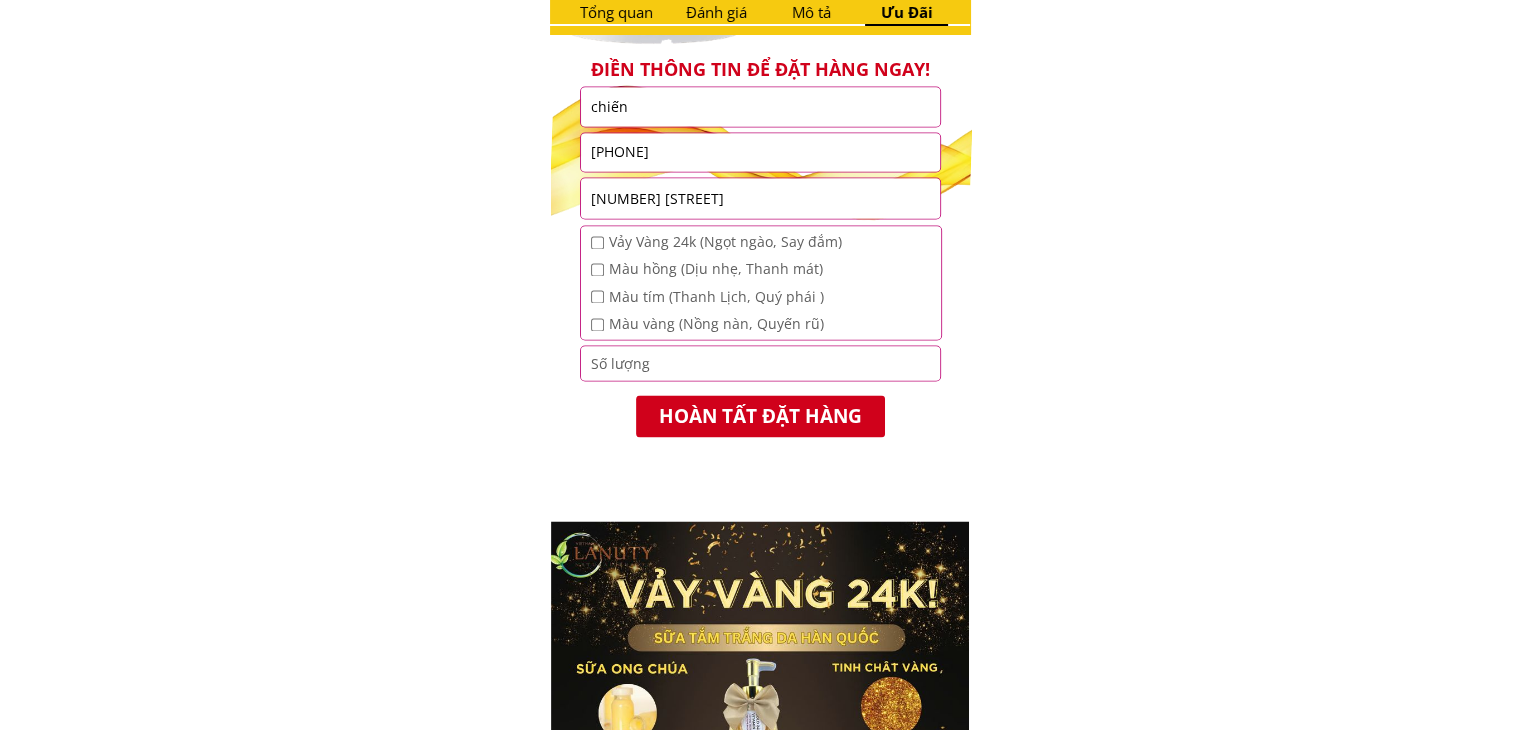 scroll, scrollTop: 3100, scrollLeft: 0, axis: vertical 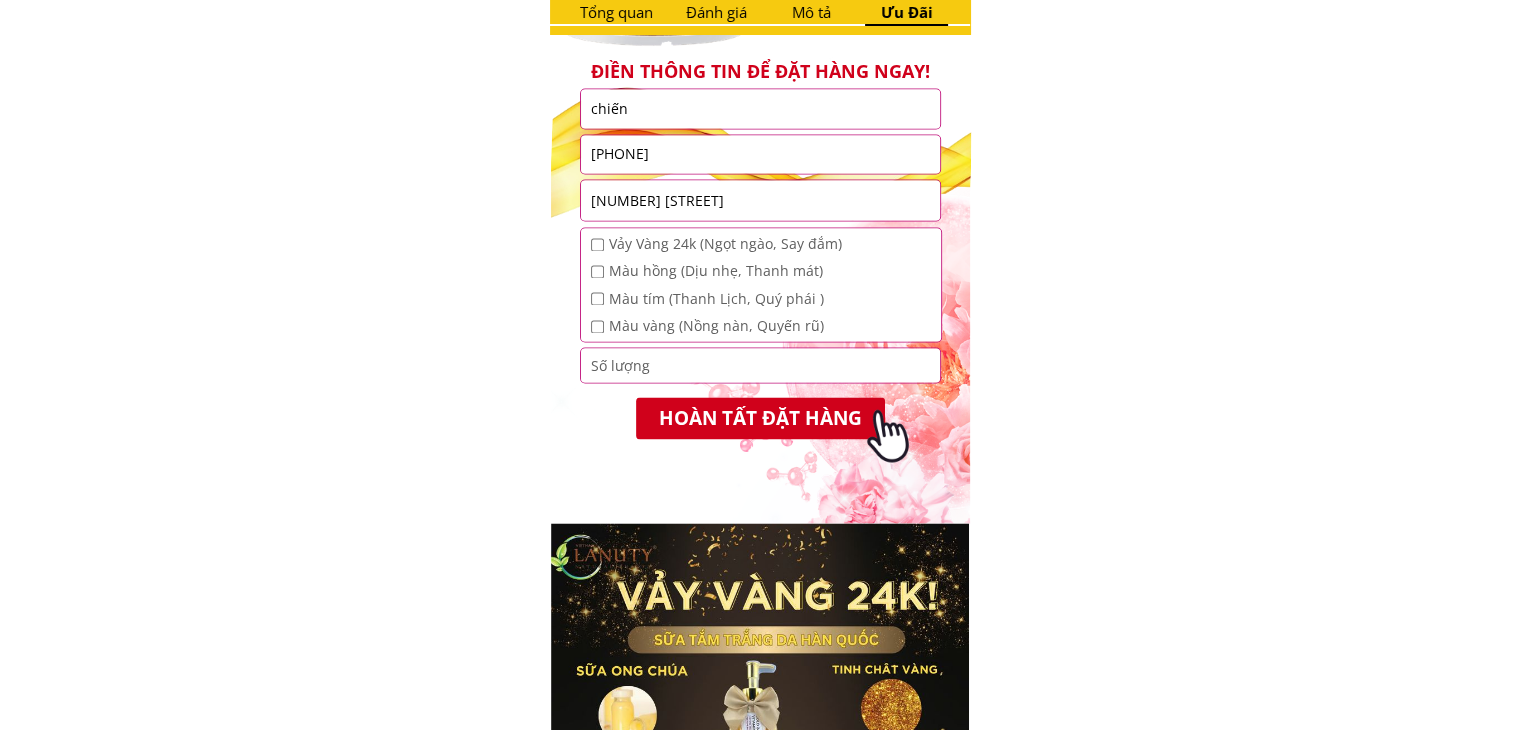 click at bounding box center [597, 244] 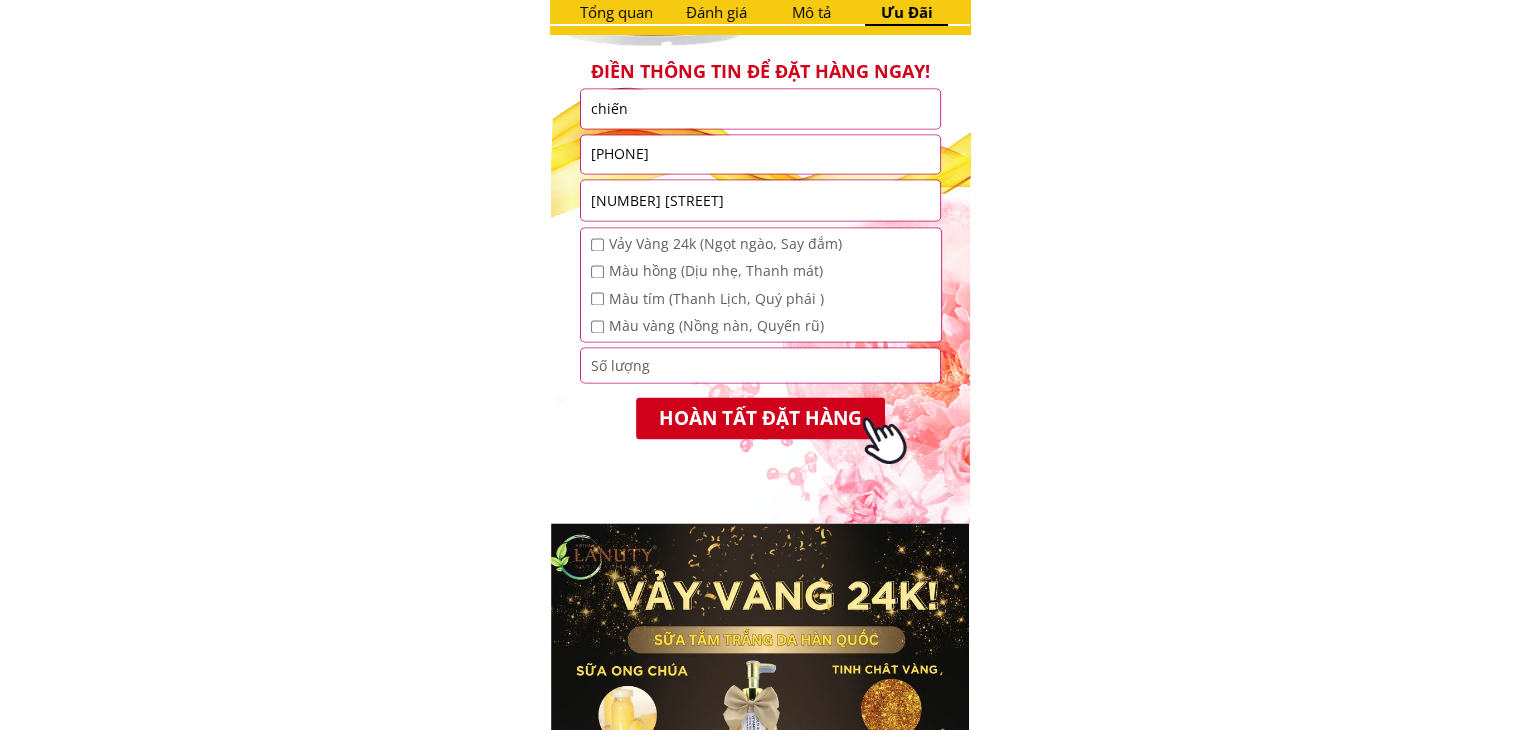 checkbox on "true" 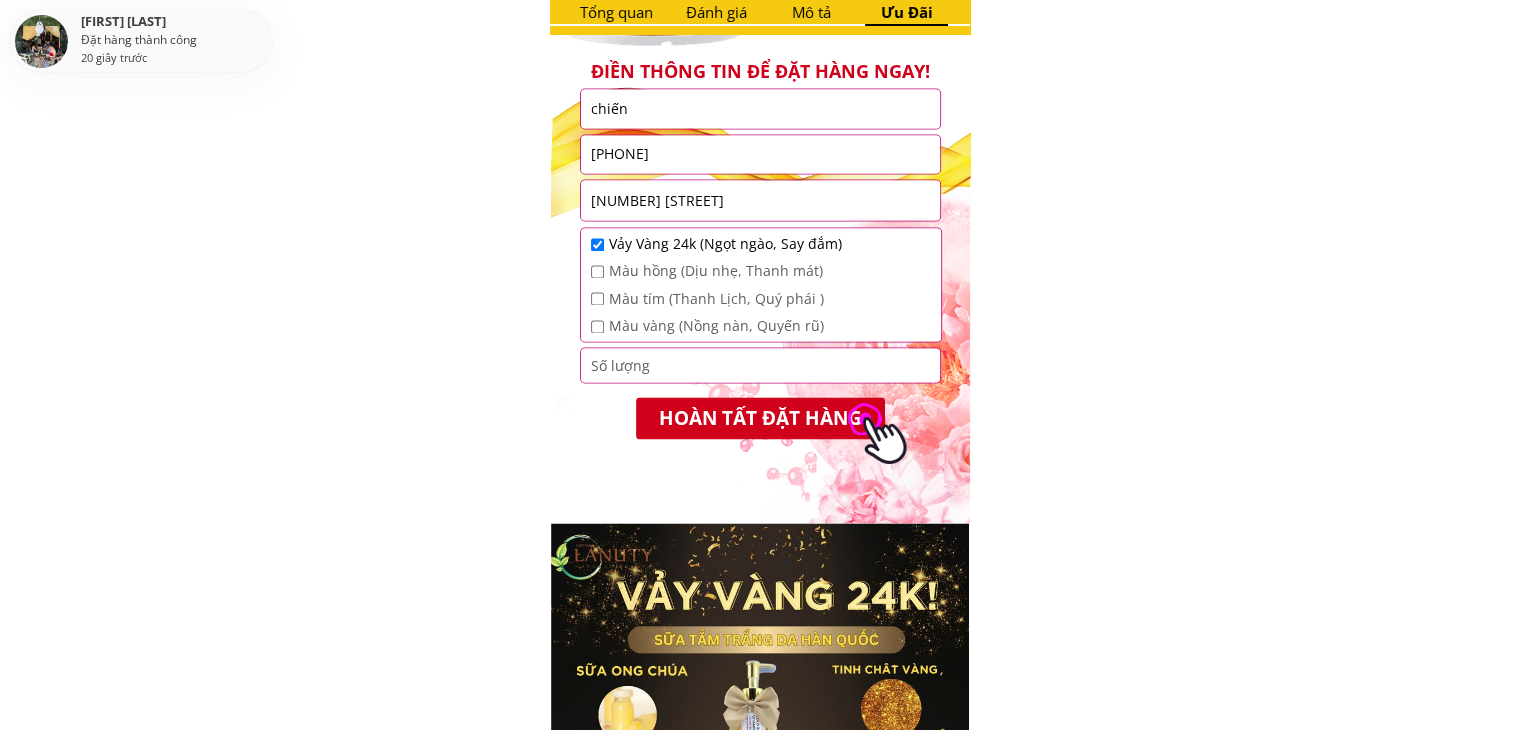 click at bounding box center [761, 365] 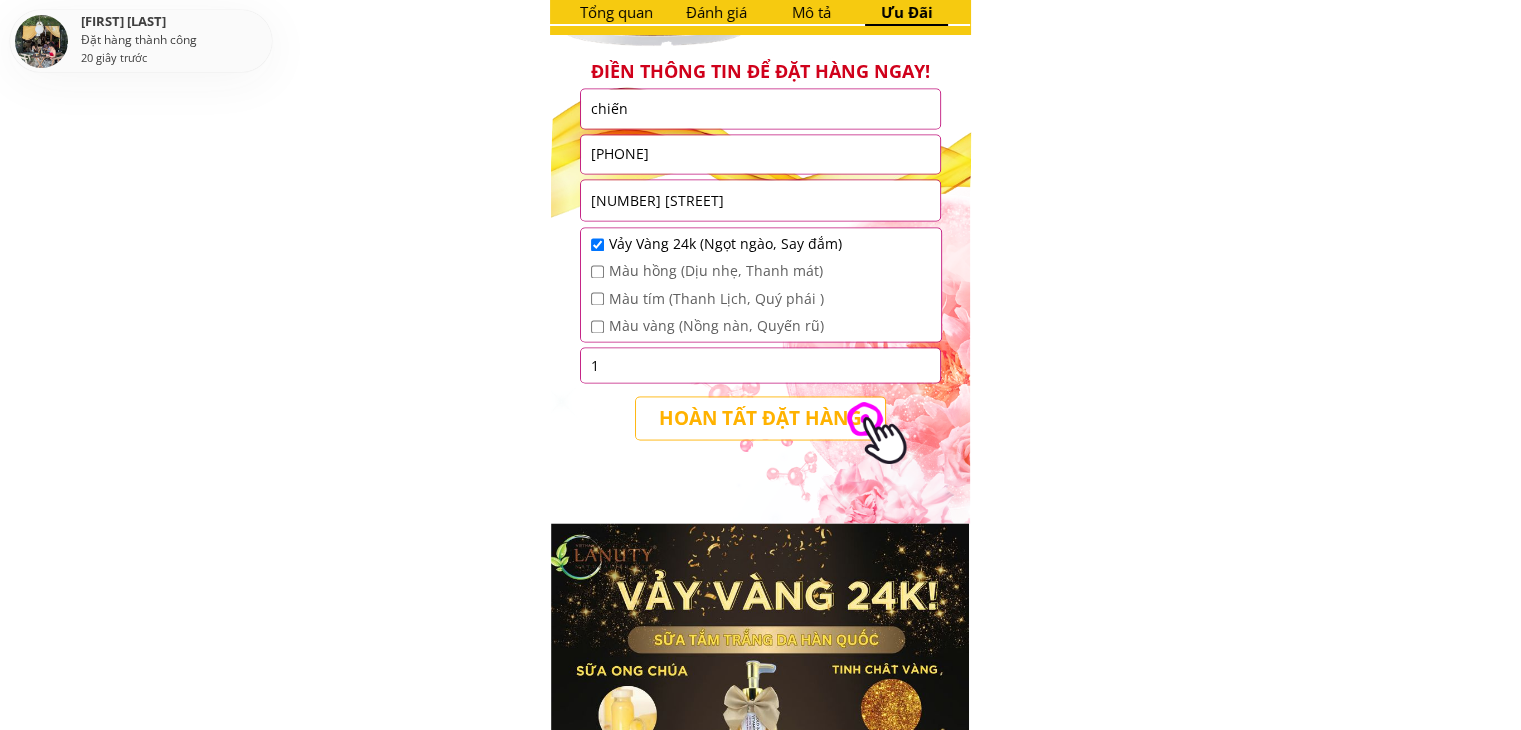type on "1" 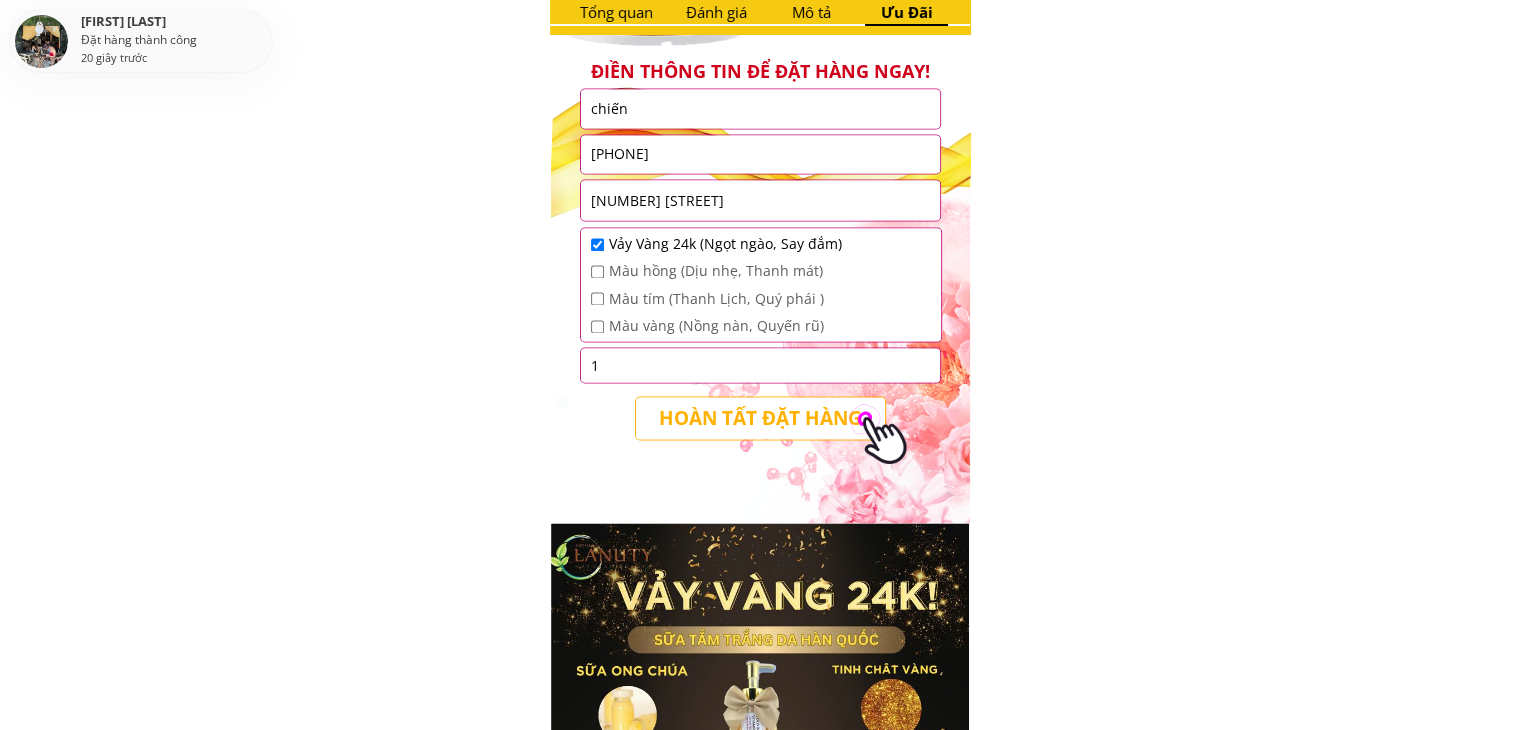 click on "HOÀN TẤT ĐẶT HÀNG" at bounding box center (760, 418) 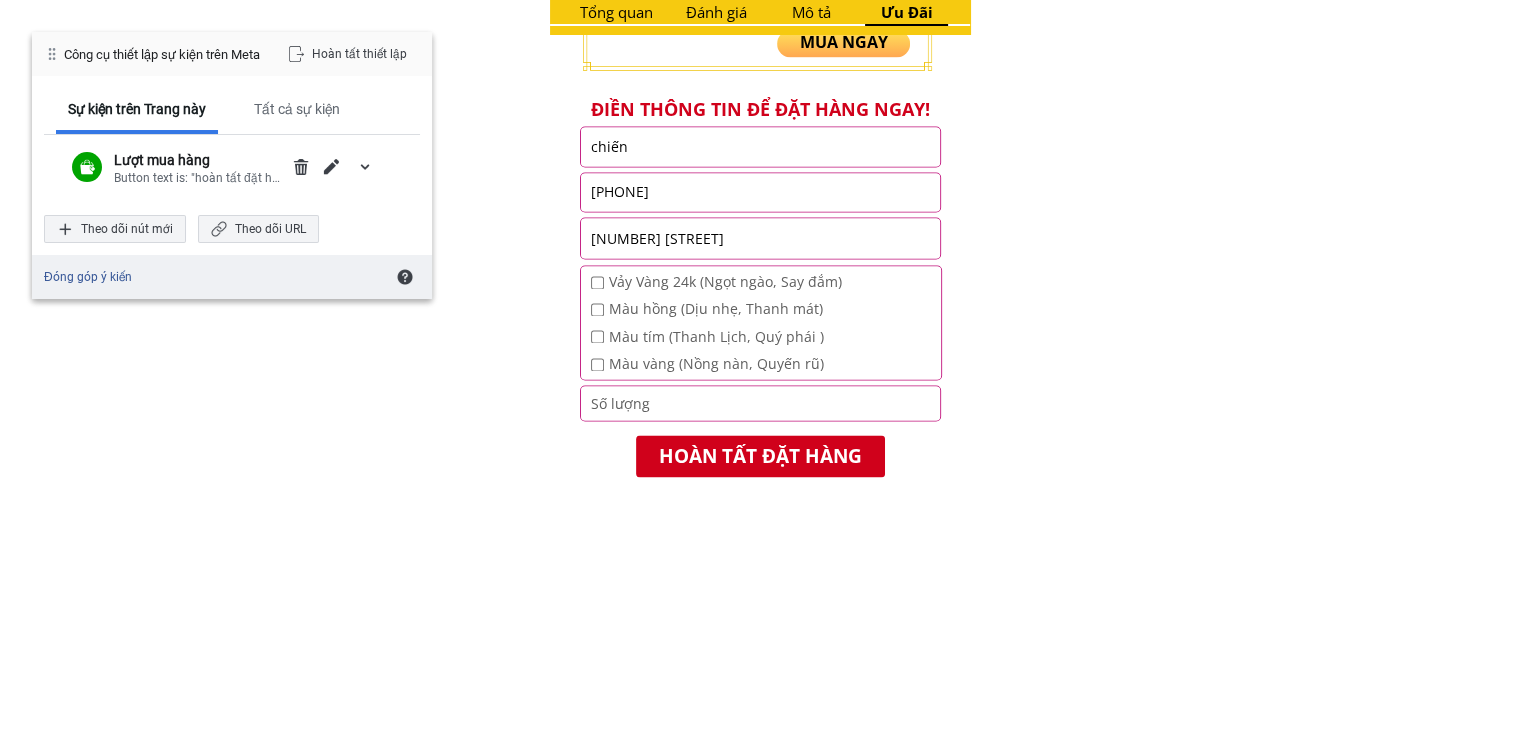 scroll, scrollTop: 3060, scrollLeft: 0, axis: vertical 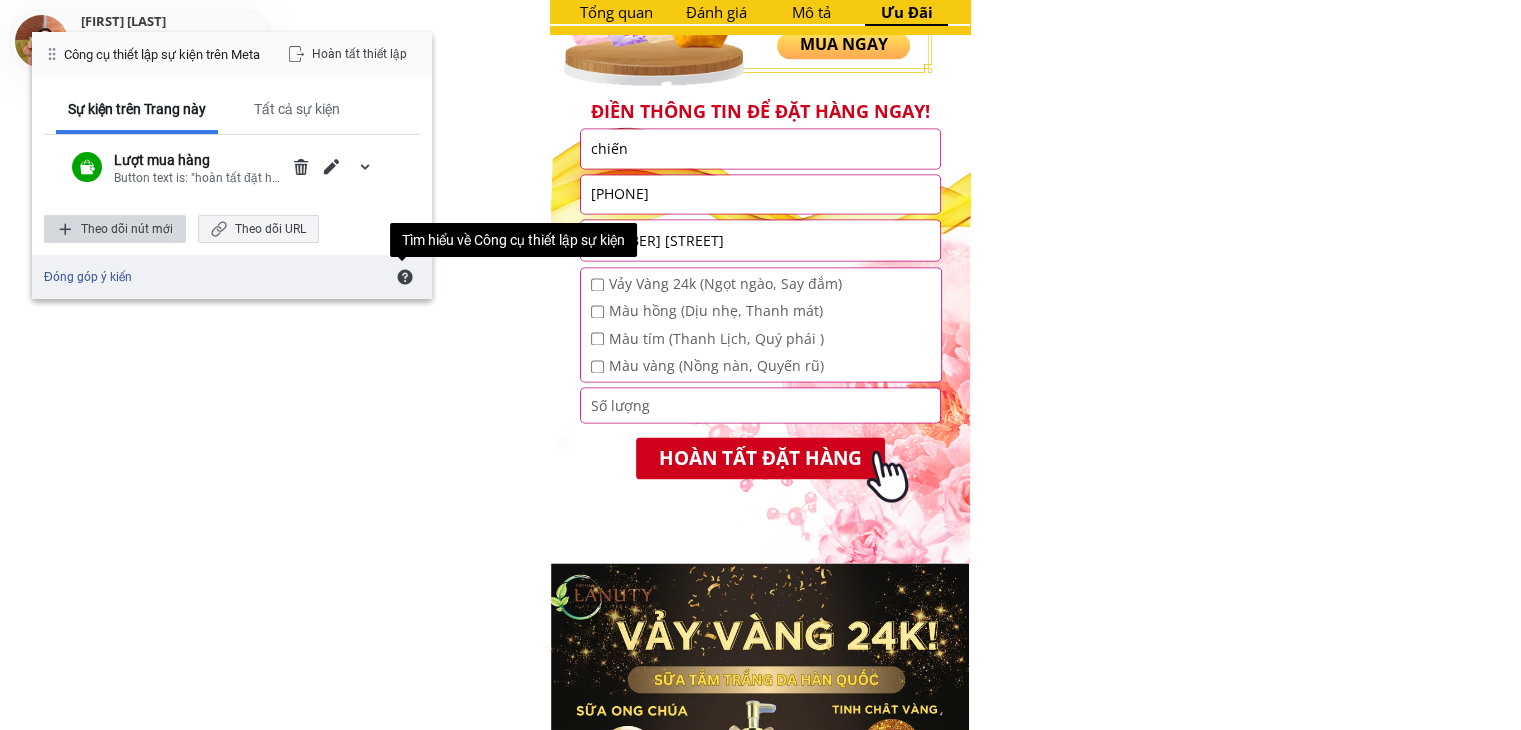 click on "Theo dõi nút mới" at bounding box center (115, 229) 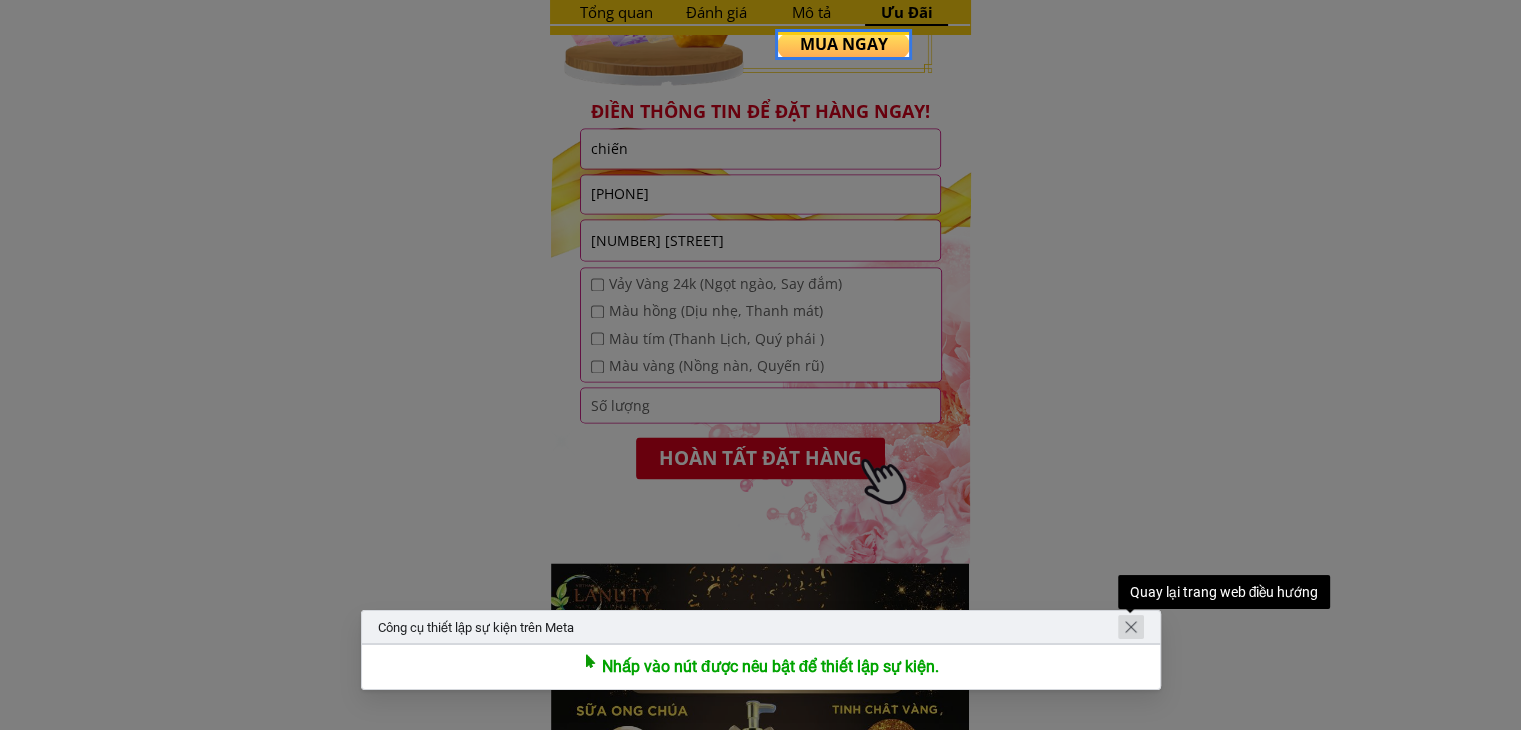 click at bounding box center [1131, 627] 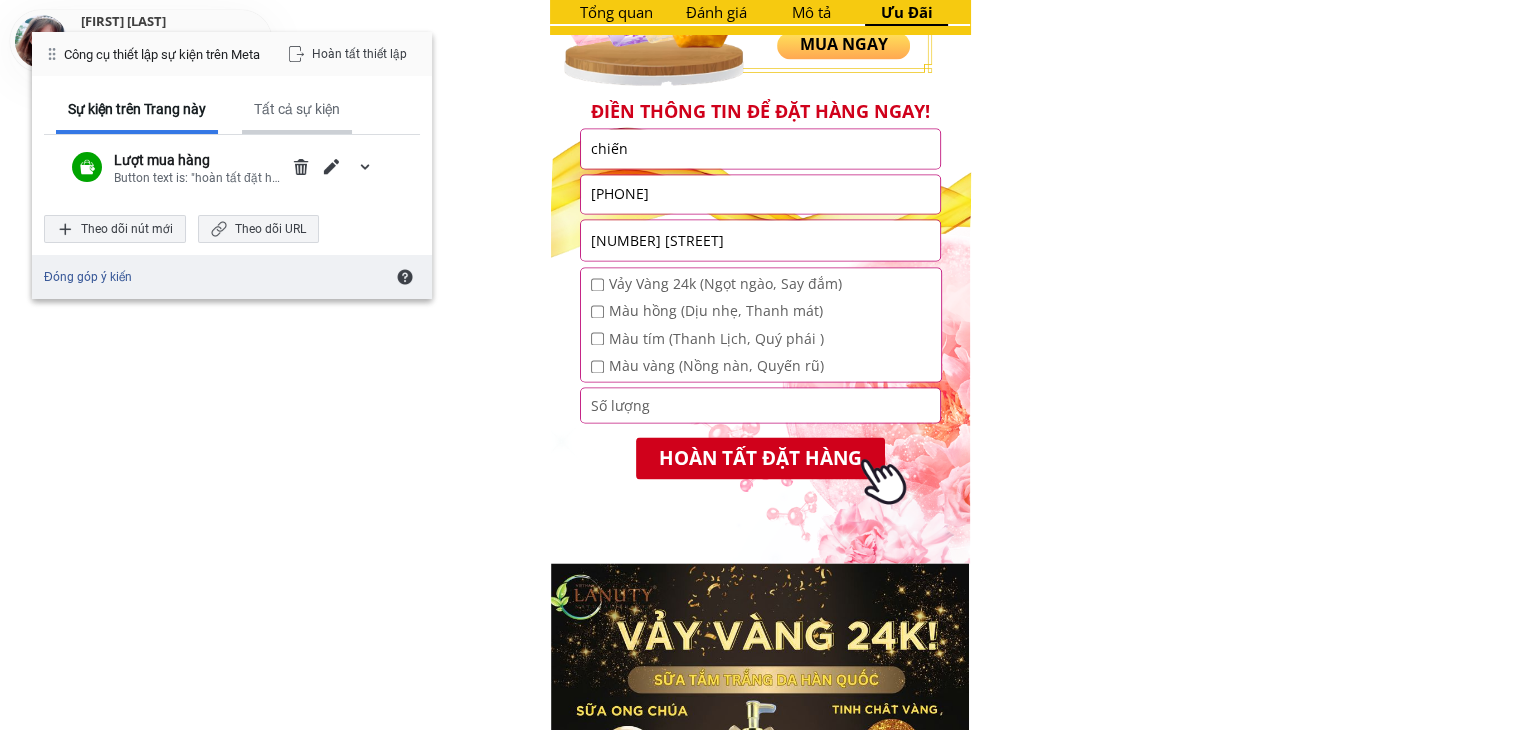 click on "Tất cả sự kiện" at bounding box center [297, 109] 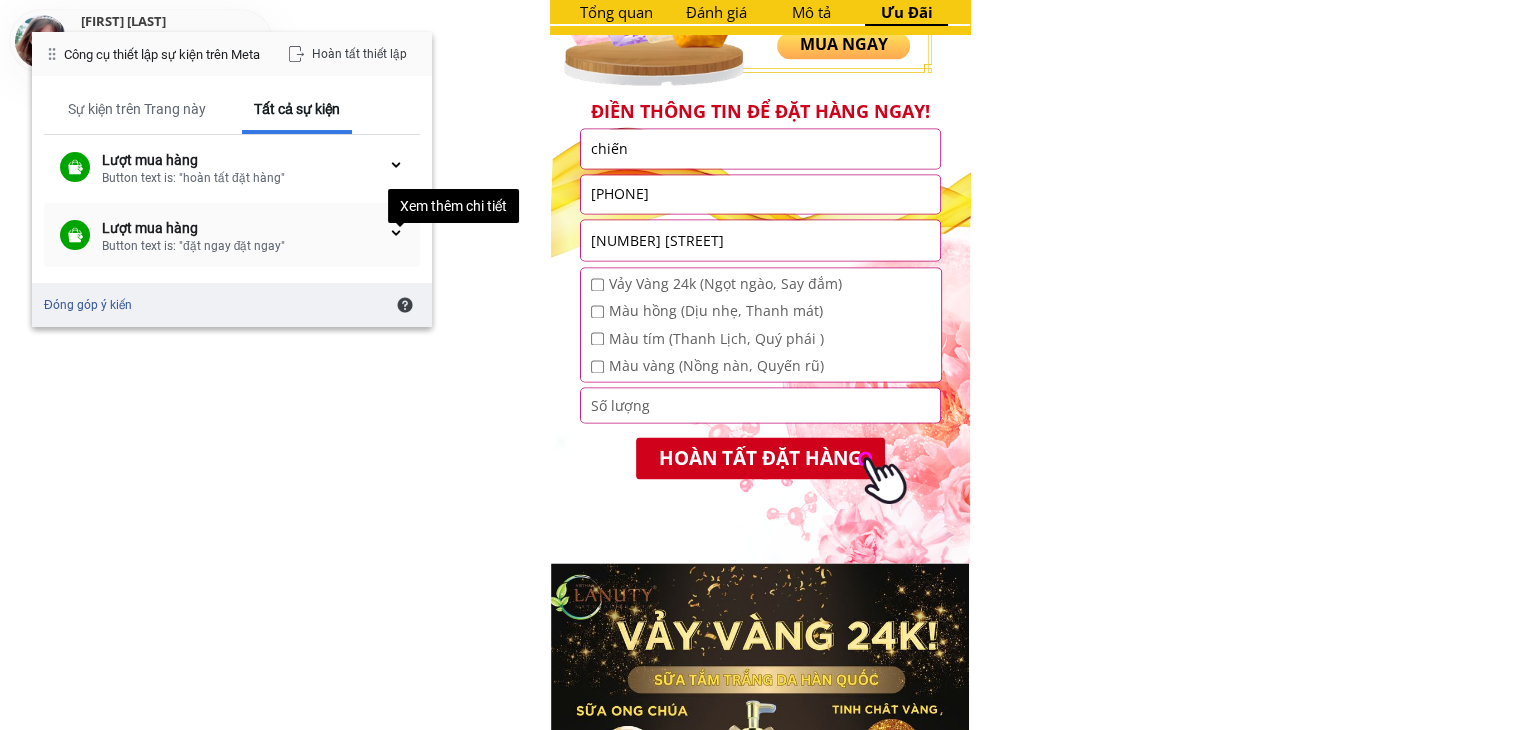 click at bounding box center [396, 233] 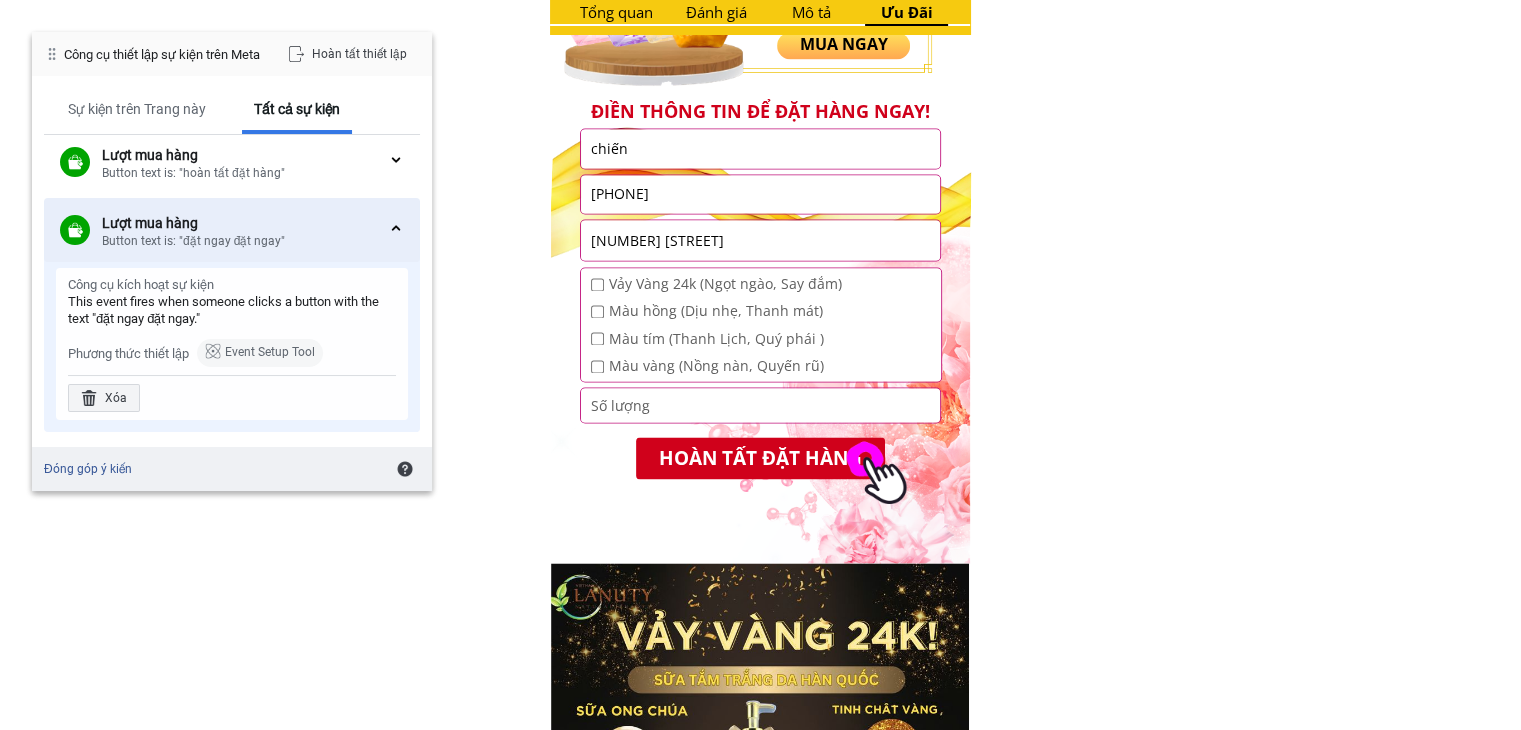 scroll, scrollTop: 0, scrollLeft: 0, axis: both 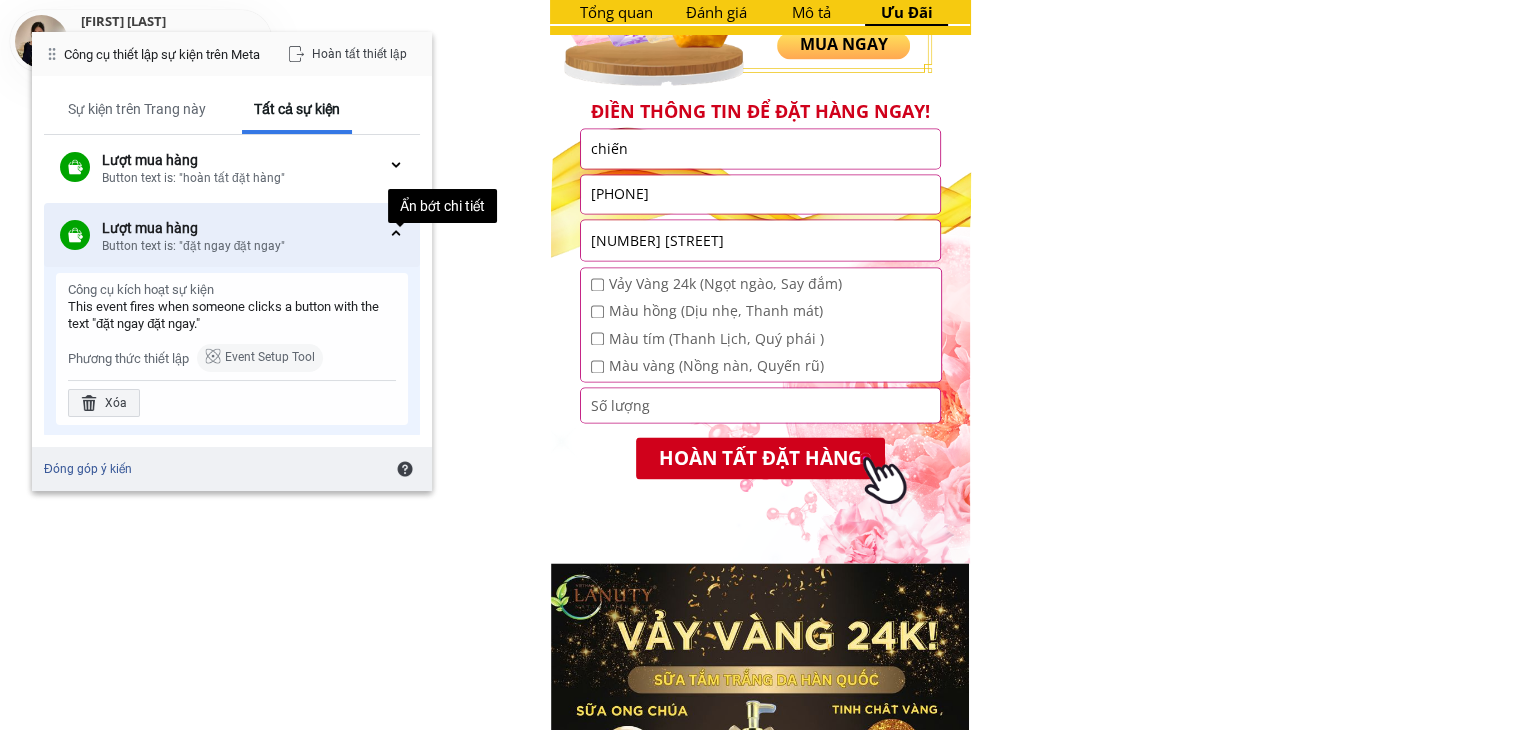 click at bounding box center (396, 233) 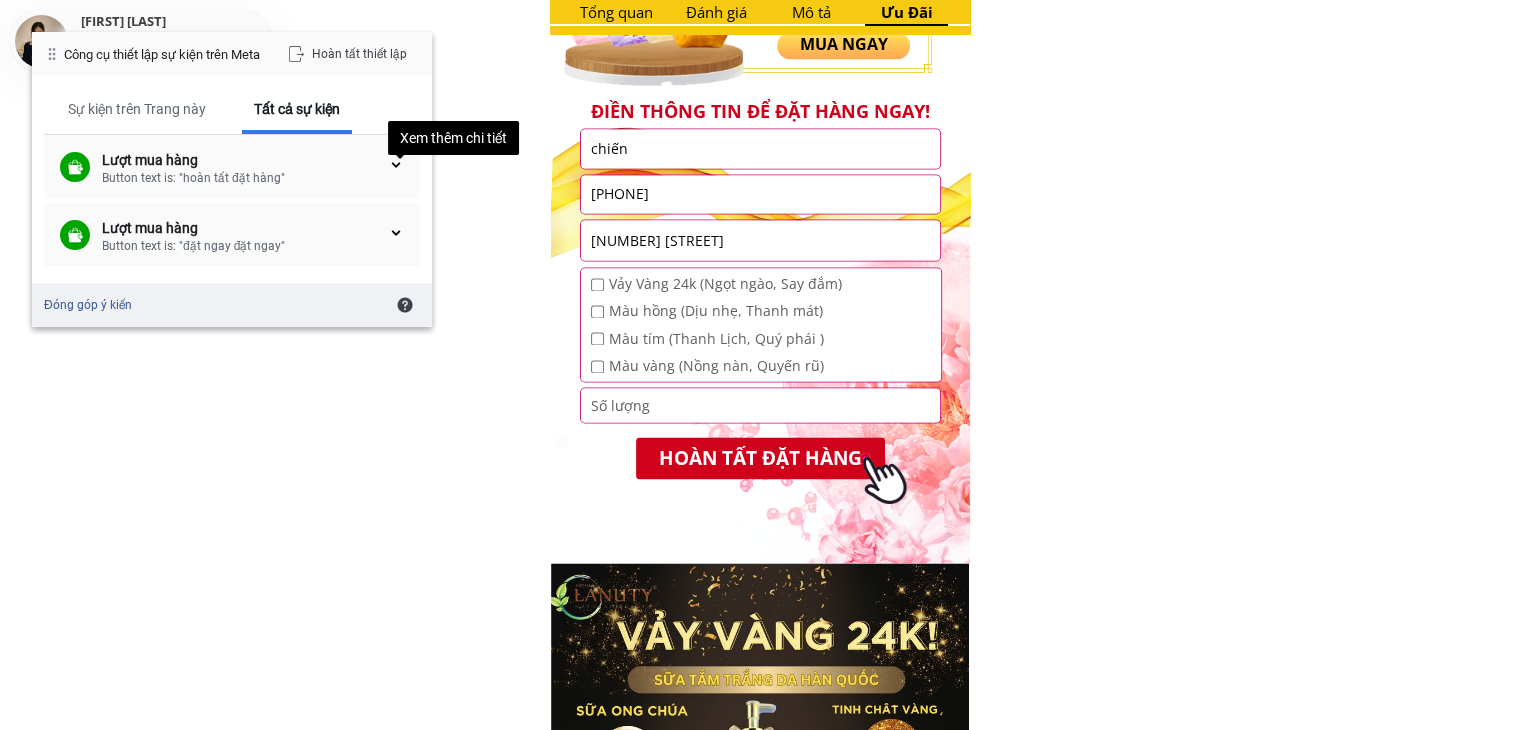 click at bounding box center [396, 165] 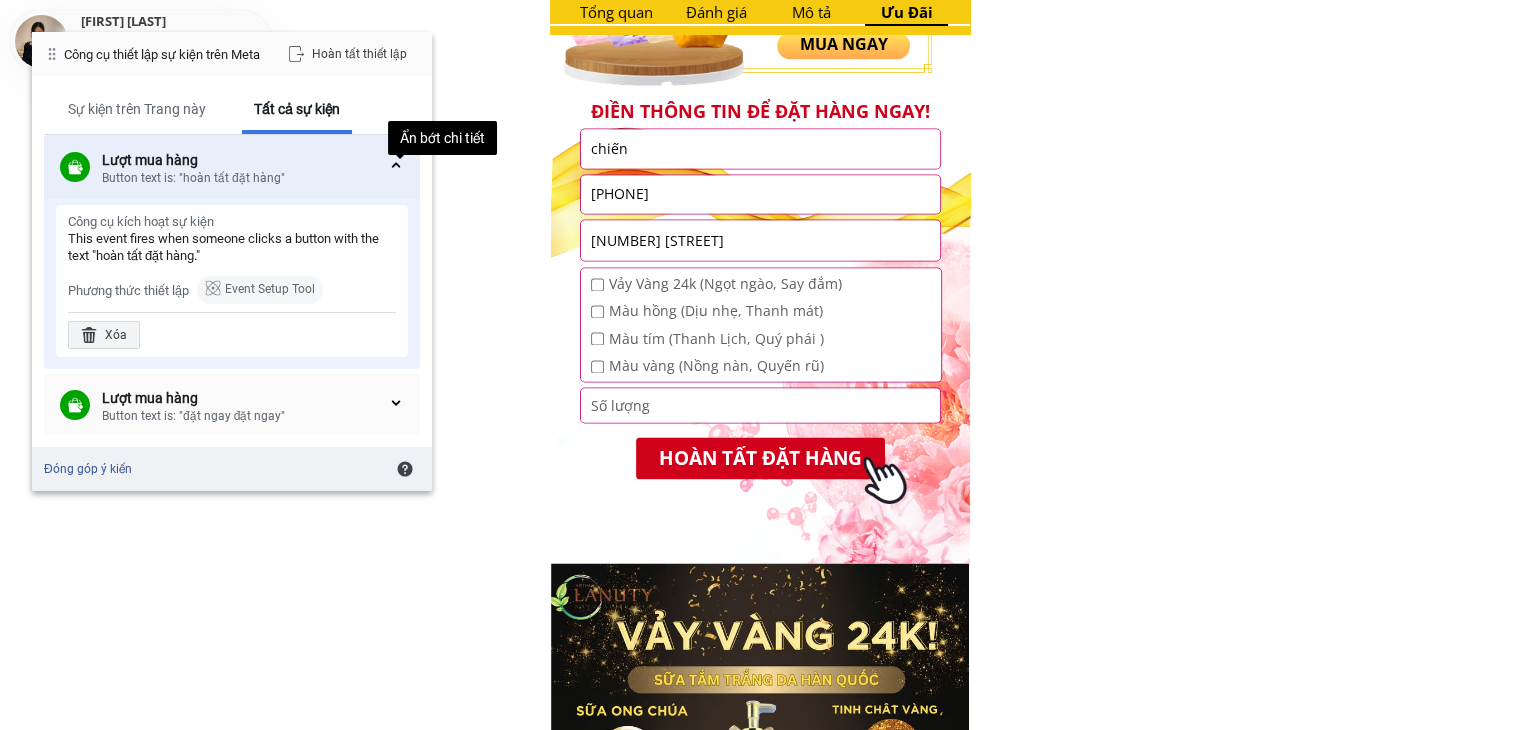 click on "Lượt mua hàng Button text is: "hoàn tất đặt hàng" Ẩn bớt chi tiết" at bounding box center [232, 167] 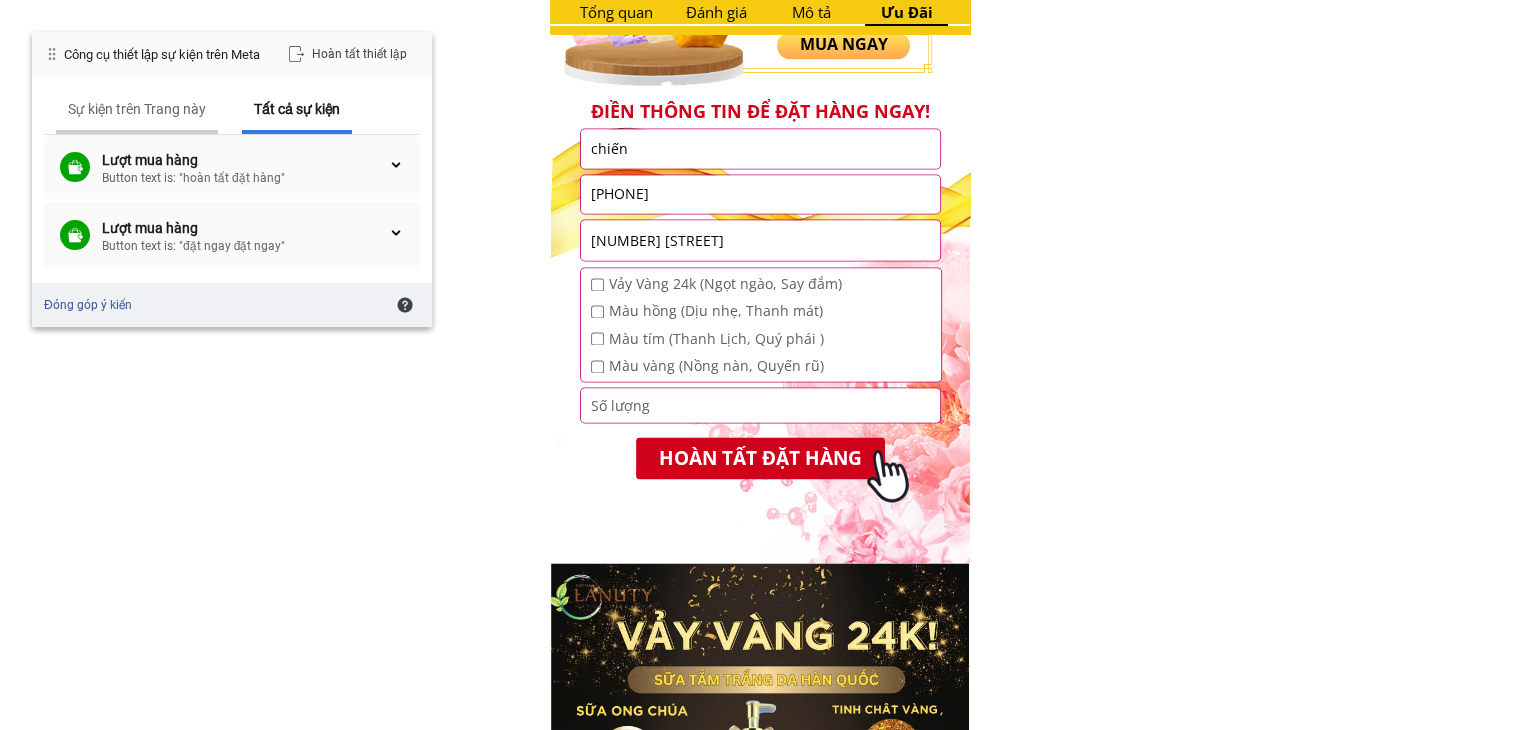 click on "Sự kiện trên Trang này" at bounding box center (137, 109) 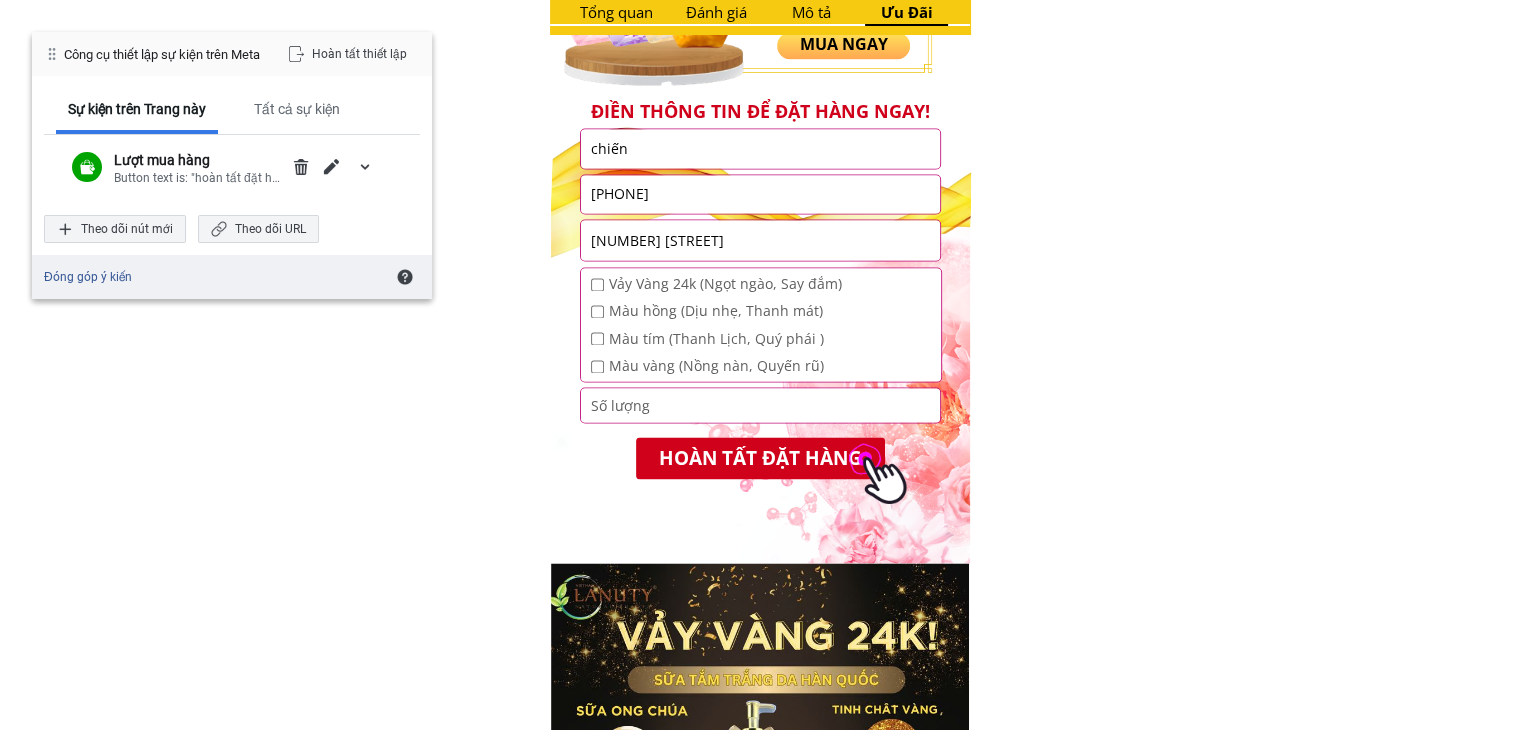 click on "Công cụ thiết lập sự kiện trên Meta" at bounding box center (162, 54) 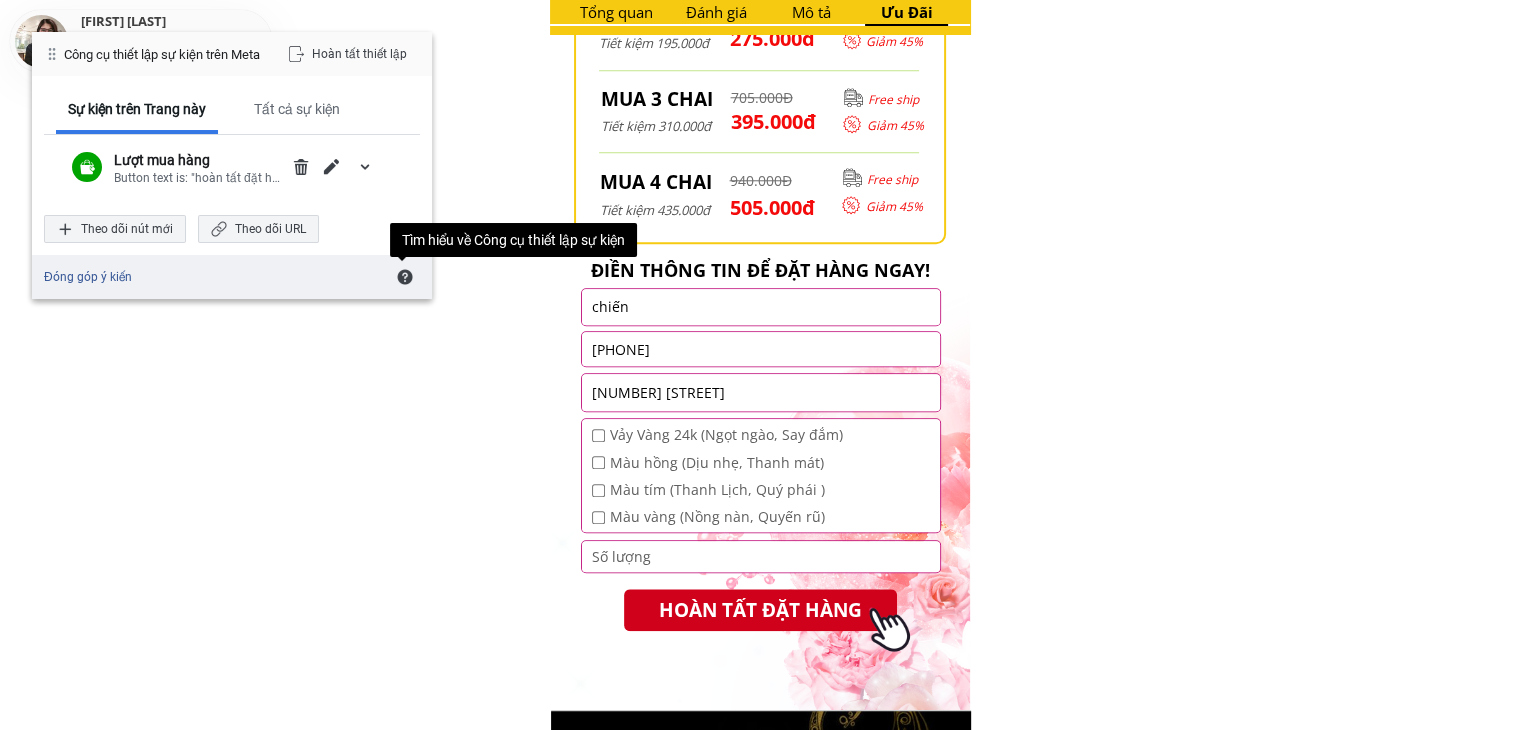 scroll, scrollTop: 9564, scrollLeft: 0, axis: vertical 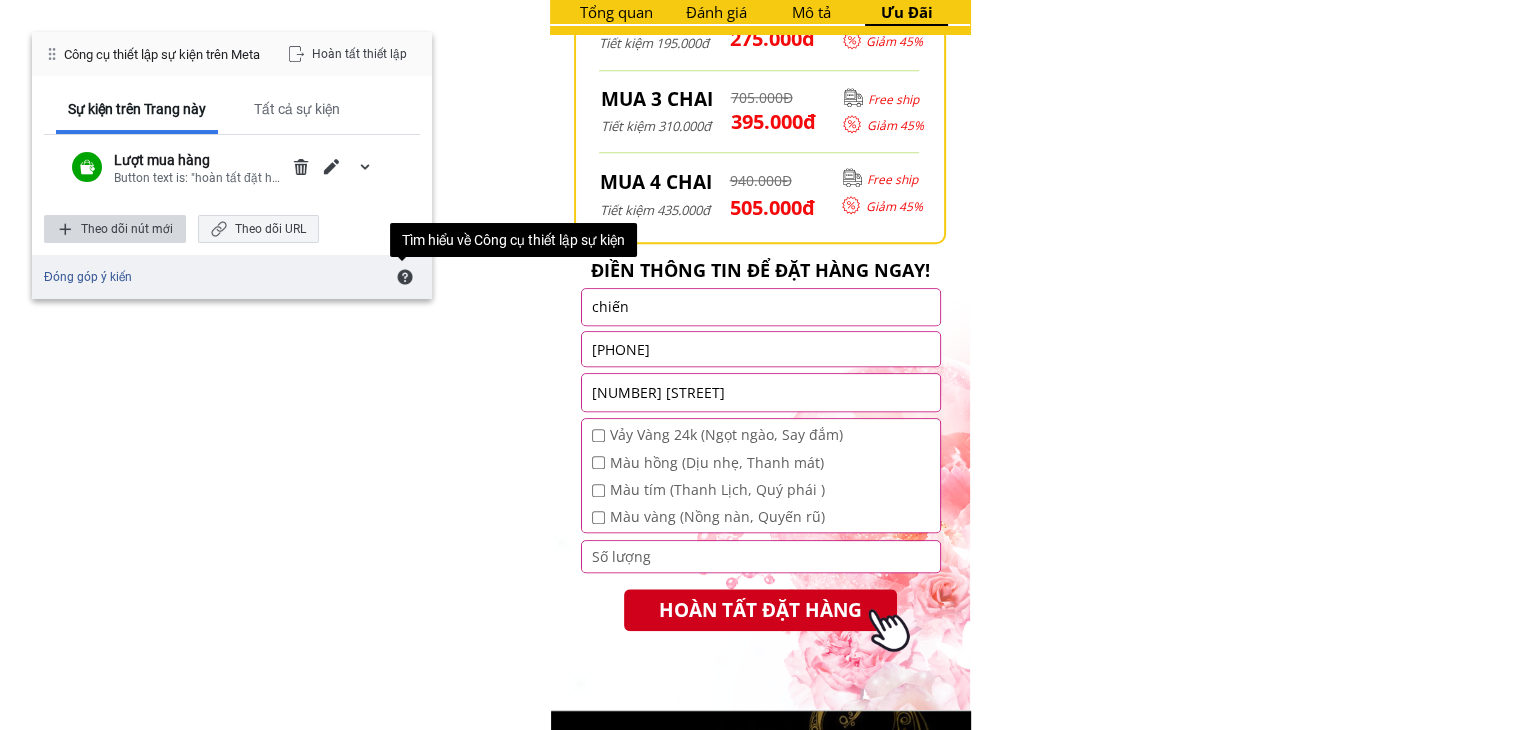click on "Theo dõi nút mới" at bounding box center [115, 229] 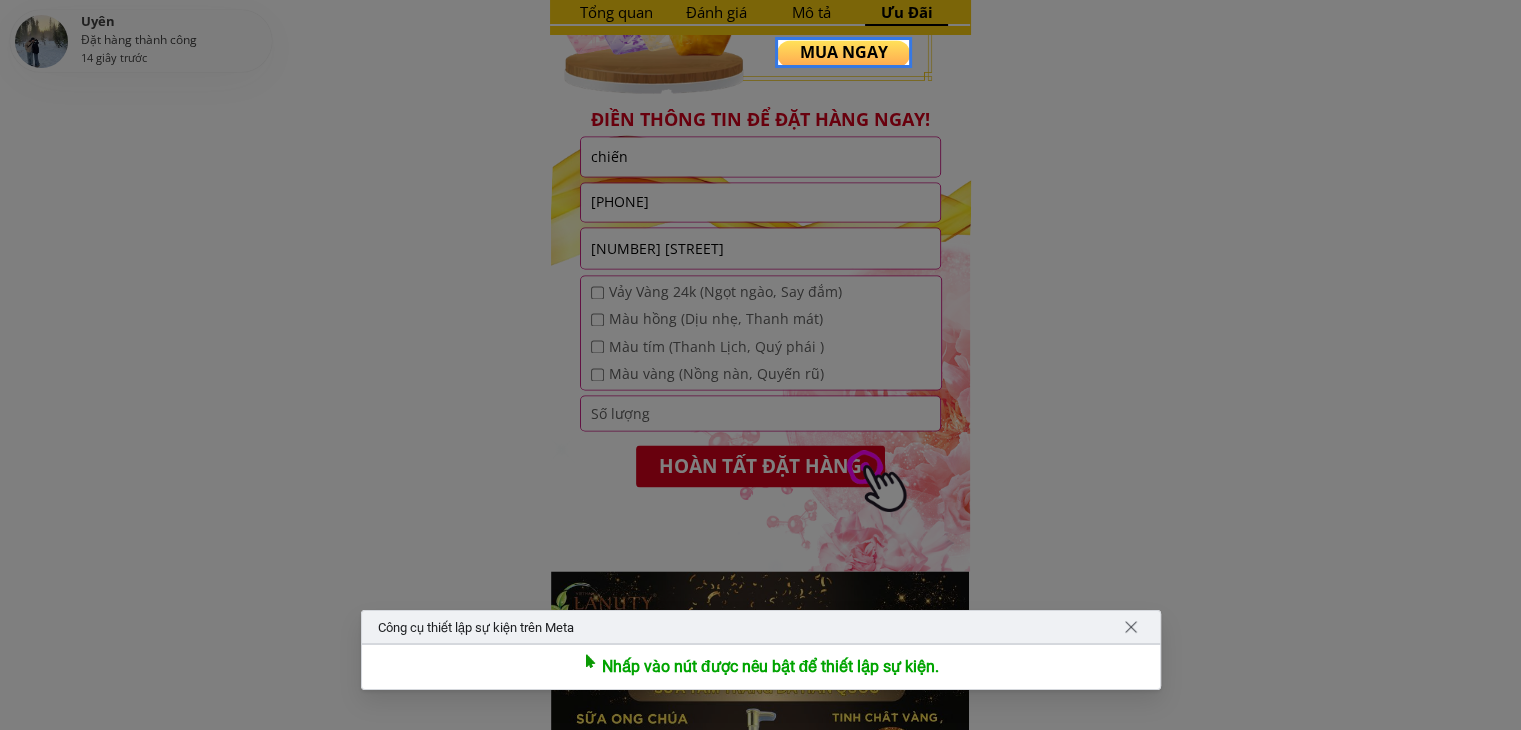 scroll, scrollTop: 3052, scrollLeft: 0, axis: vertical 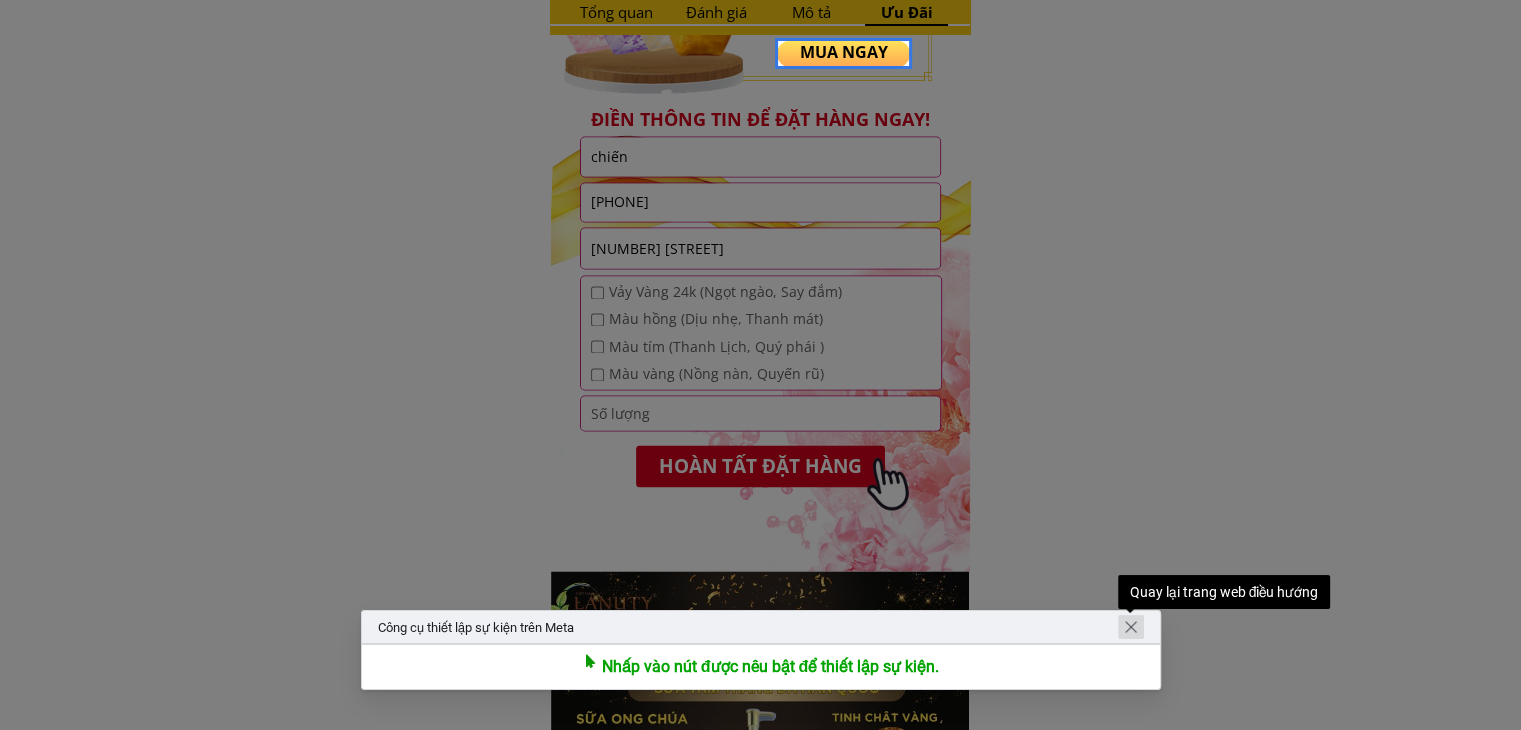 click at bounding box center (1131, 627) 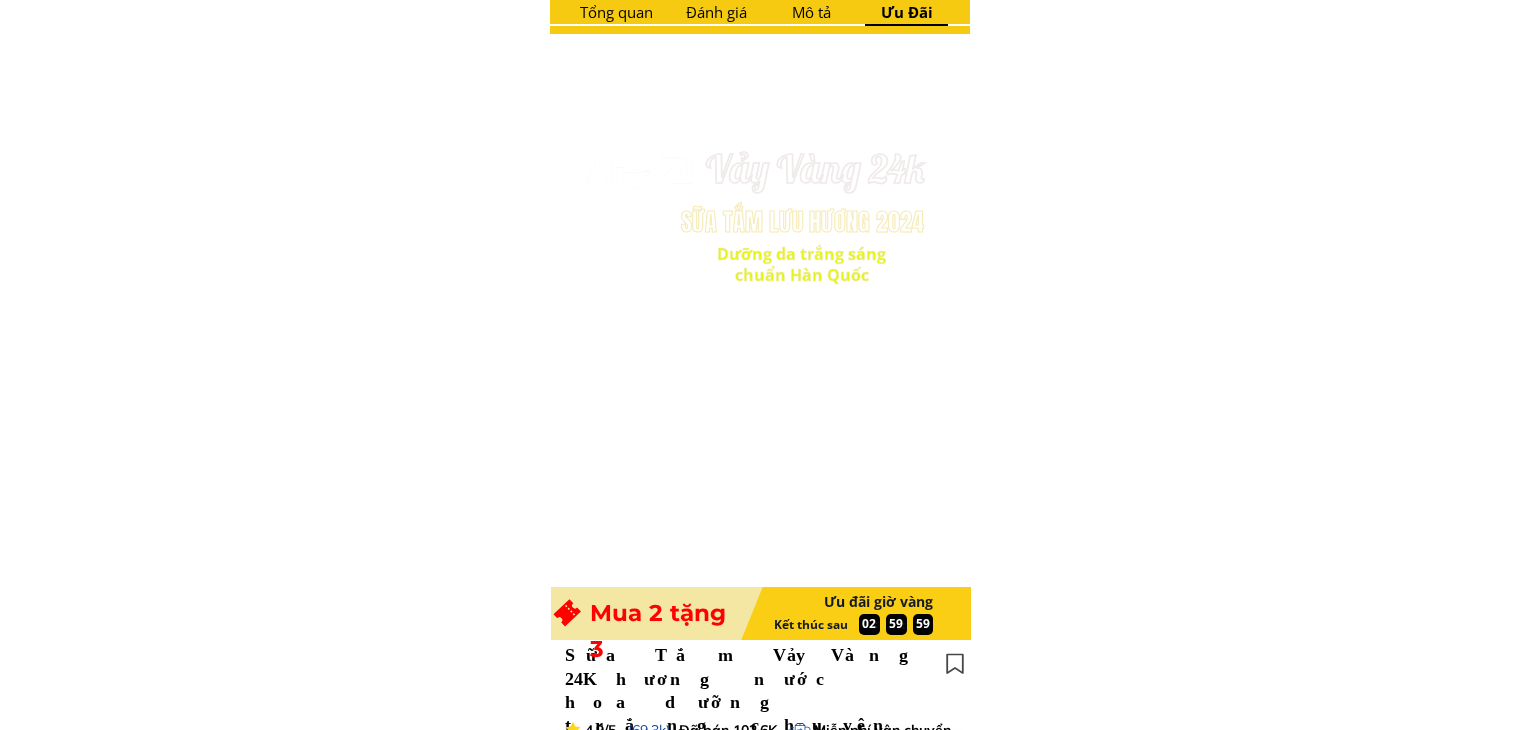 scroll, scrollTop: 3052, scrollLeft: 0, axis: vertical 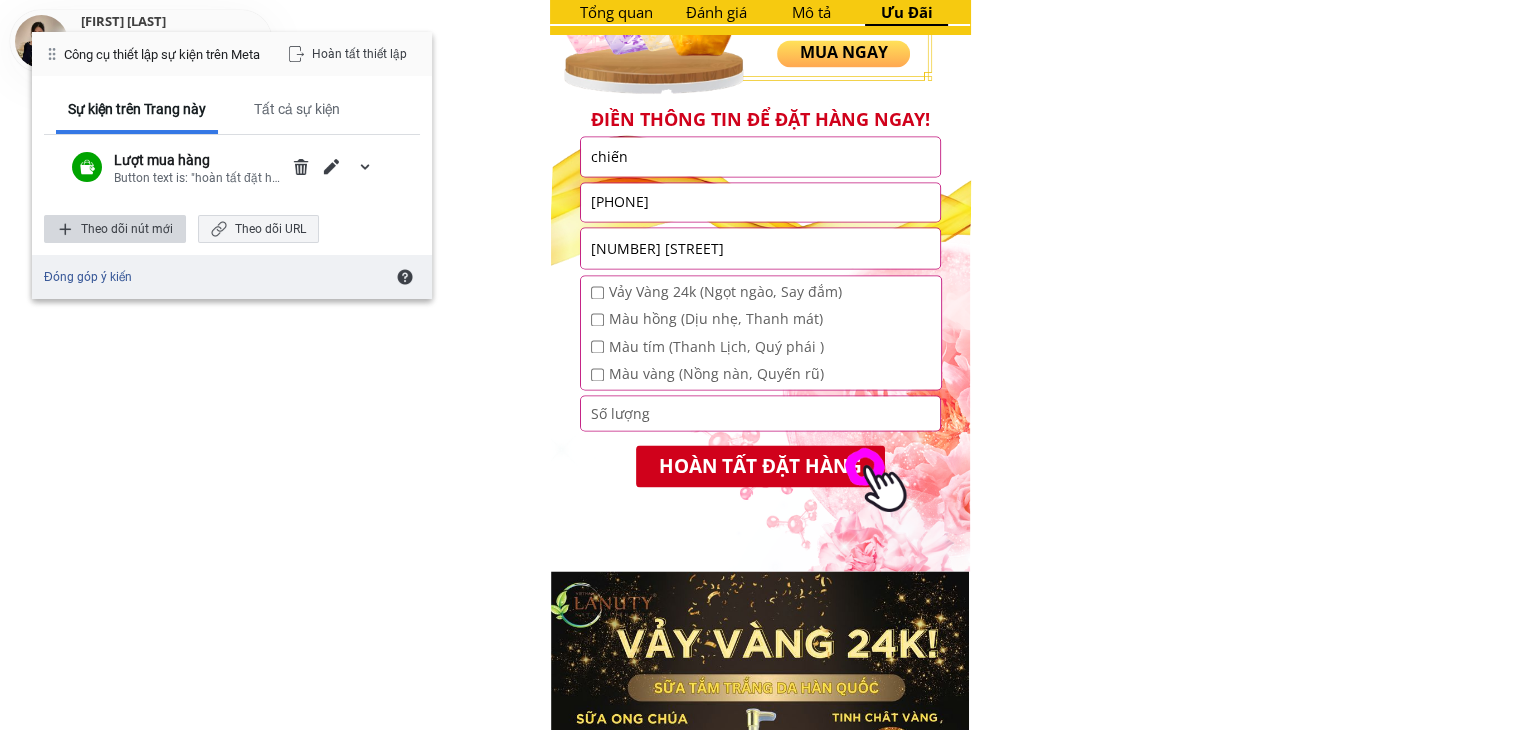 click on "Theo dõi nút mới" at bounding box center [115, 229] 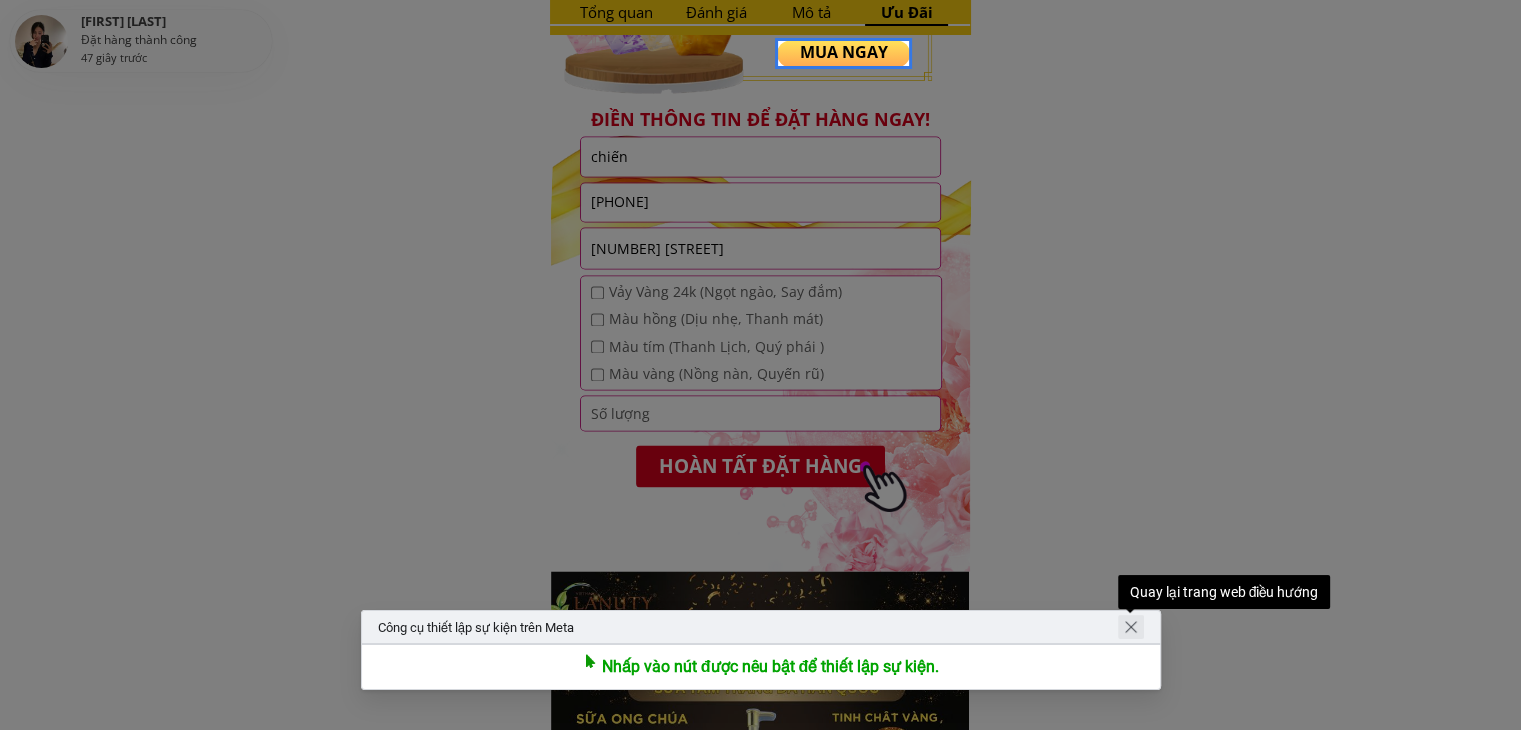click at bounding box center [1131, 627] 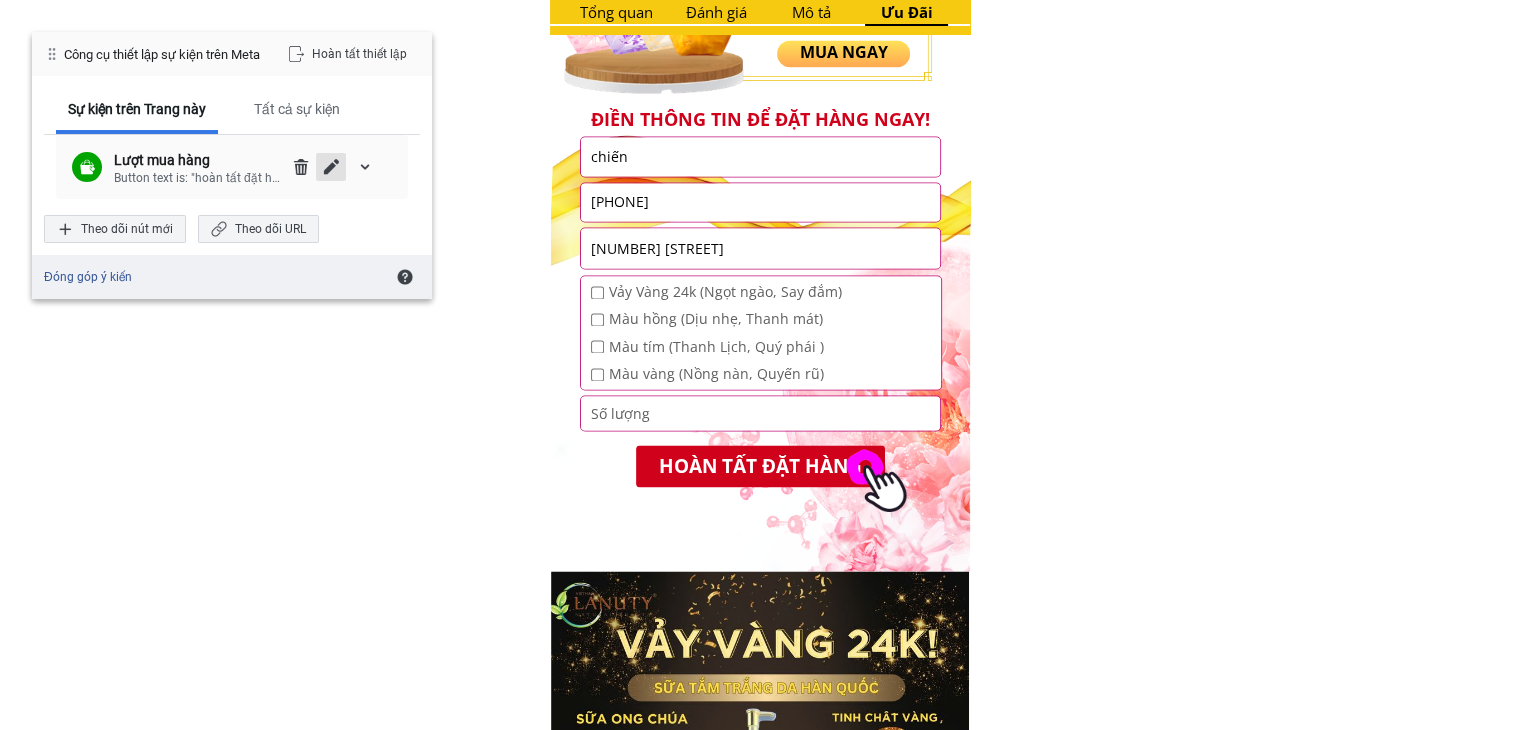 click at bounding box center [331, 167] 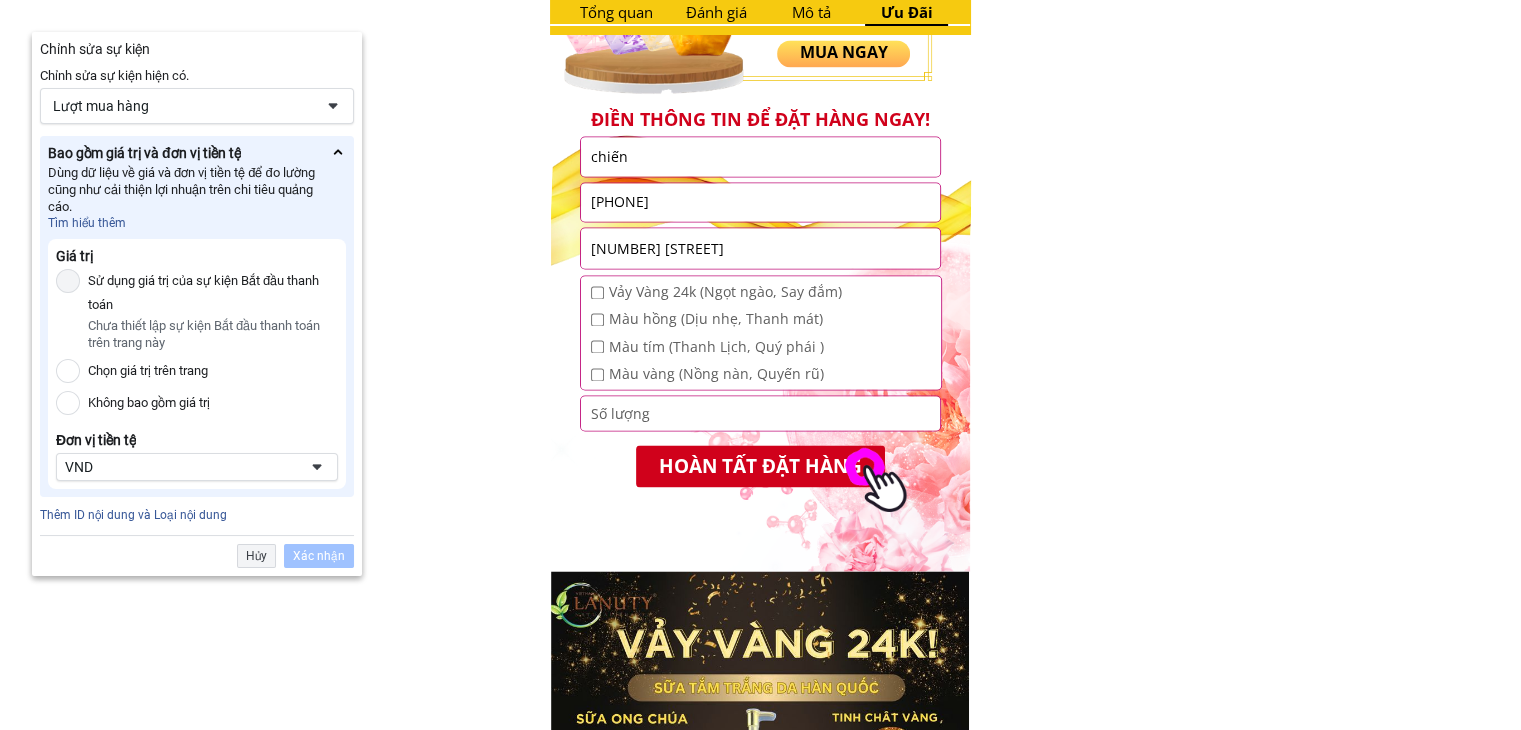 scroll, scrollTop: 3153, scrollLeft: 0, axis: vertical 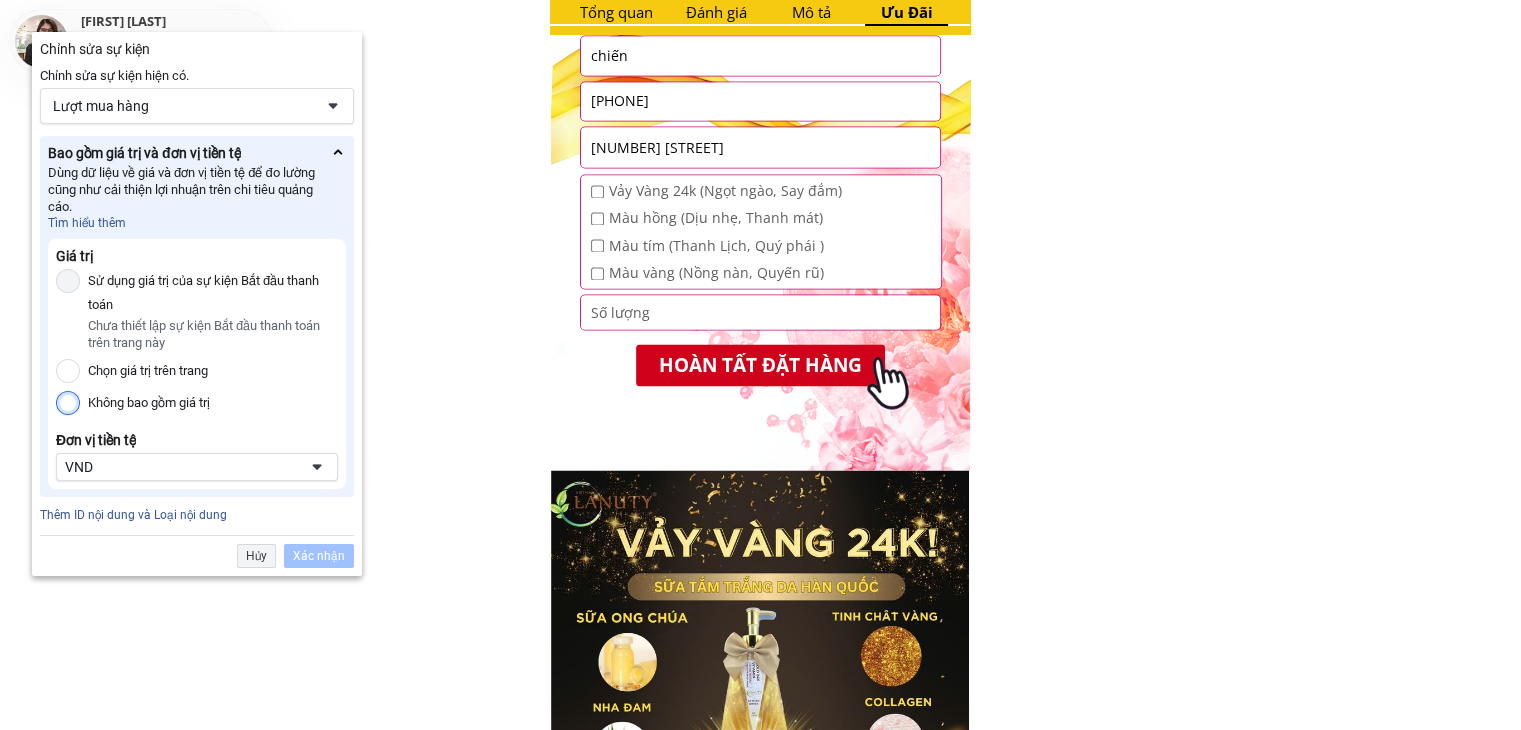 click on "Không bao gồm giá trị" at bounding box center [68, 403] 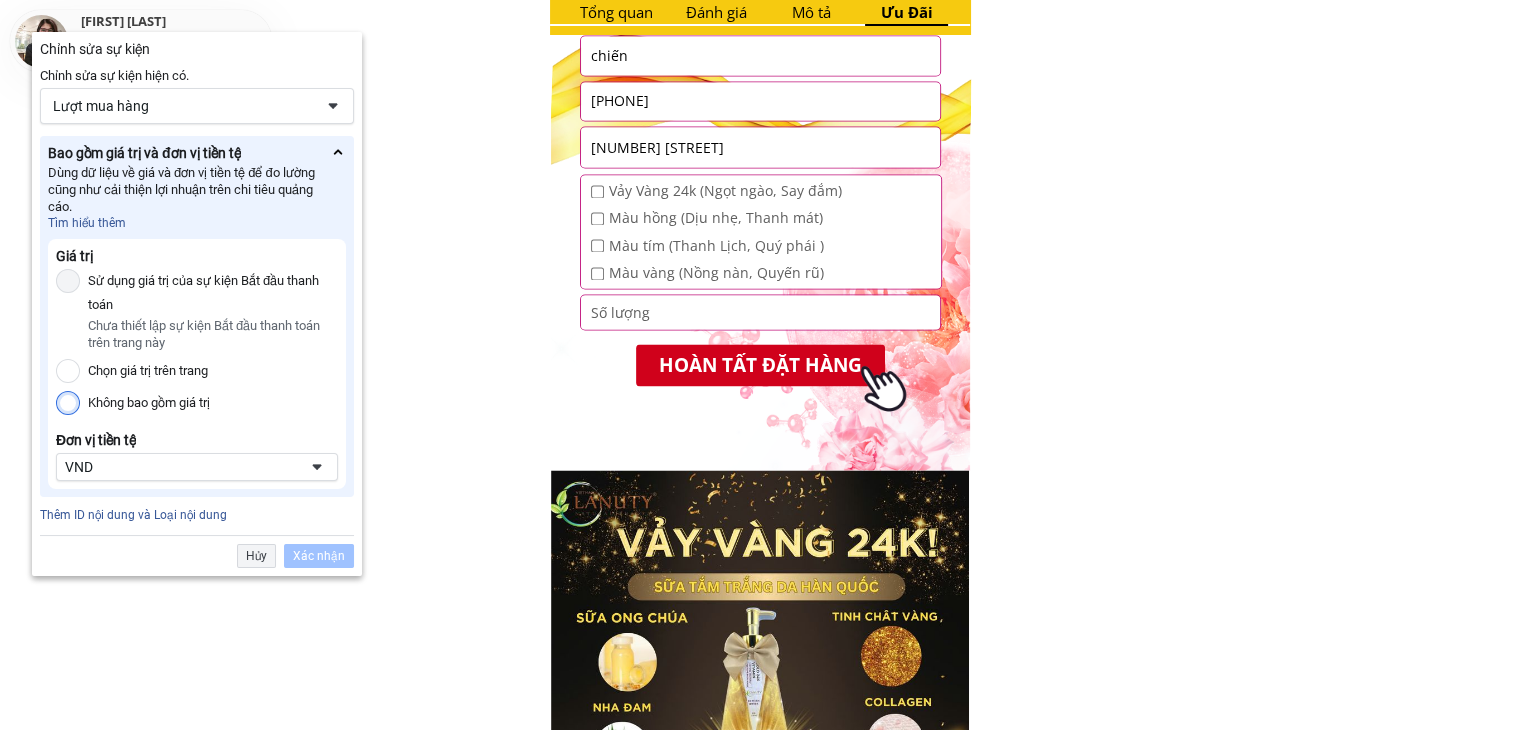 radio on "true" 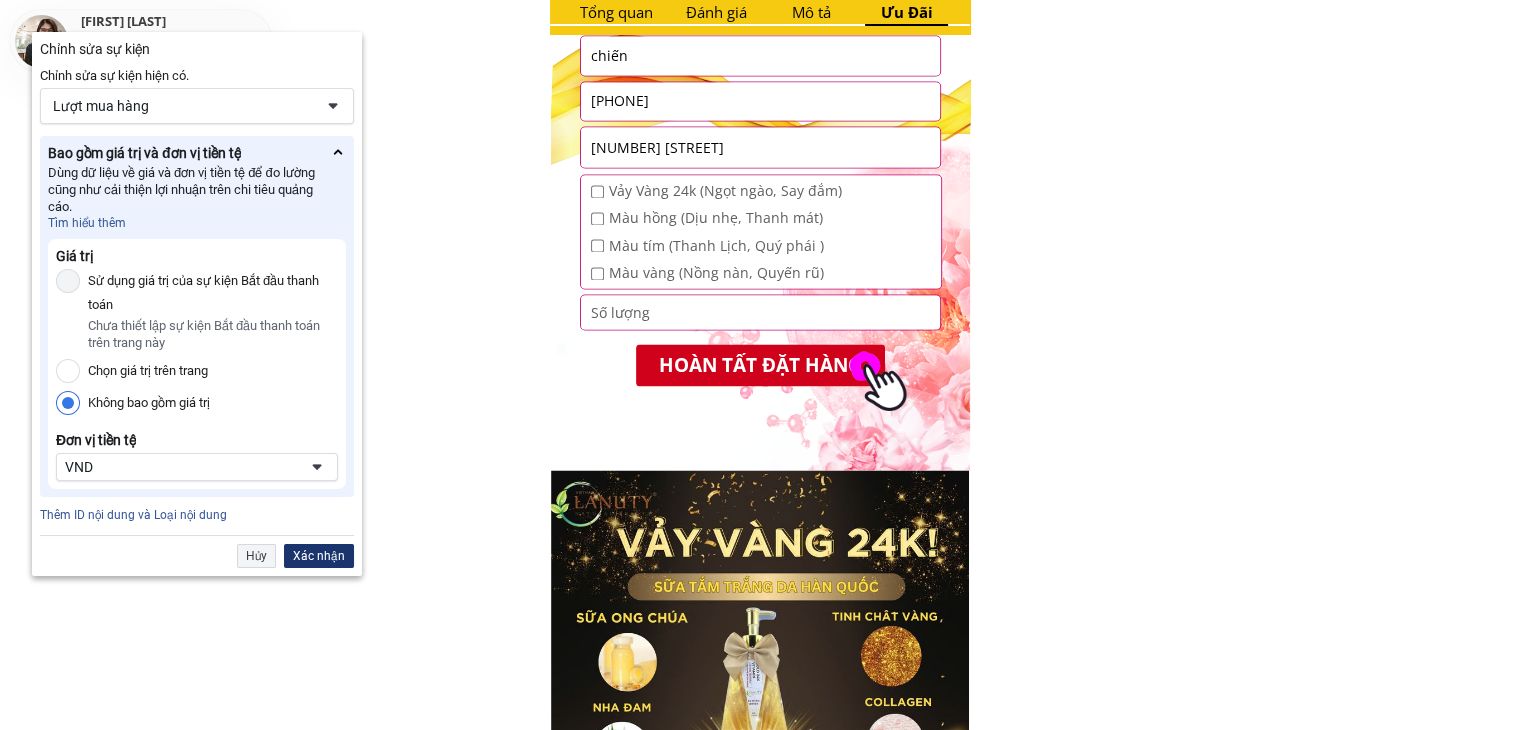 click on "Xác nhận" at bounding box center [319, 556] 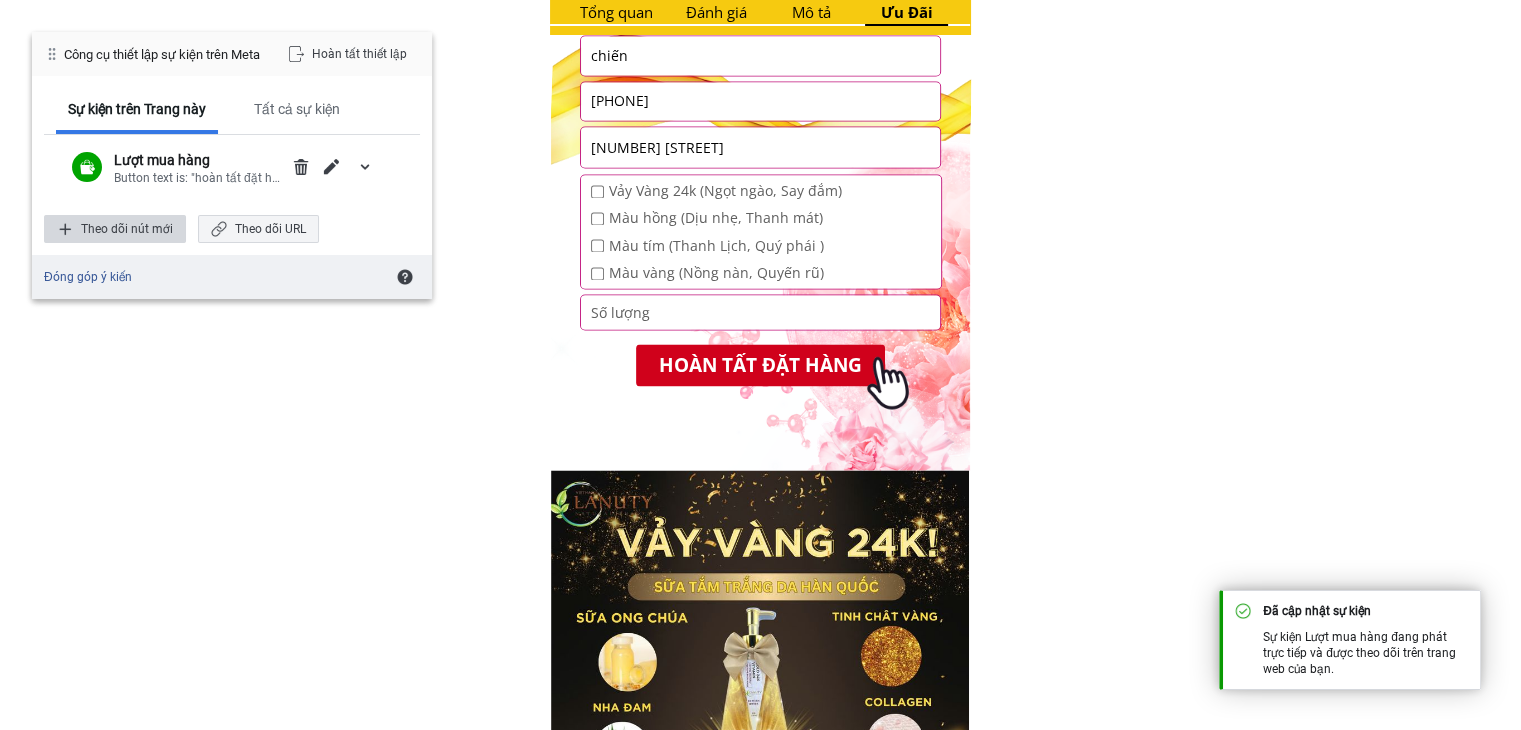 click on "Theo dõi nút mới" at bounding box center [115, 229] 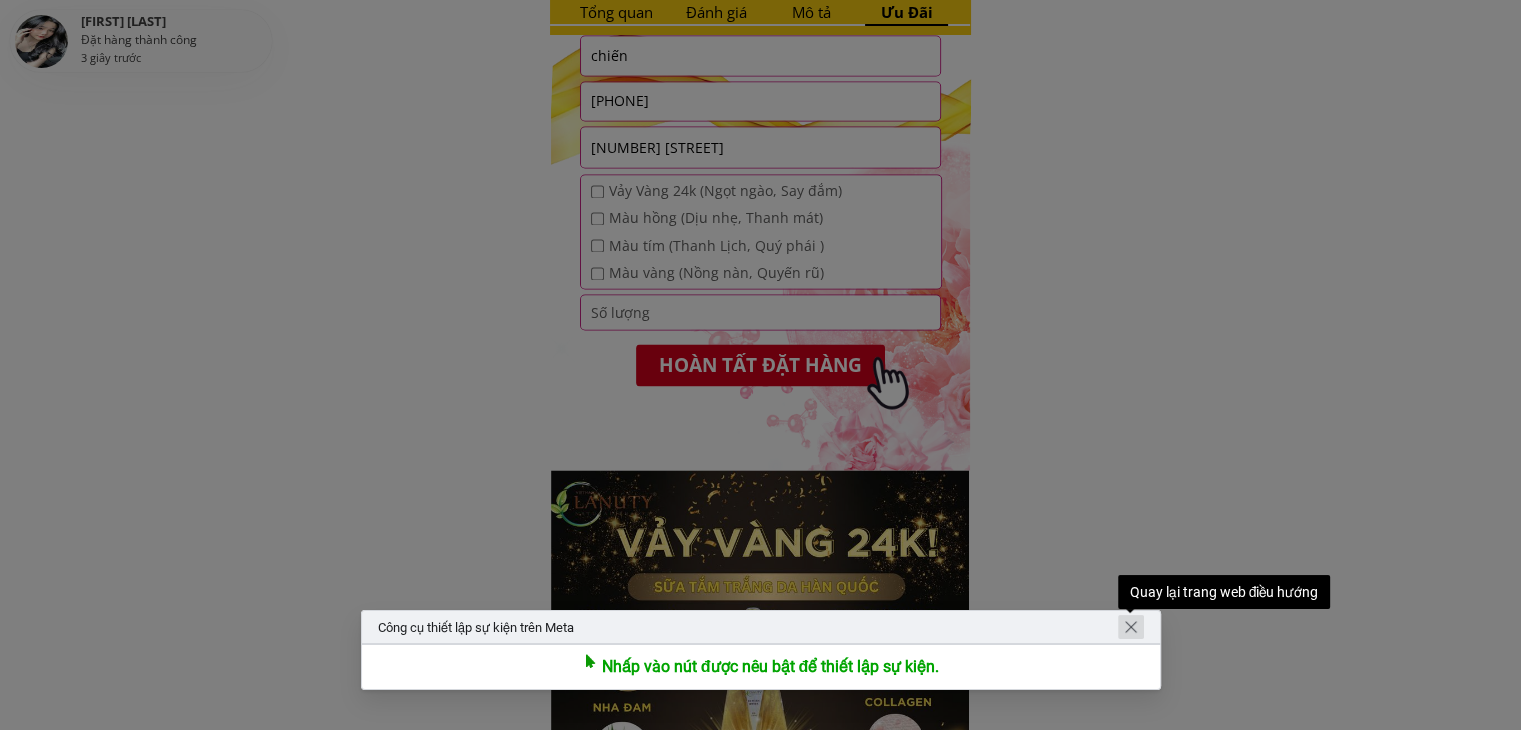 click at bounding box center (1131, 627) 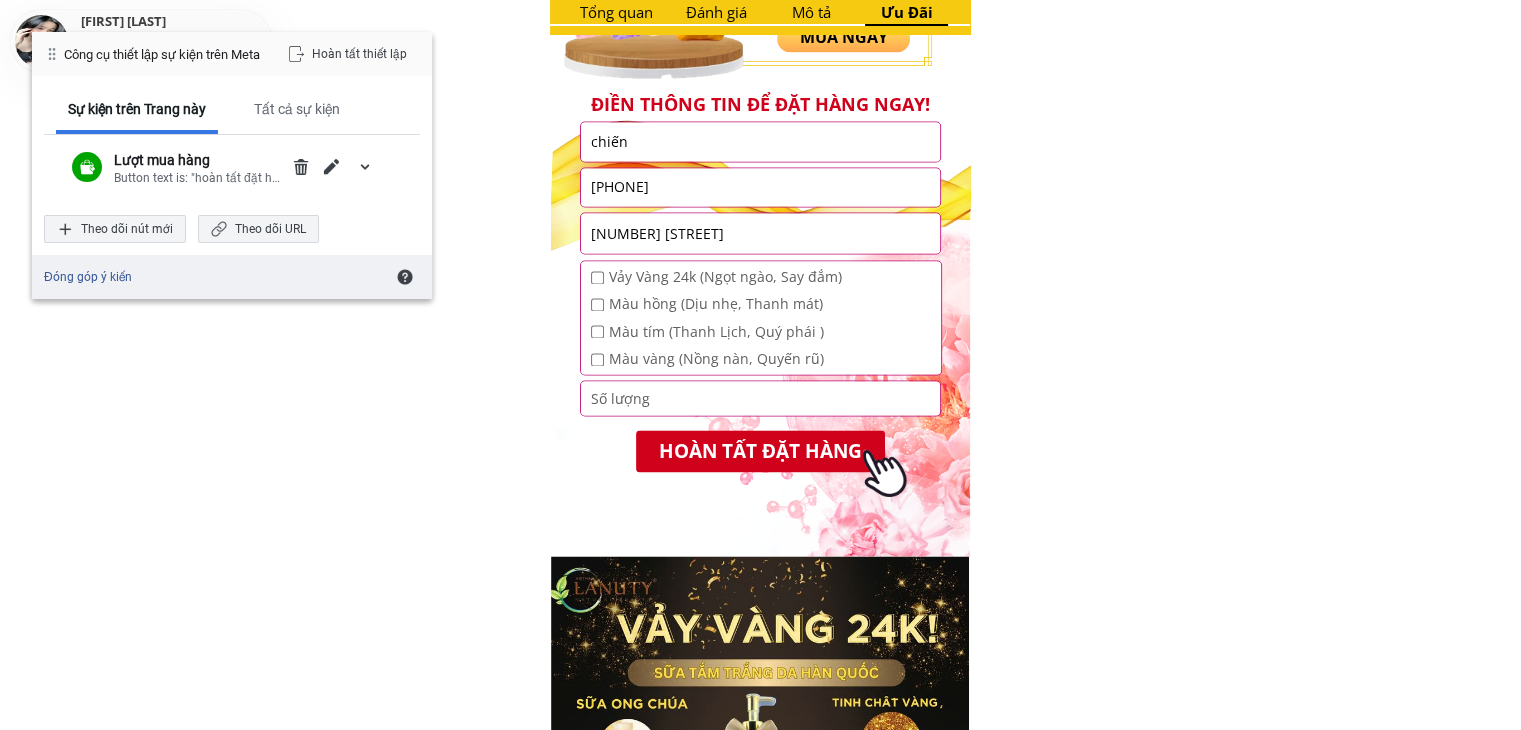 scroll, scrollTop: 3061, scrollLeft: 0, axis: vertical 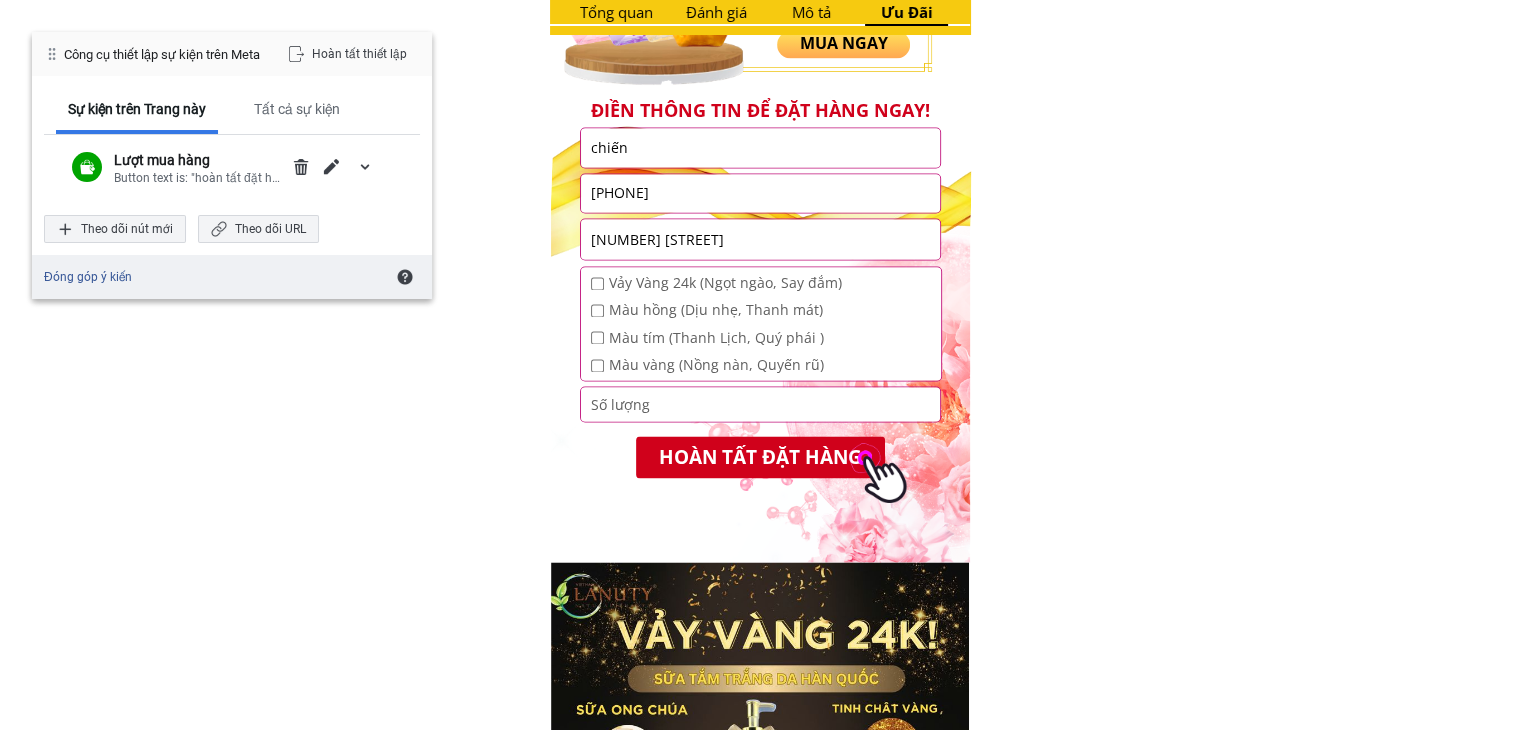click at bounding box center (878, 465) 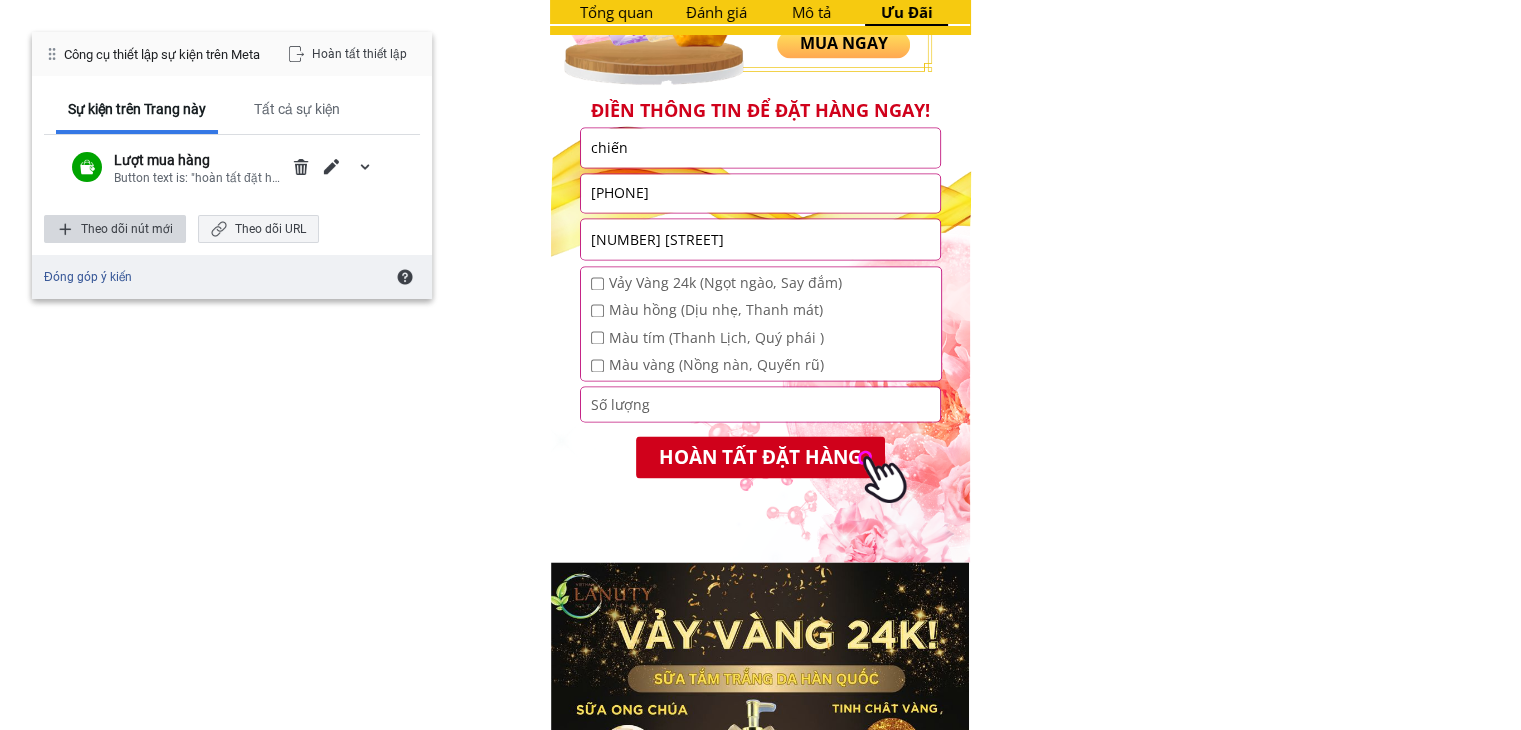 click on "Theo dõi nút mới" at bounding box center [115, 229] 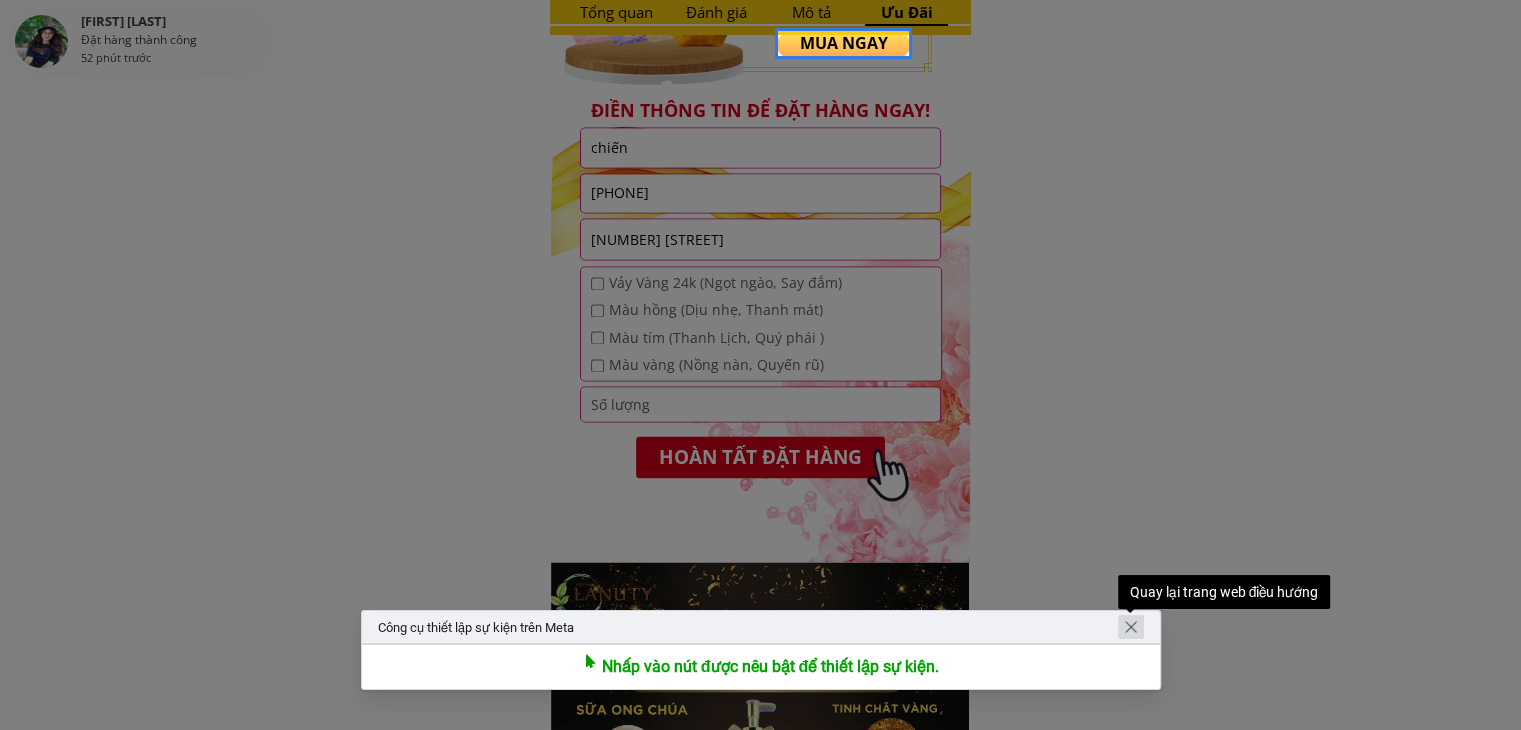click at bounding box center (1131, 627) 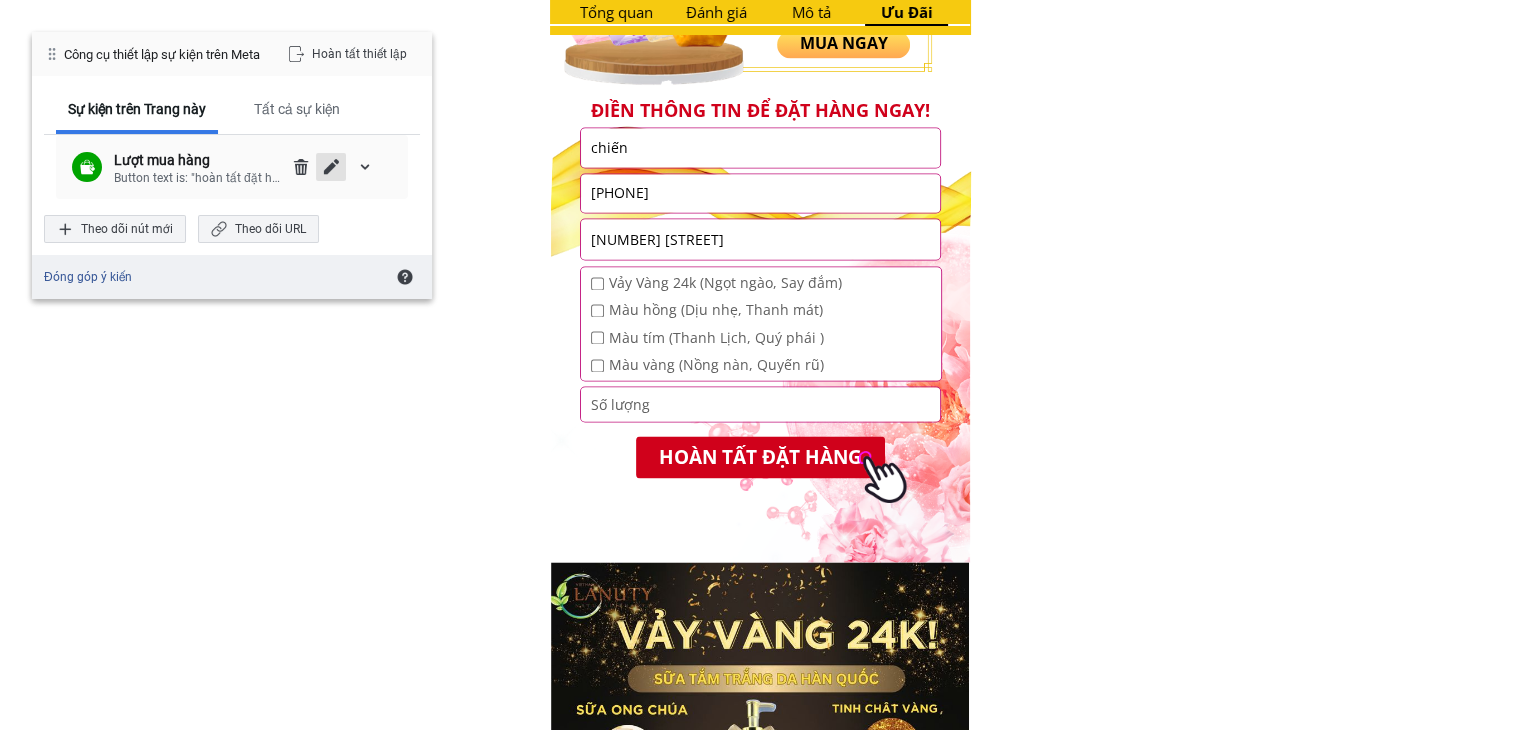 click at bounding box center (331, 167) 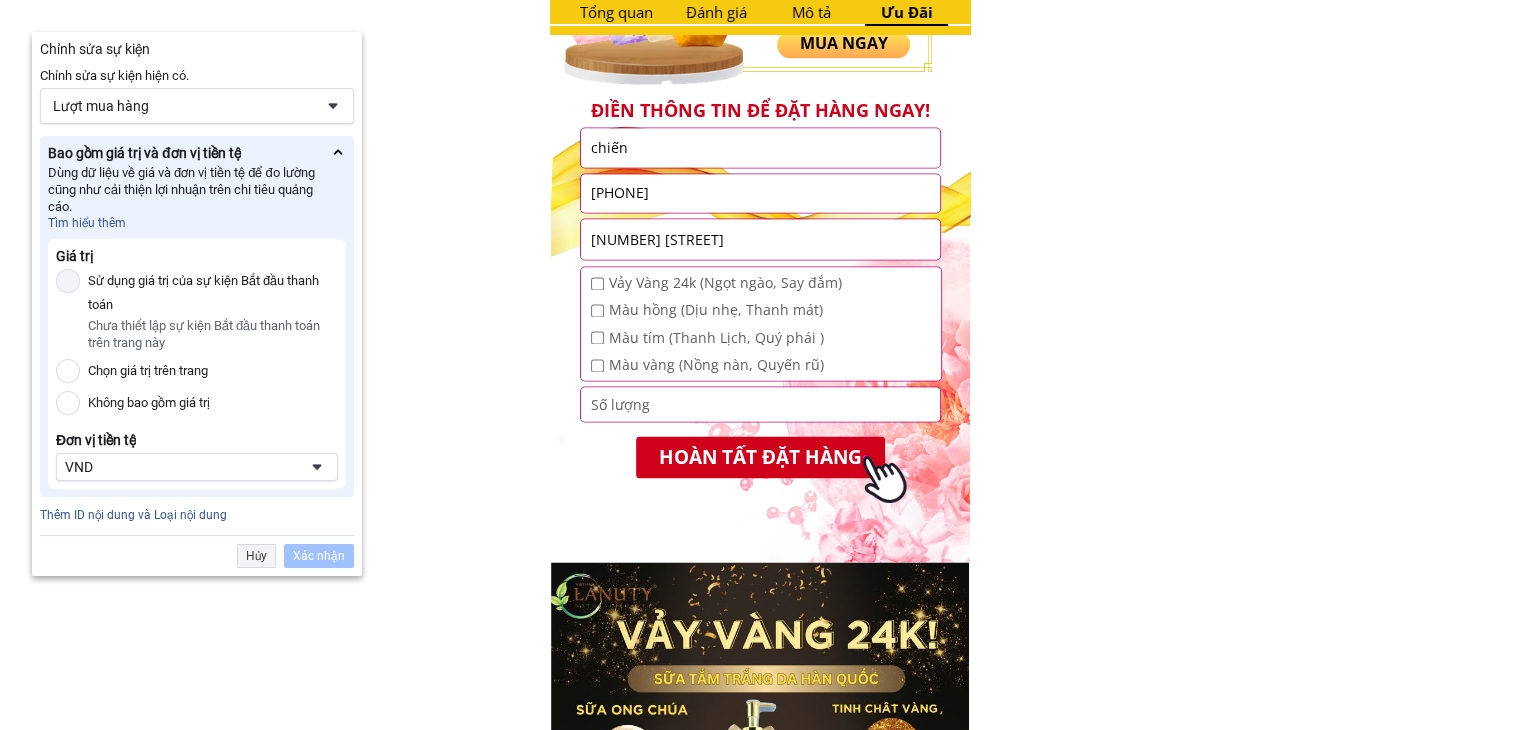 scroll, scrollTop: 3153, scrollLeft: 0, axis: vertical 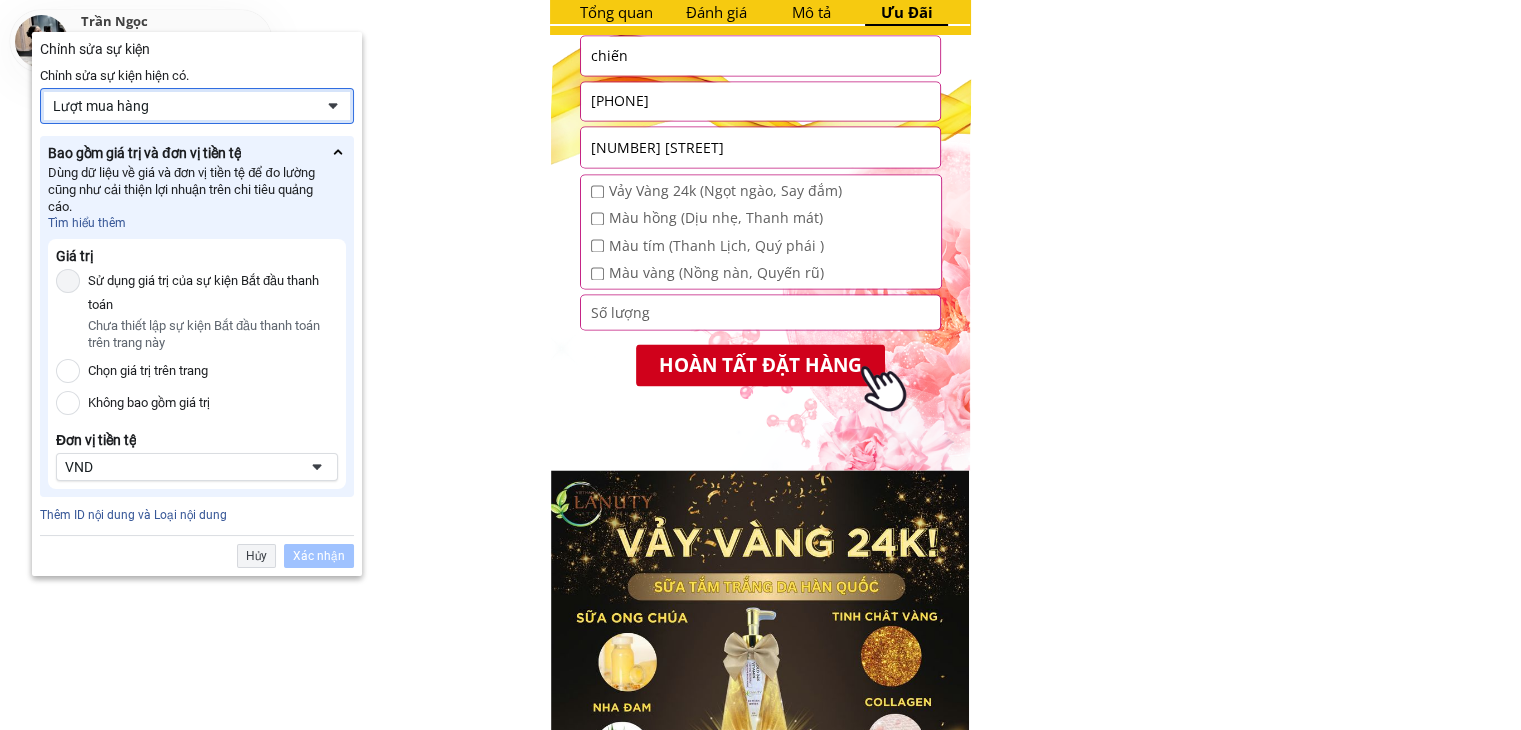 click on "Lượt mua hàng" at bounding box center (183, 106) 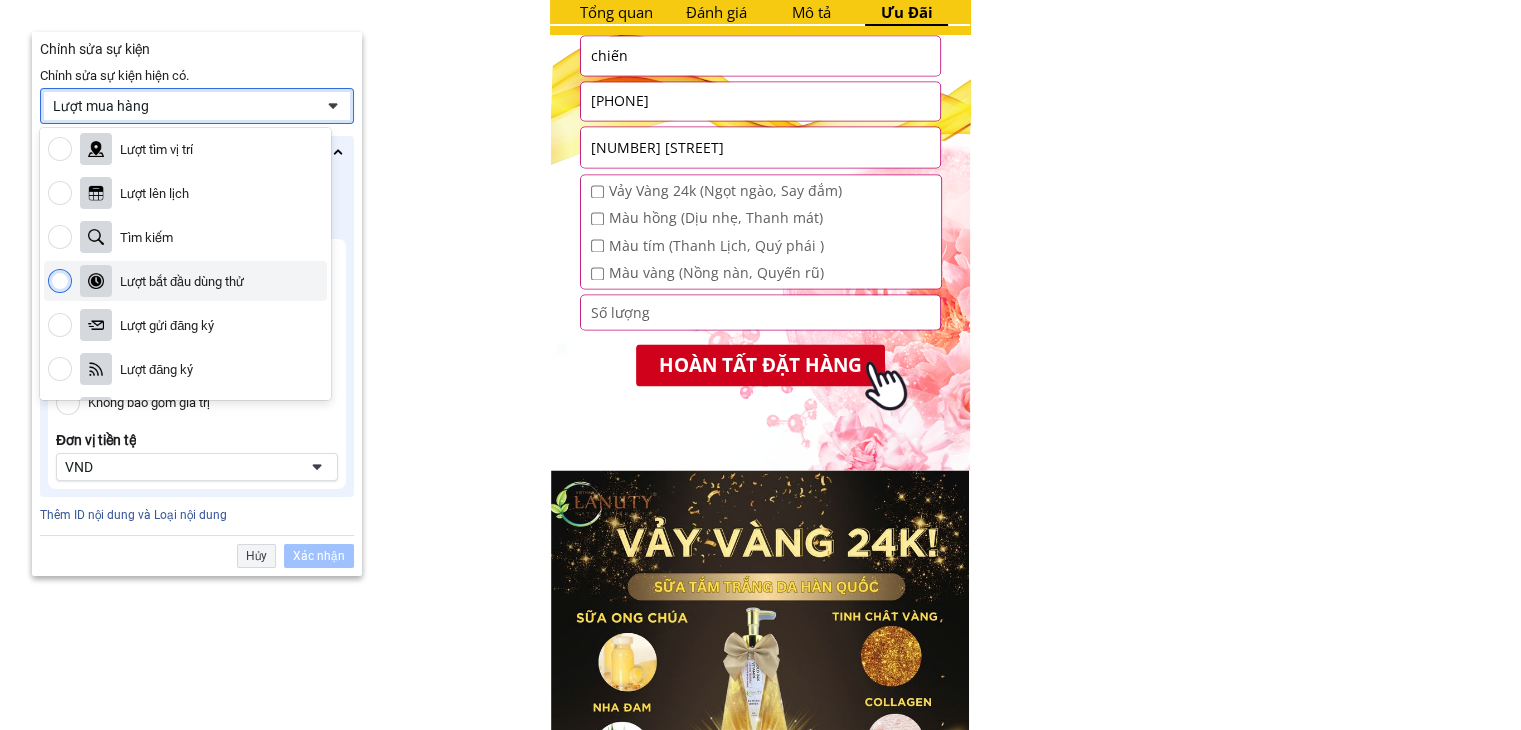 scroll, scrollTop: 448, scrollLeft: 0, axis: vertical 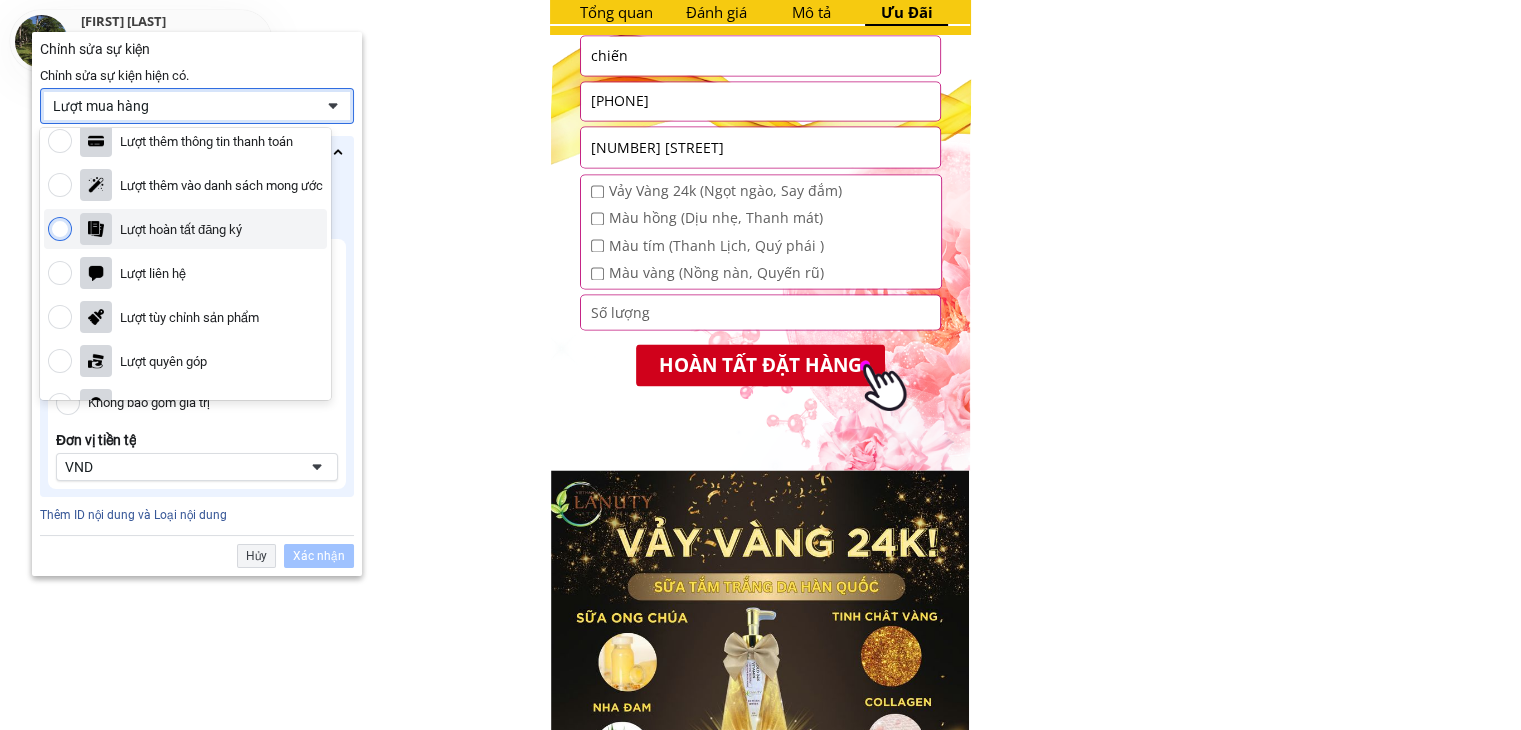 click at bounding box center (60, 229) 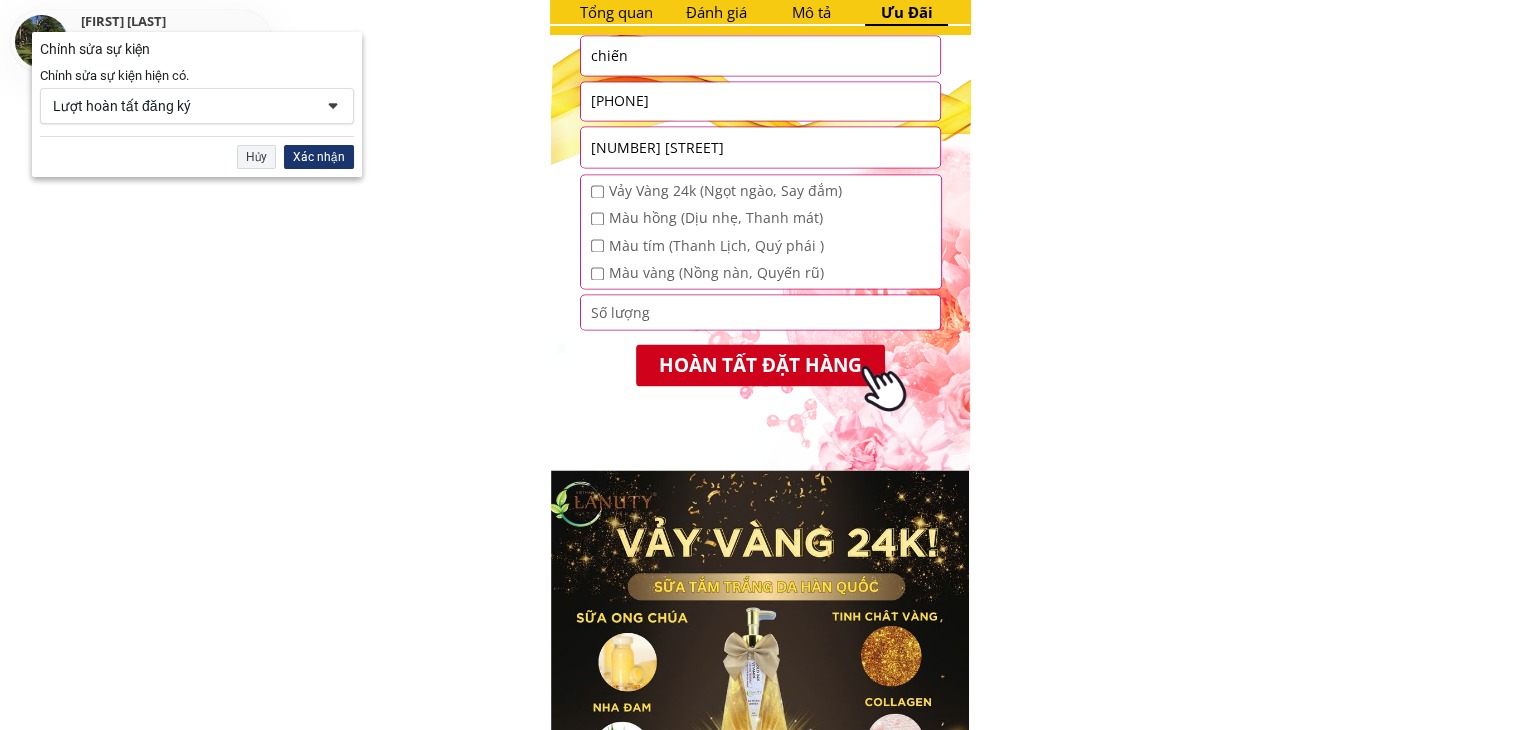 click on "Xác nhận" at bounding box center (319, 157) 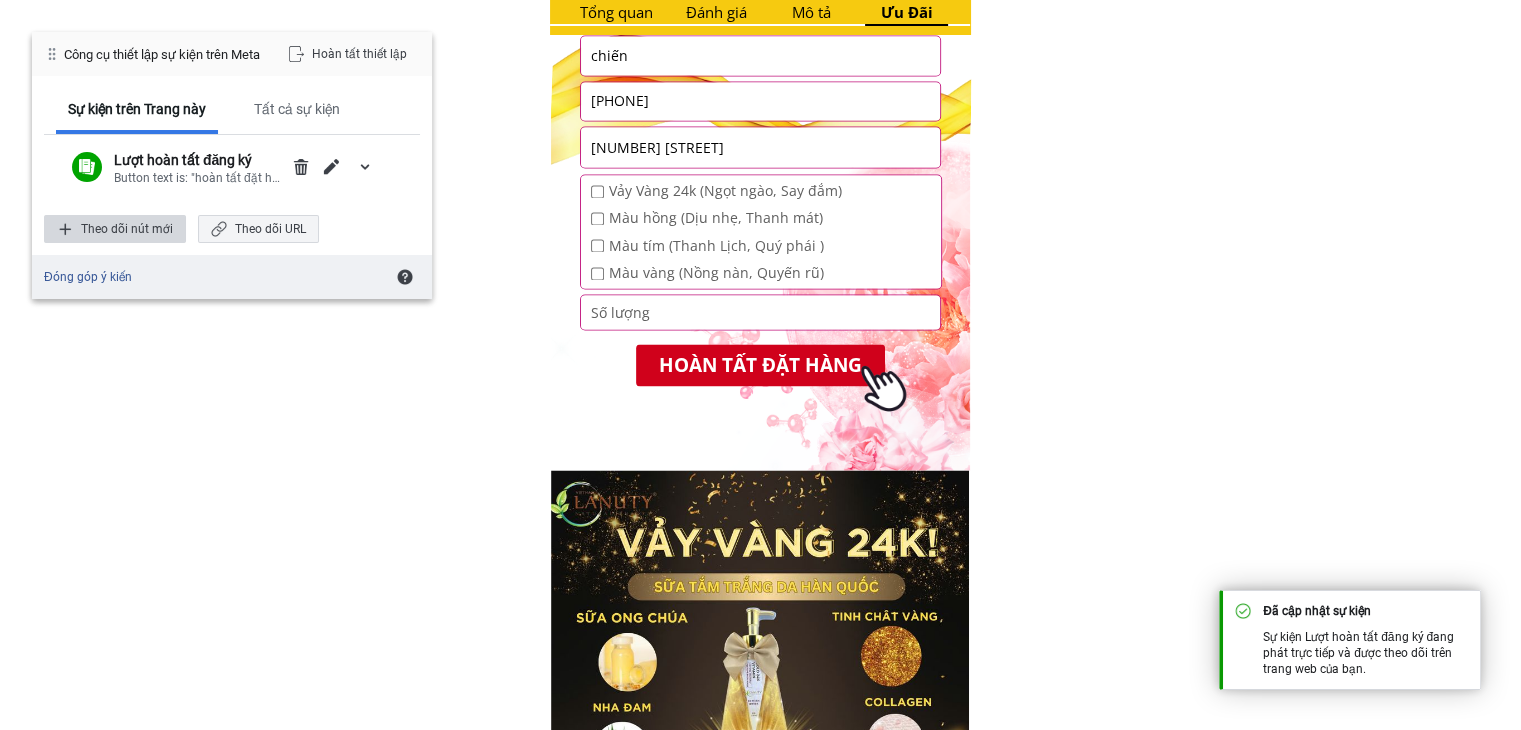 click on "Theo dõi nút mới" at bounding box center [115, 229] 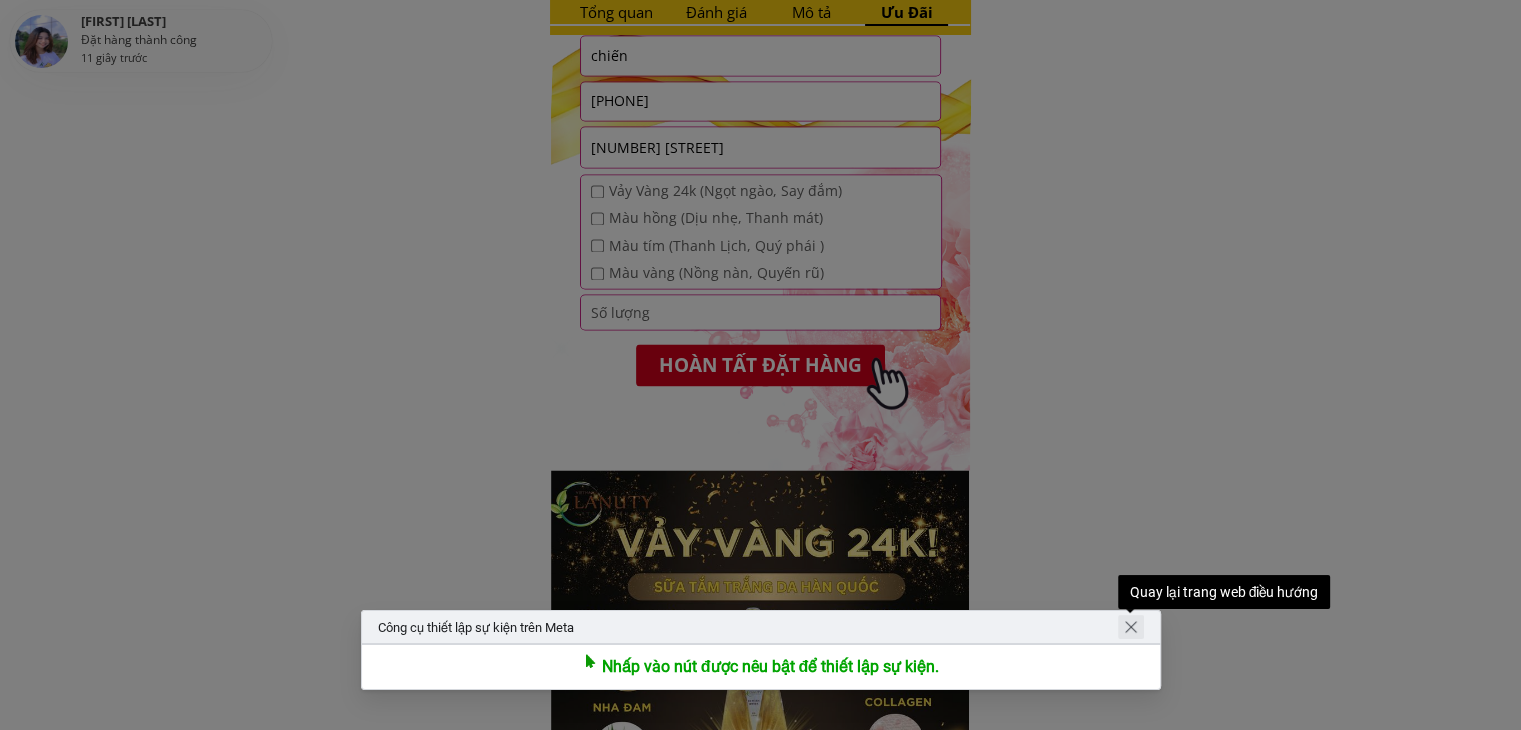 click at bounding box center [1131, 627] 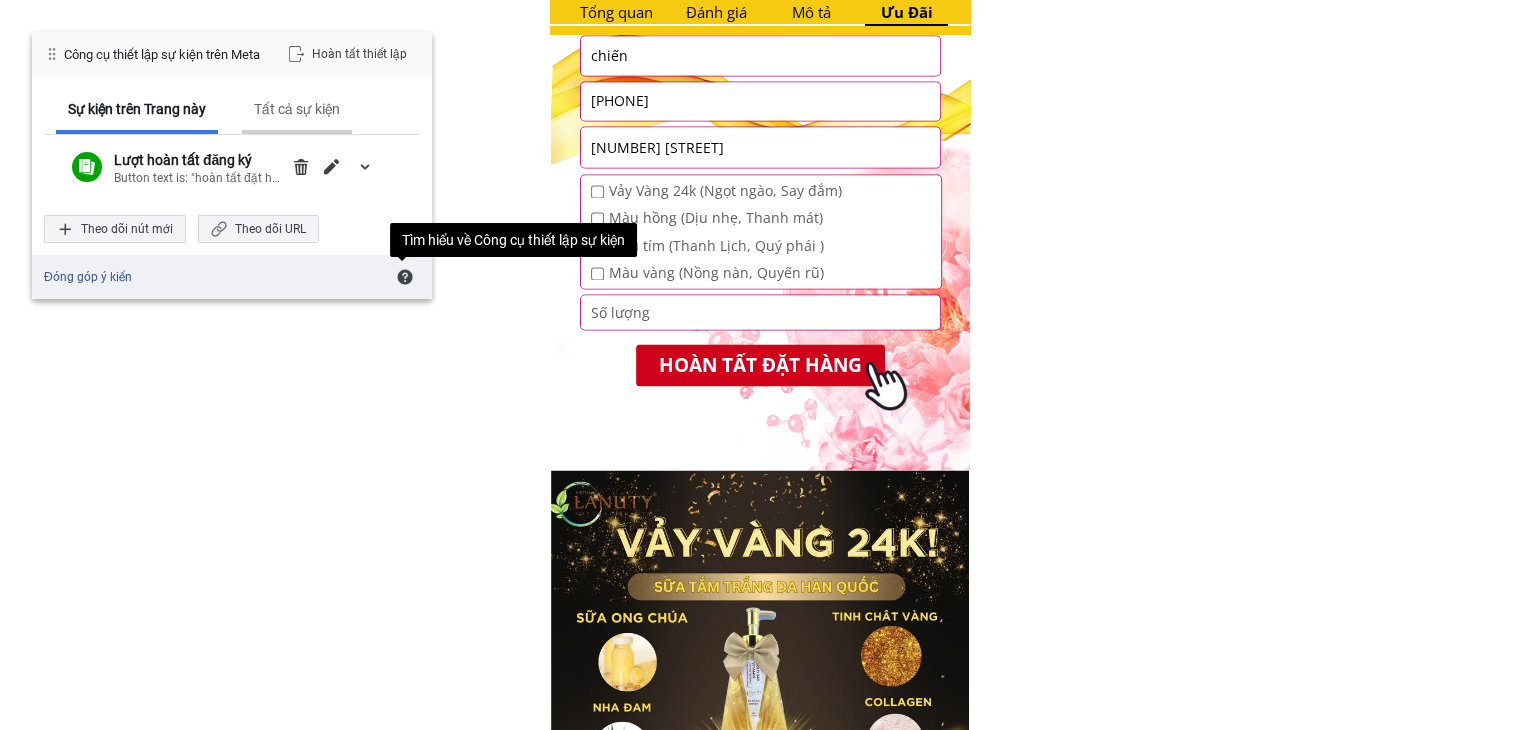 click on "Tất cả sự kiện" at bounding box center (297, 109) 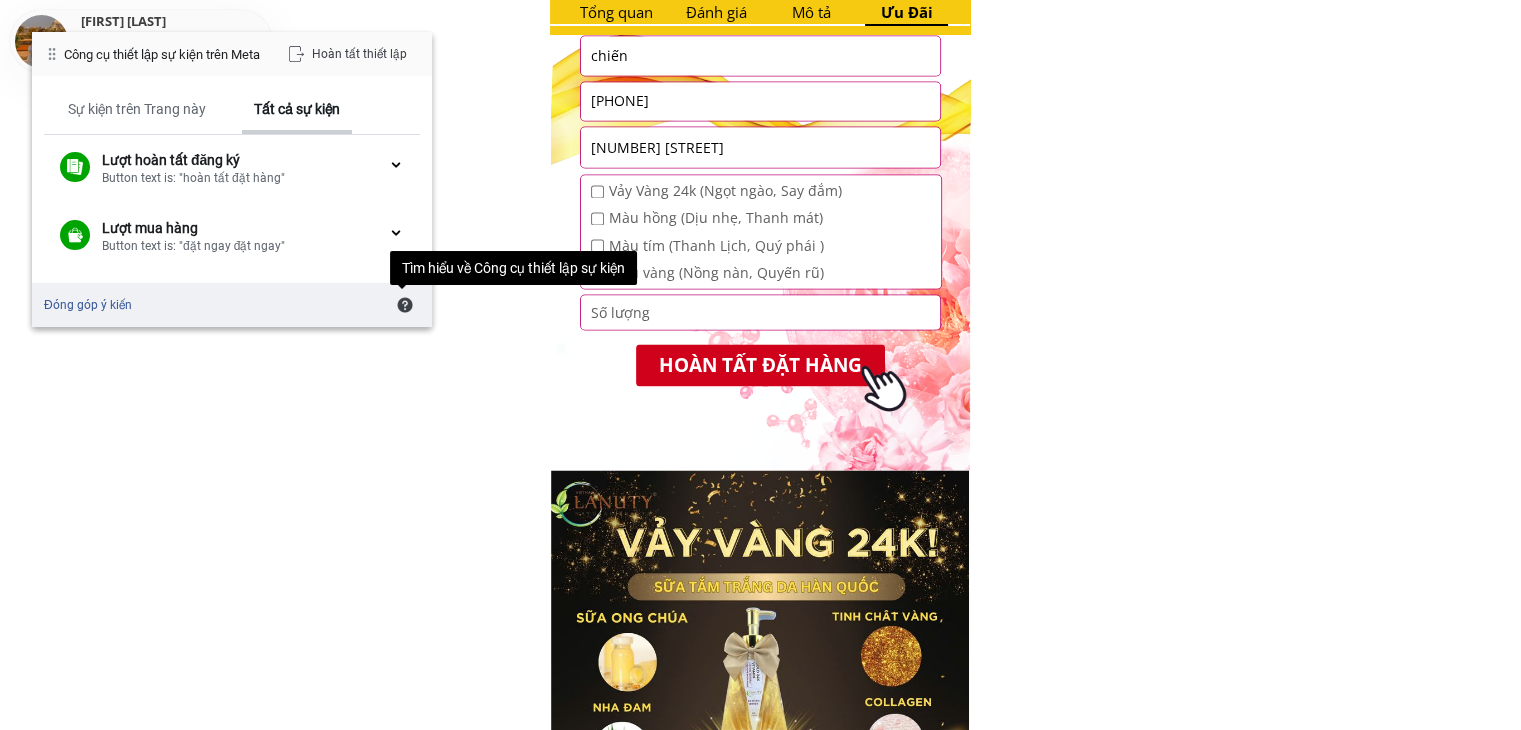 click on "Tất cả sự kiện" at bounding box center (297, 109) 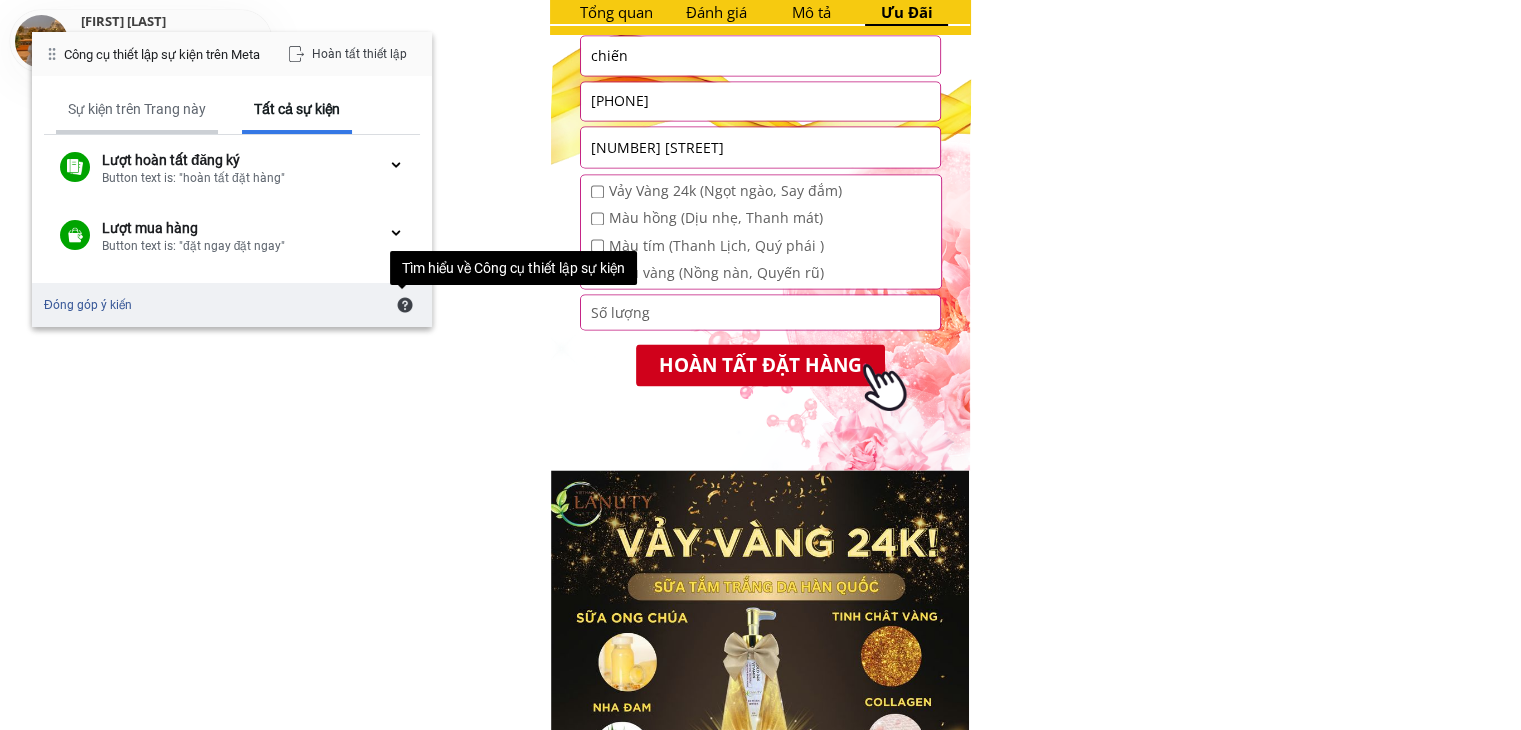 click on "Sự kiện trên Trang này" at bounding box center [137, 109] 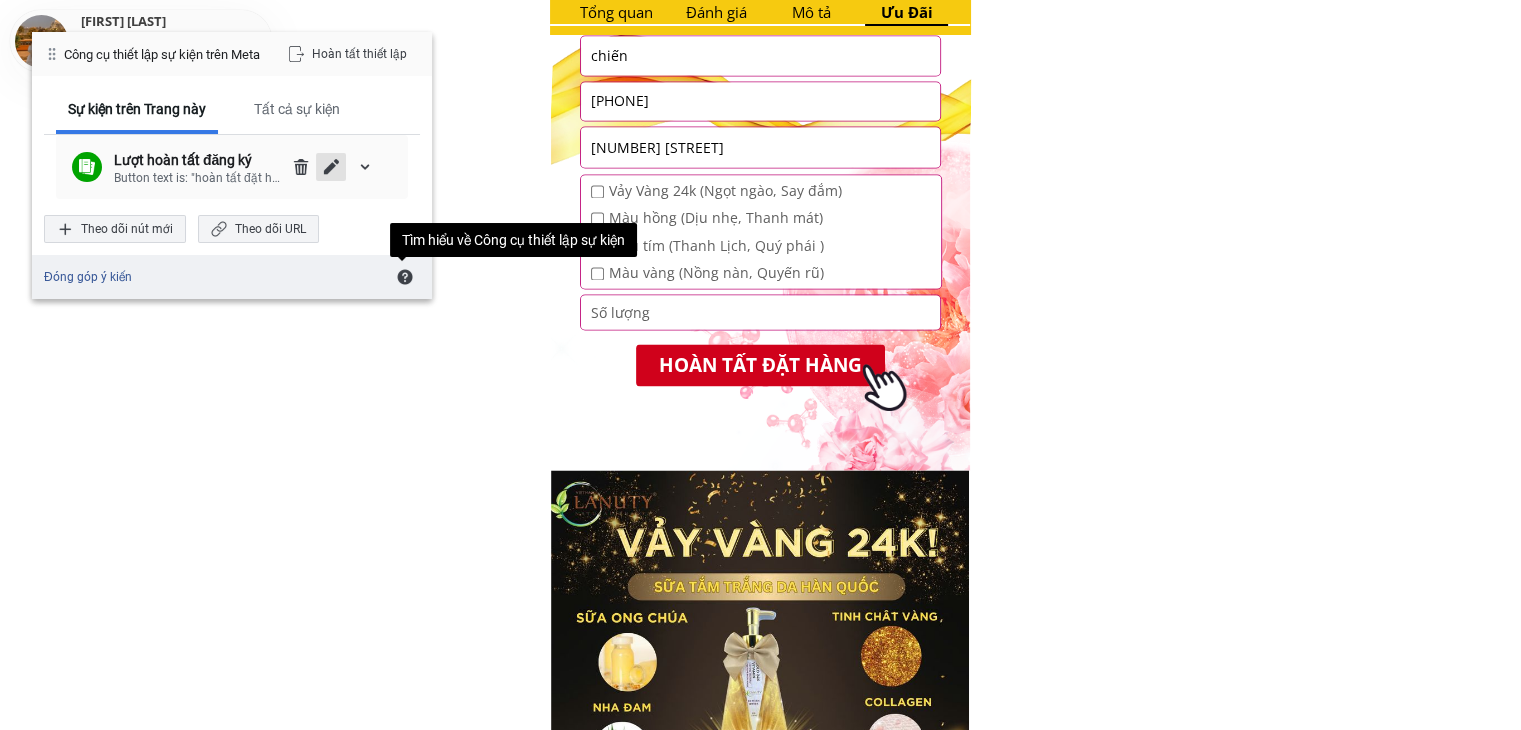 click at bounding box center [331, 167] 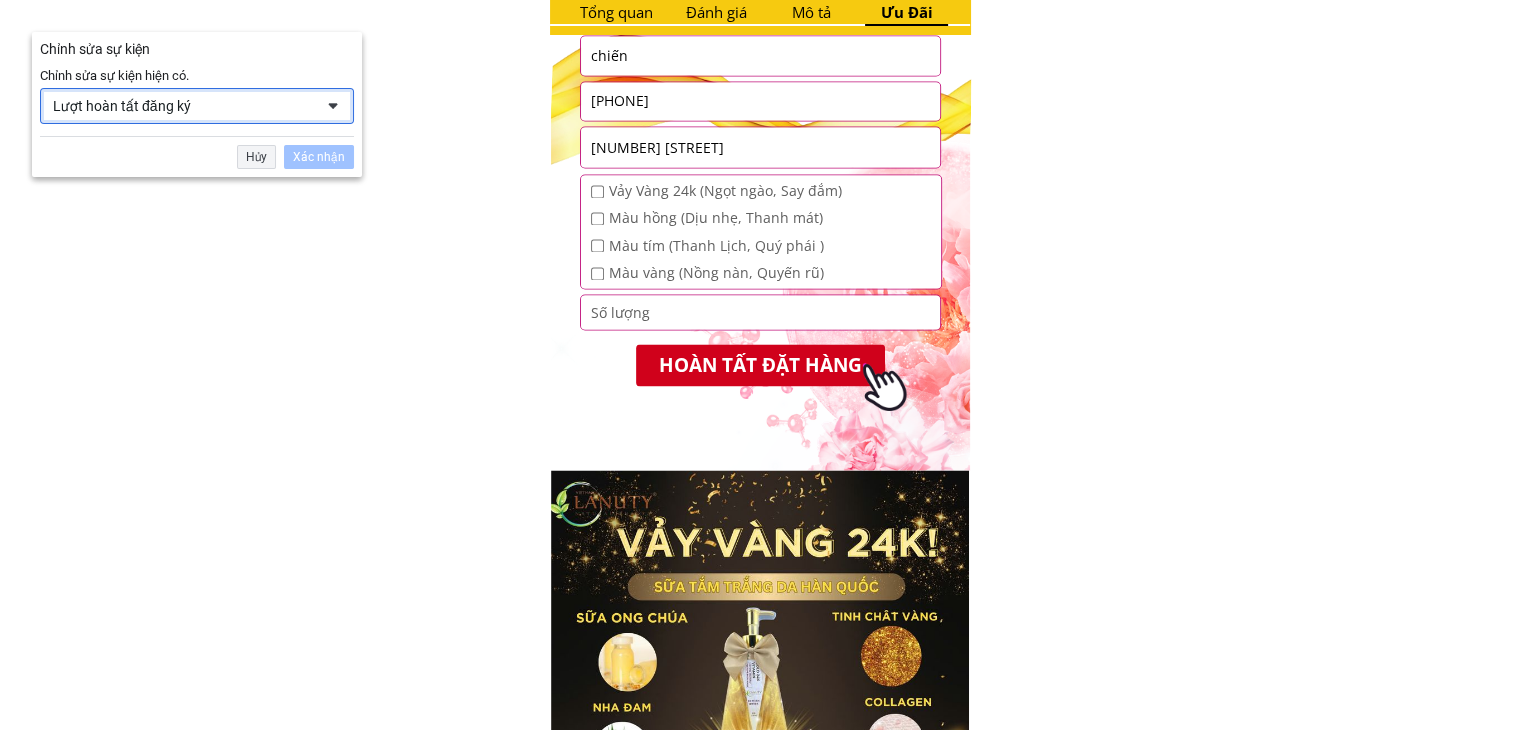 click on "Lượt hoàn tất đăng ký" at bounding box center [183, 106] 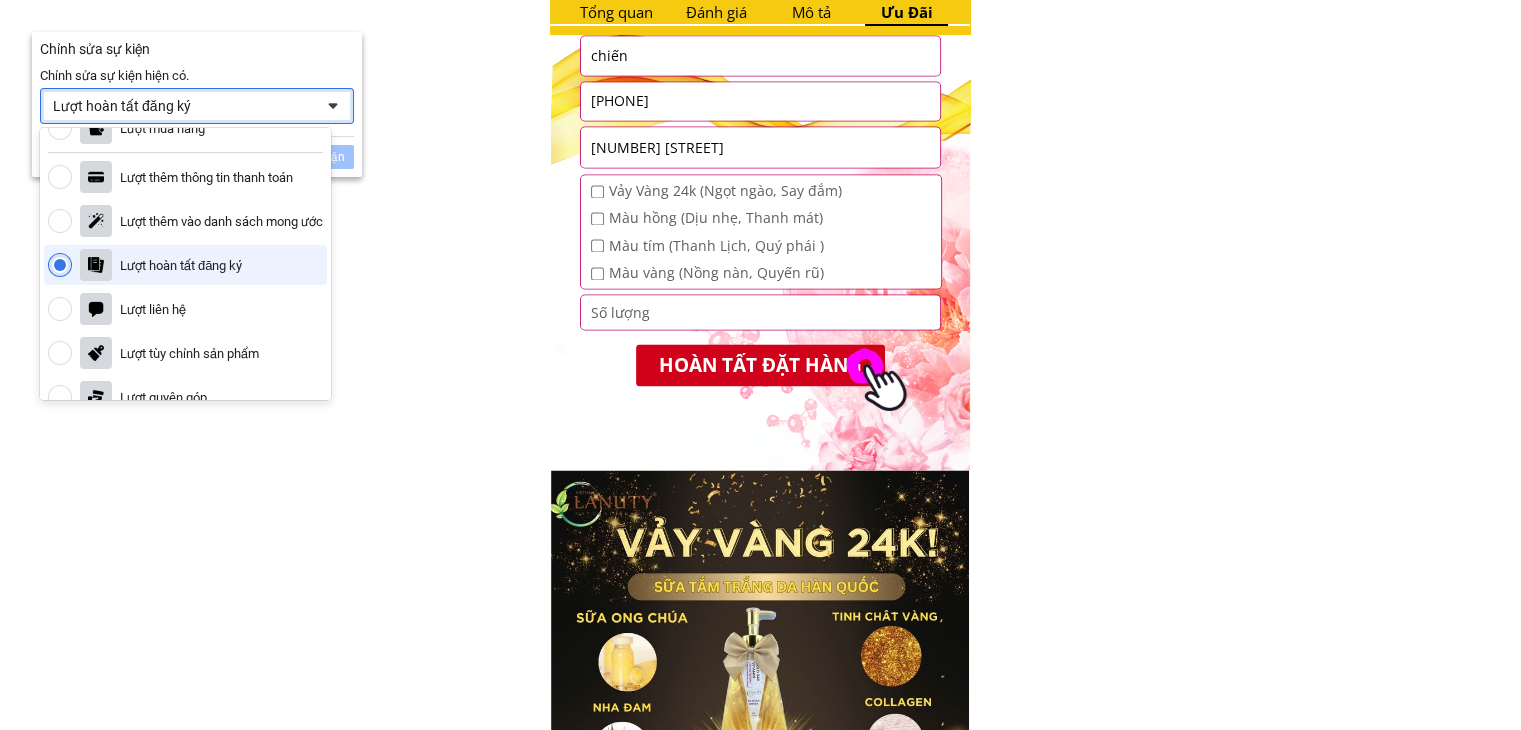 scroll, scrollTop: 136, scrollLeft: 0, axis: vertical 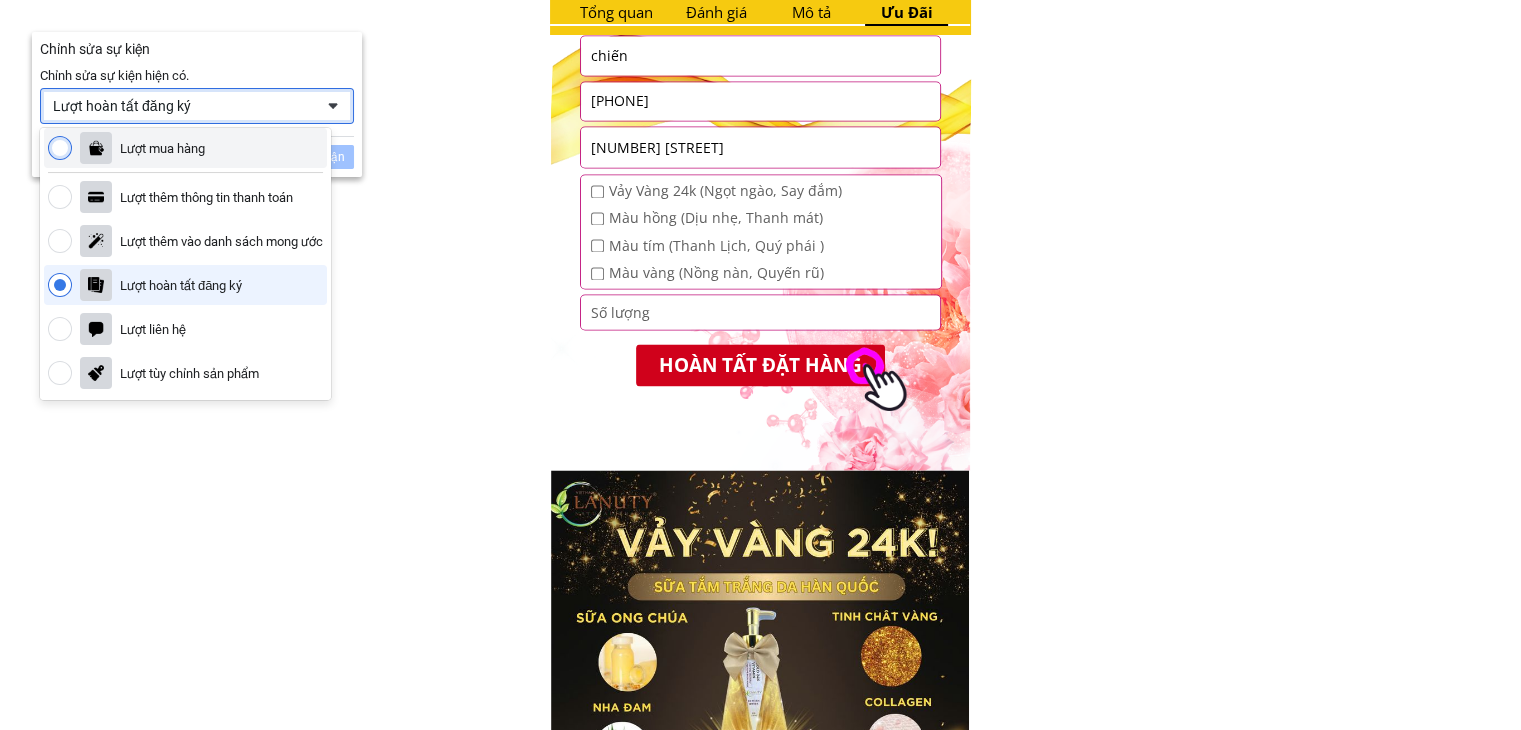 click at bounding box center (60, 148) 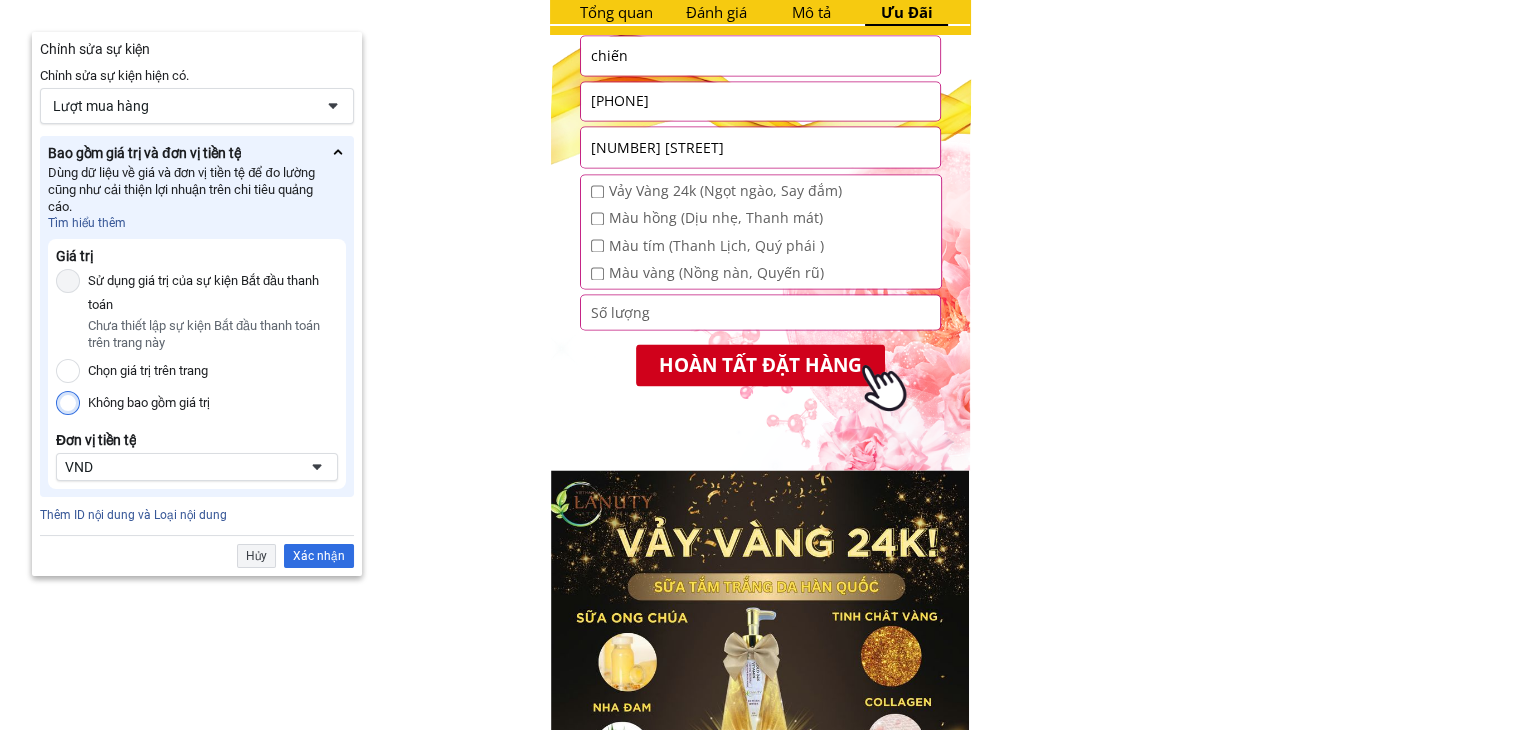 click on "Không bao gồm giá trị" at bounding box center [68, 403] 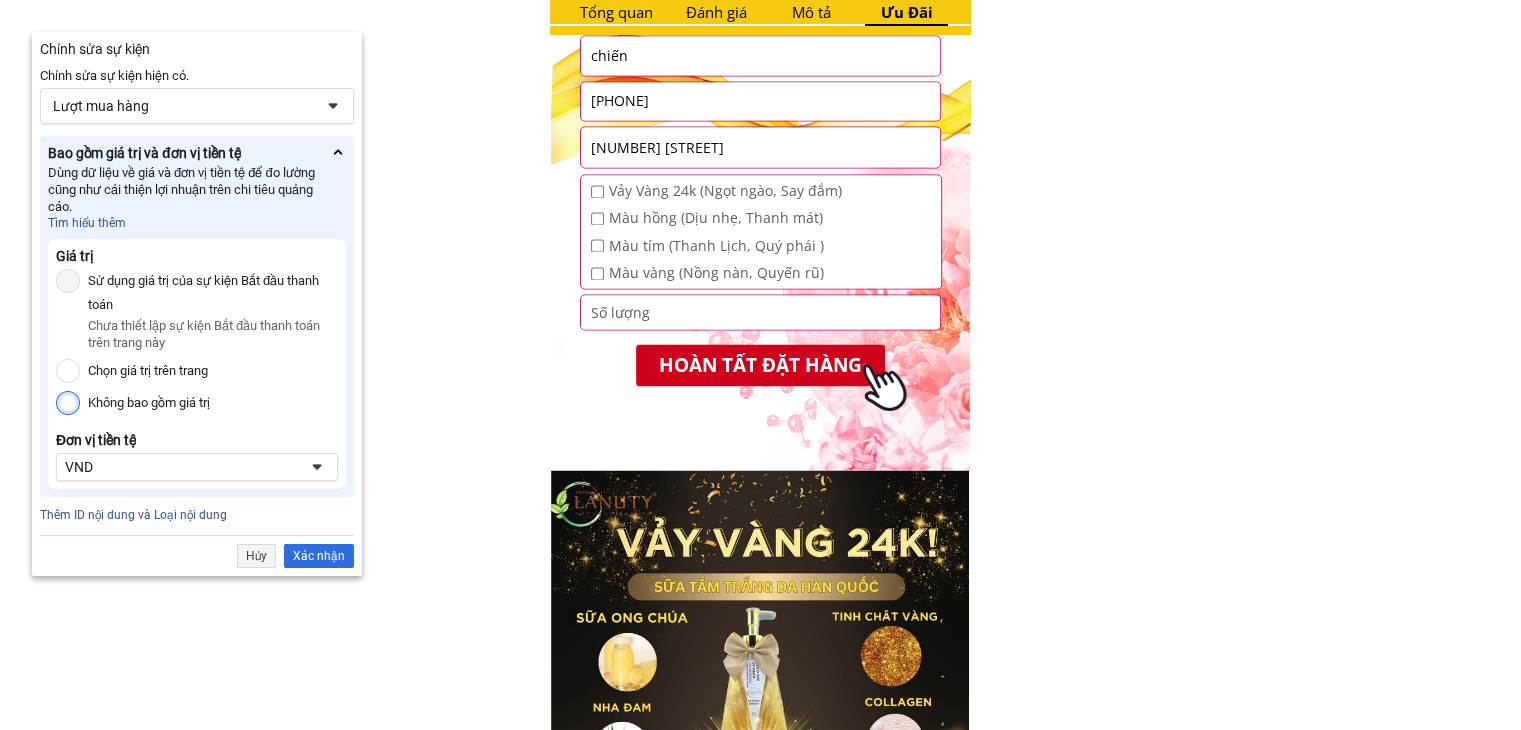 radio on "true" 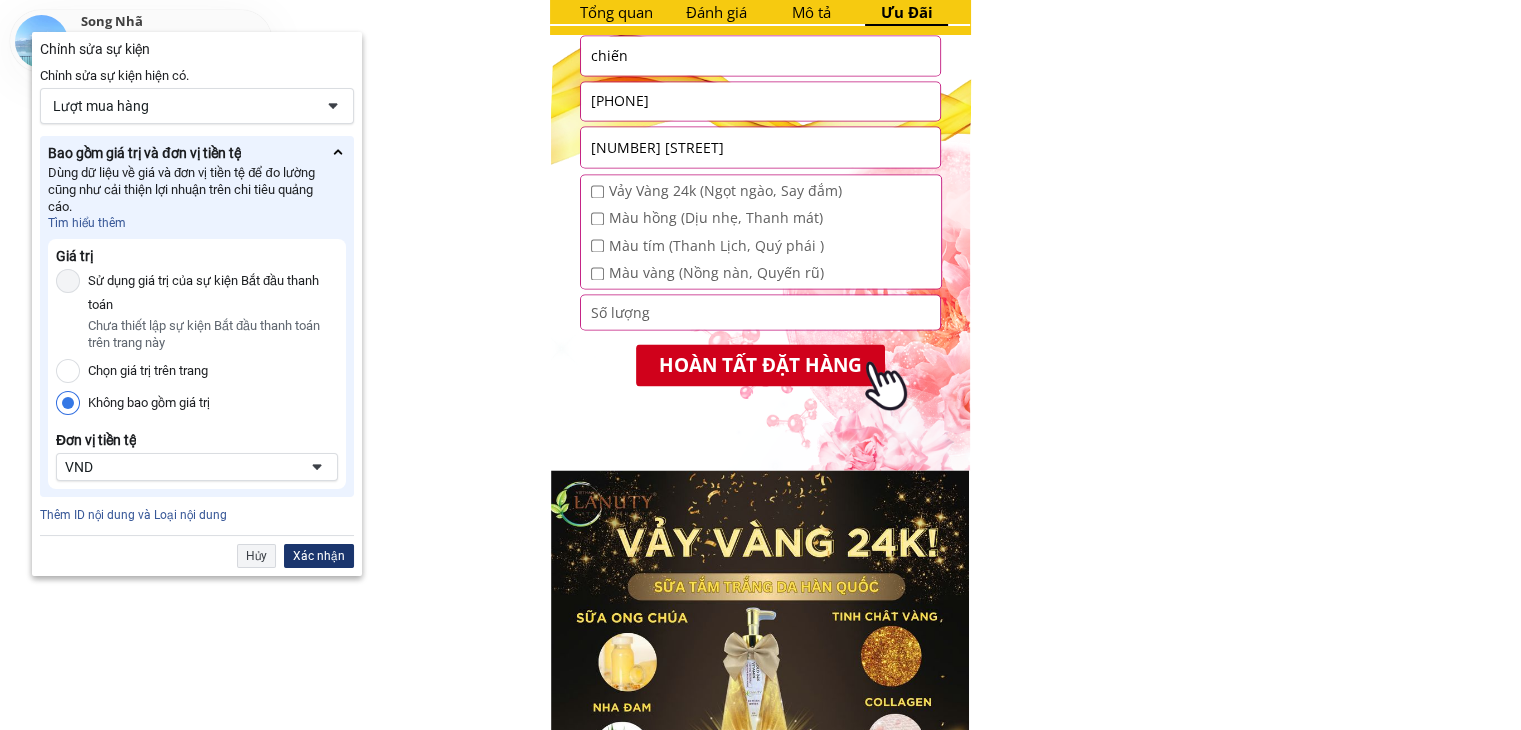 click on "Xác nhận" at bounding box center [319, 556] 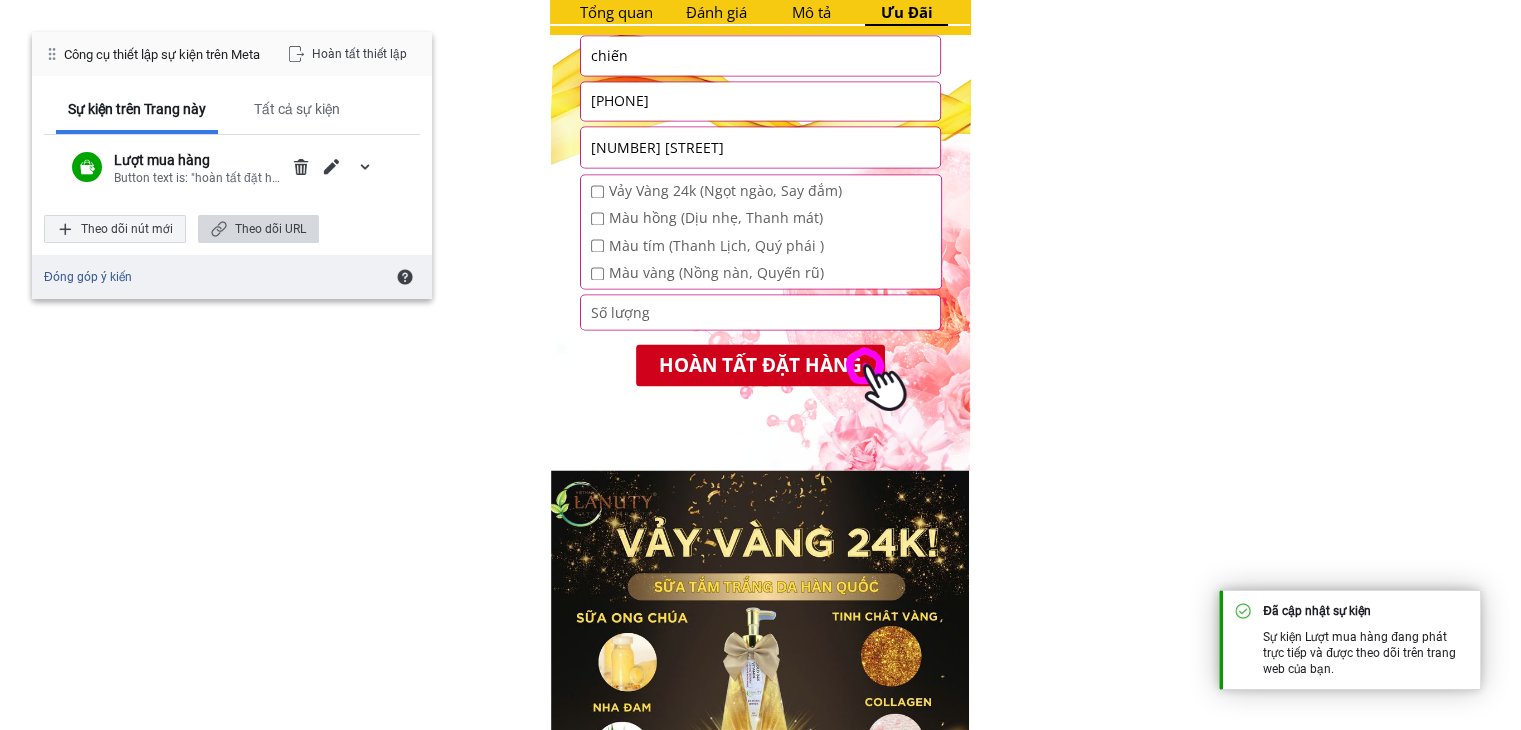 click on "Theo dõi URL" at bounding box center (258, 229) 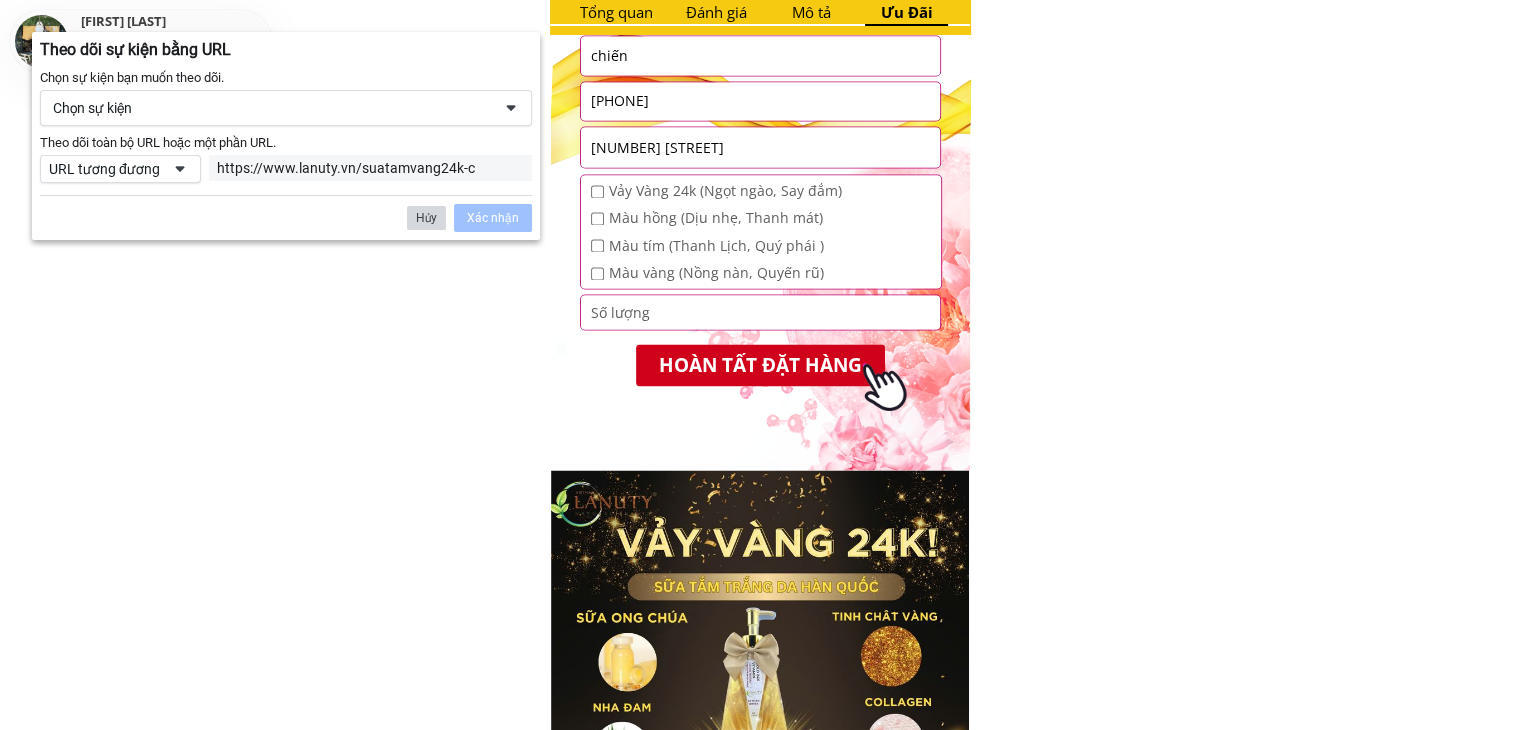 click on "Hủy" at bounding box center (426, 218) 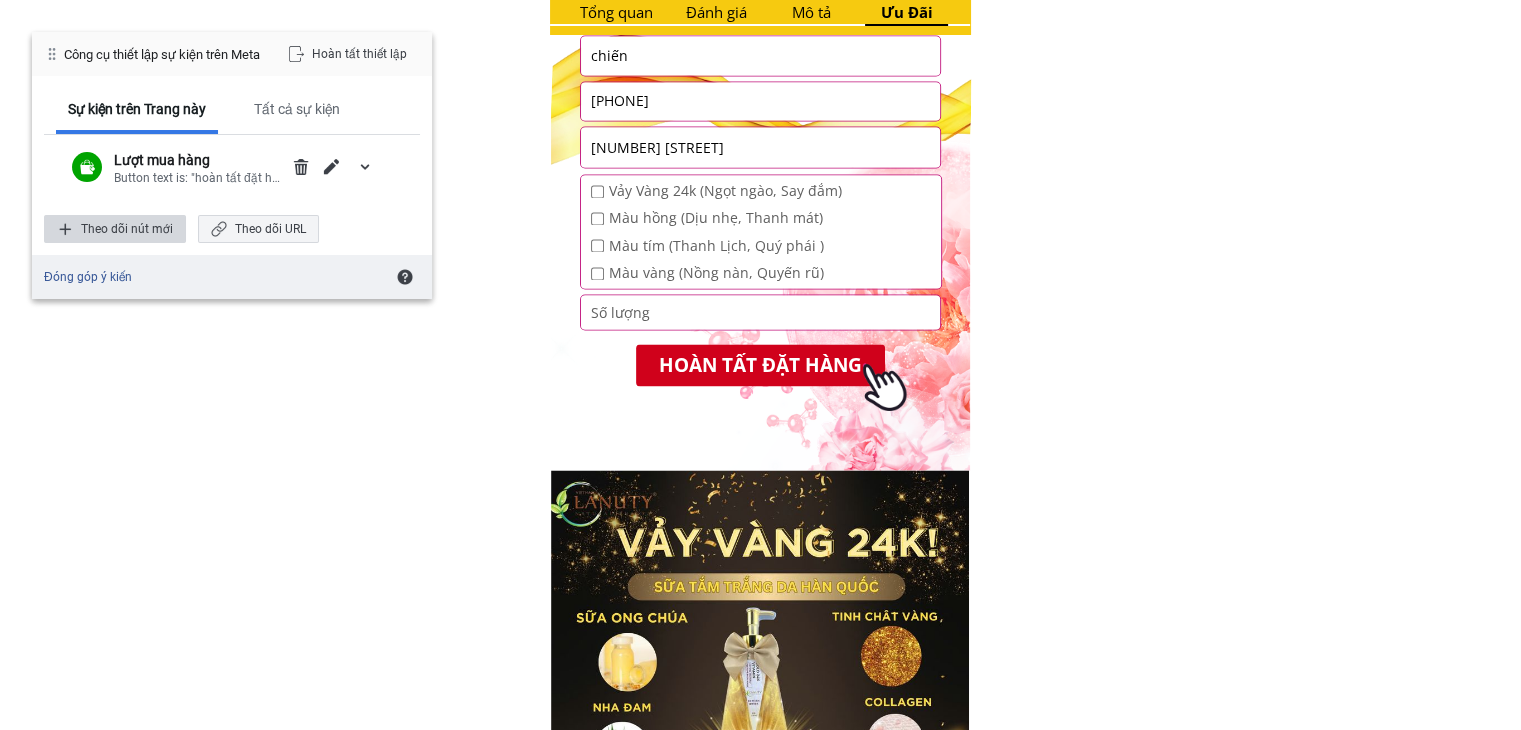 click on "Theo dõi nút mới" at bounding box center [115, 229] 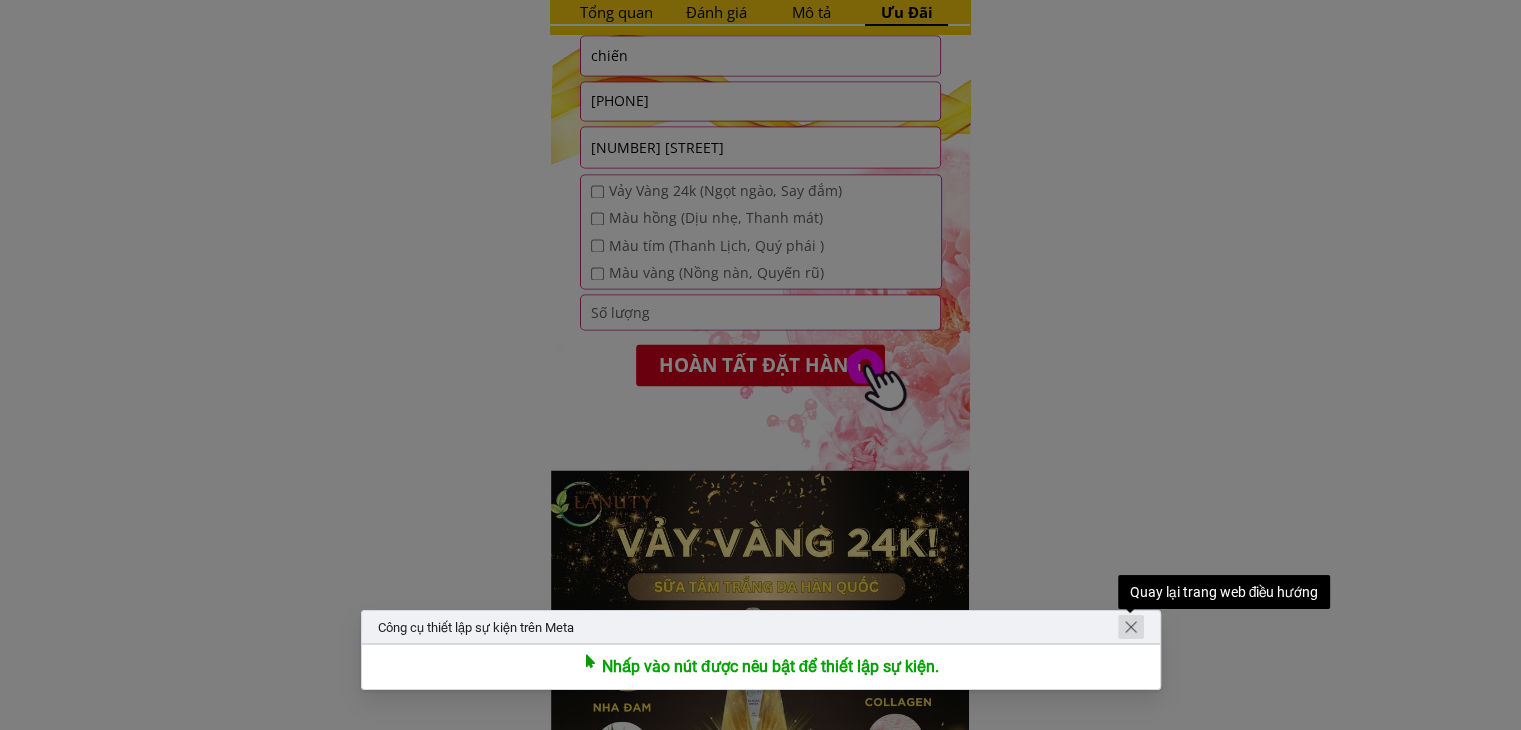 click at bounding box center (1131, 627) 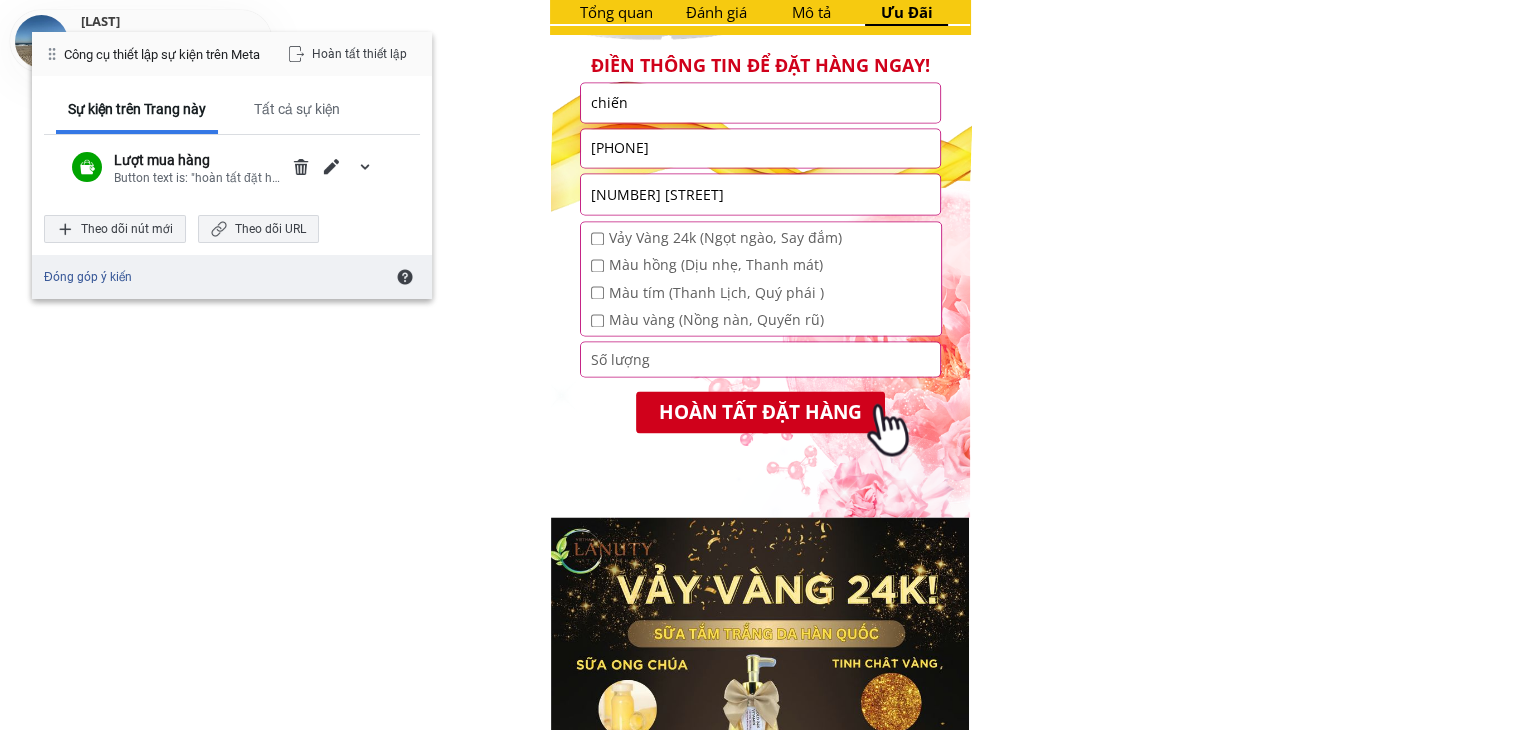 scroll, scrollTop: 3082, scrollLeft: 0, axis: vertical 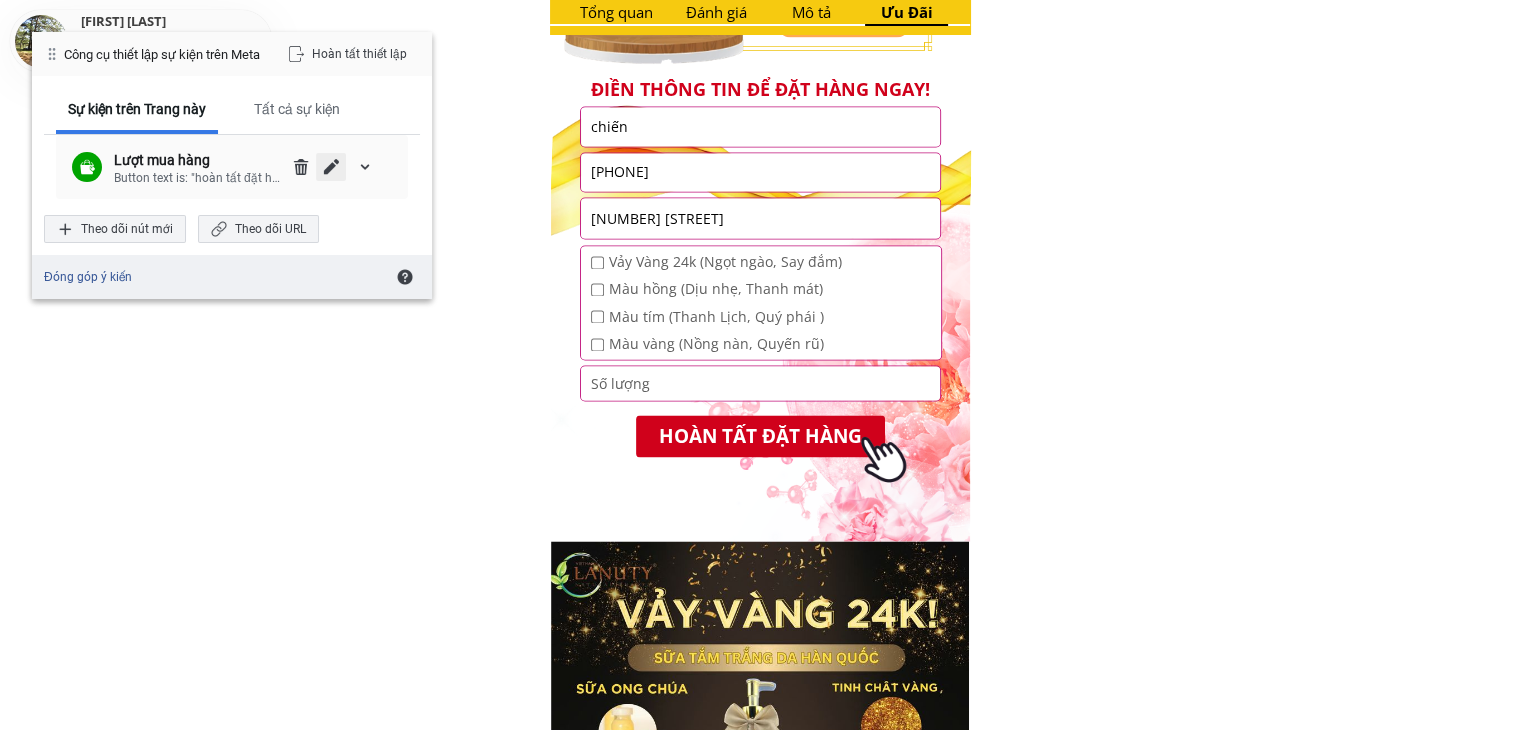 click at bounding box center (331, 167) 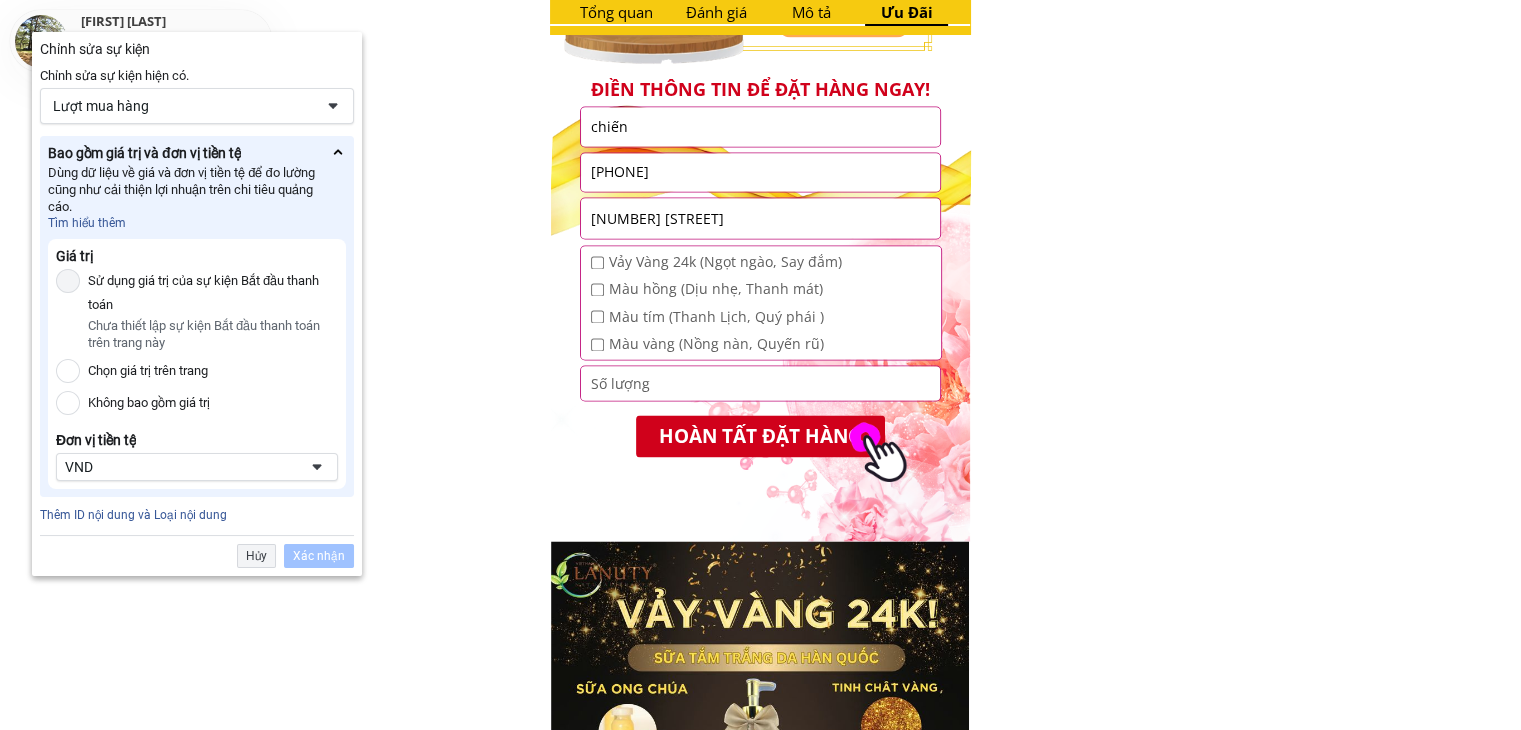 scroll, scrollTop: 3153, scrollLeft: 0, axis: vertical 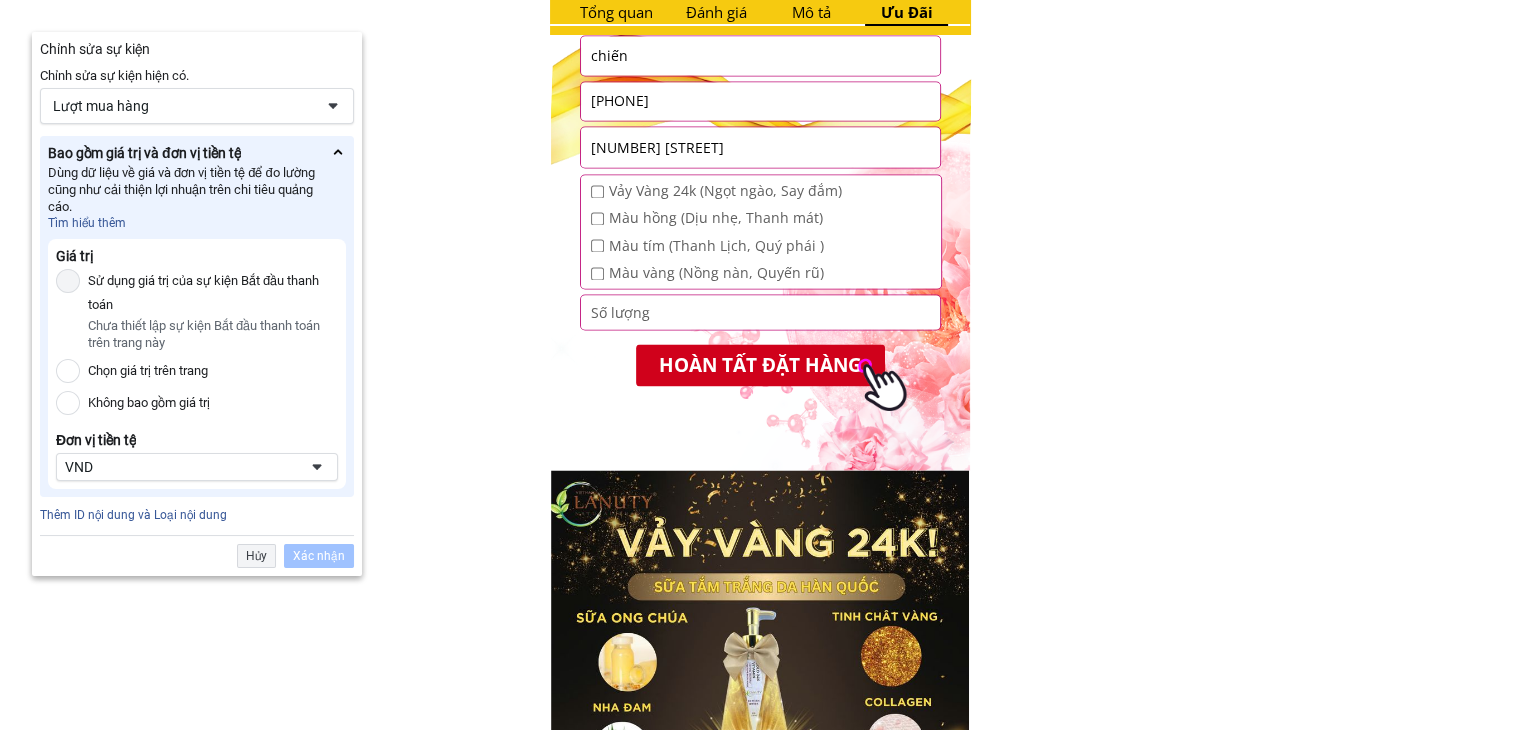 click at bounding box center (338, 155) 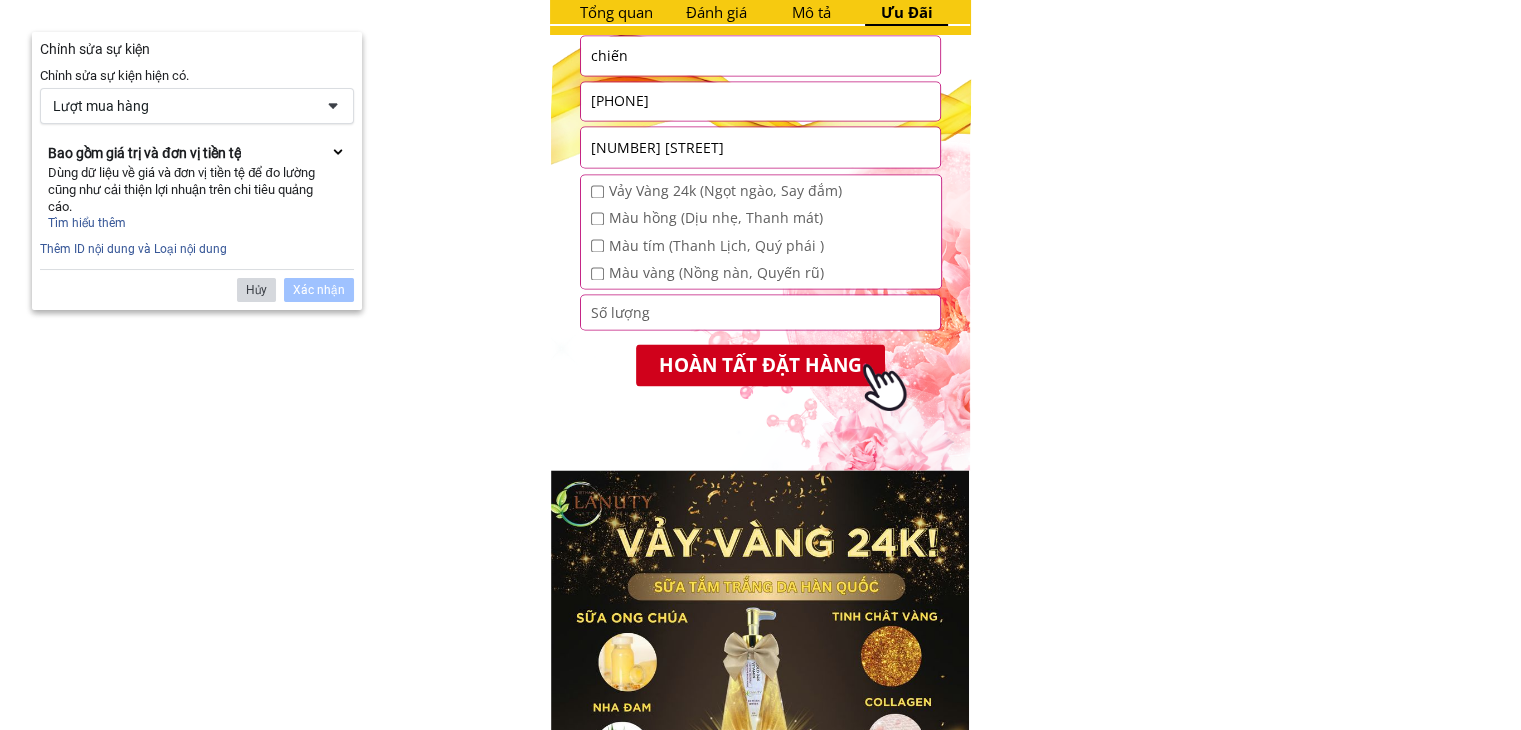 click on "Hủy" at bounding box center [256, 290] 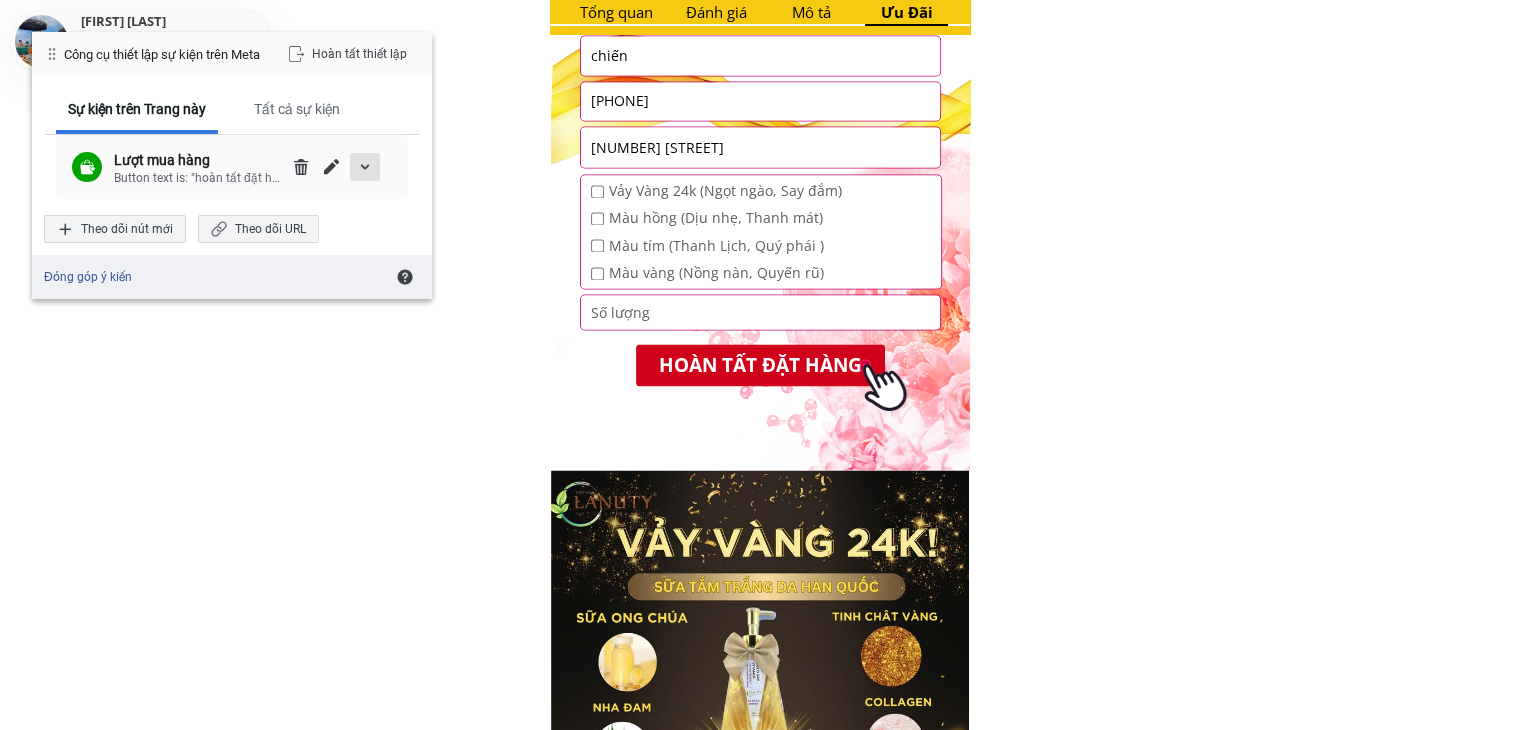 click at bounding box center [365, 167] 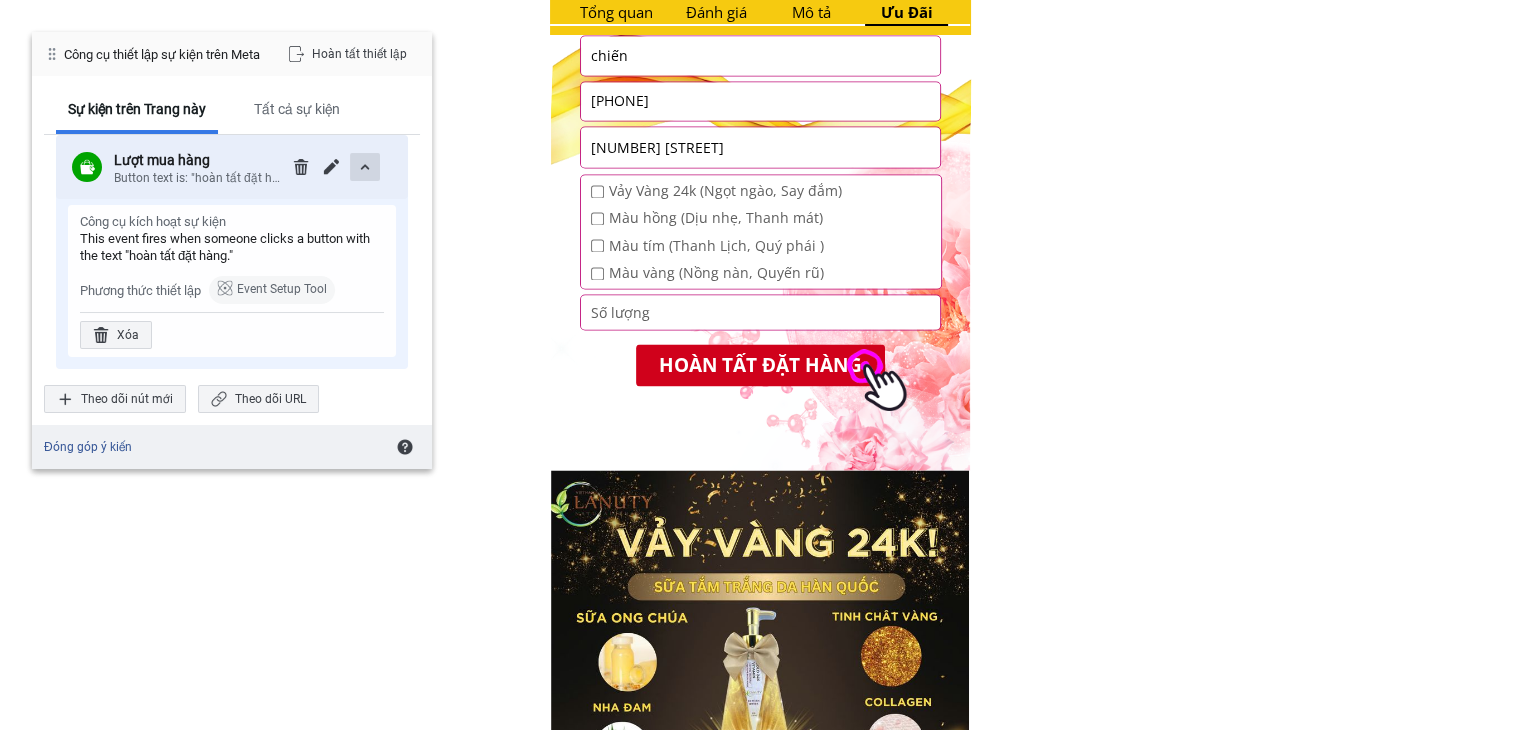 click at bounding box center [365, 167] 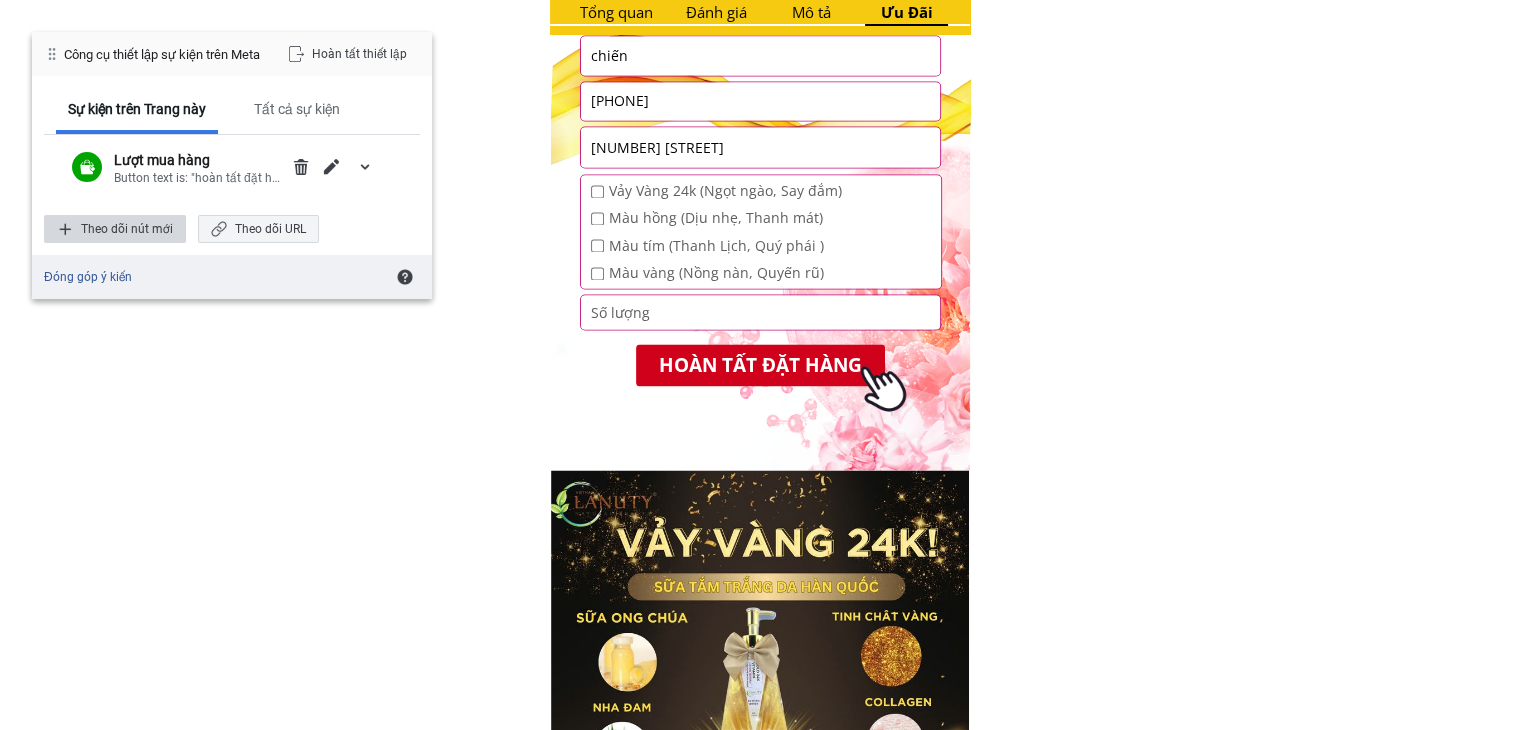 click on "Theo dõi nút mới" at bounding box center [115, 229] 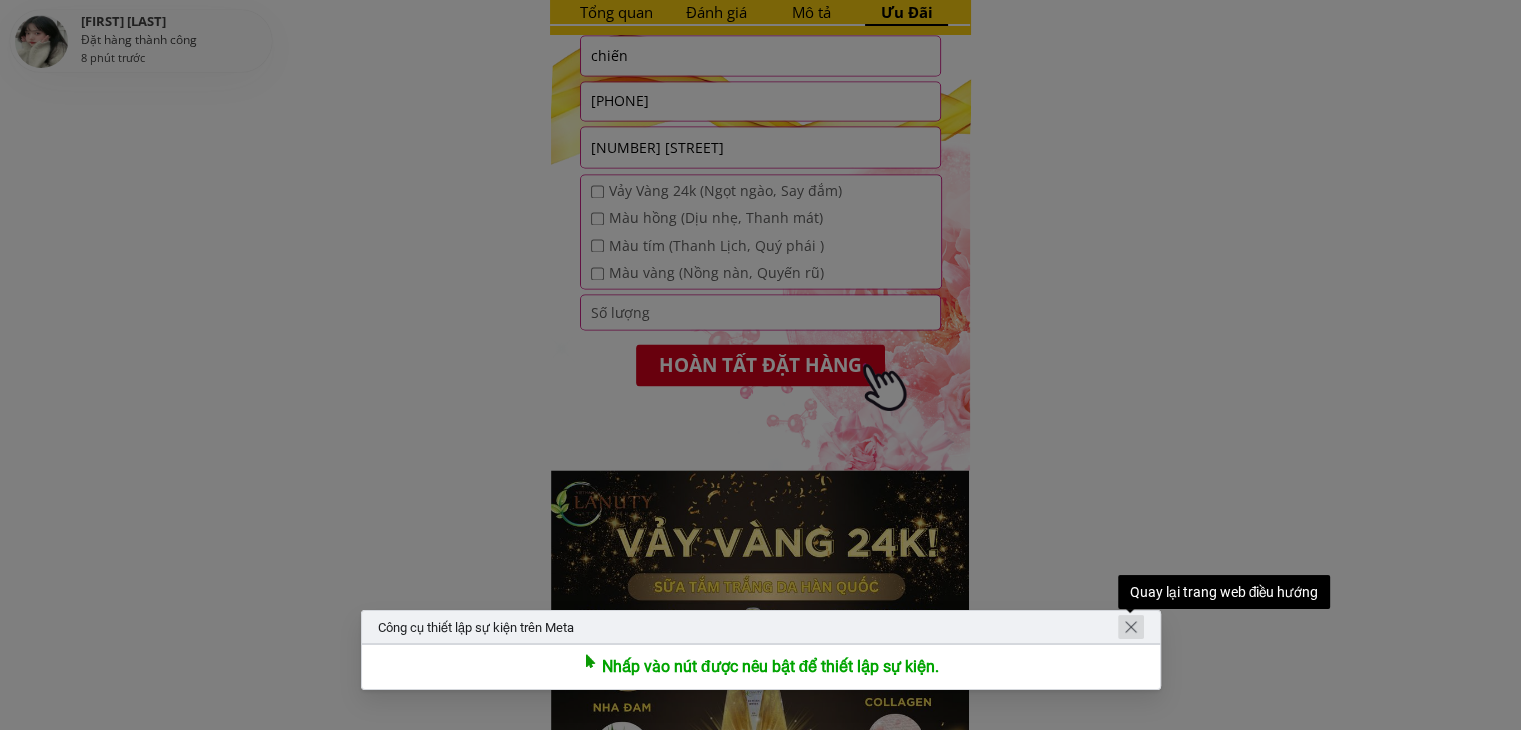 click at bounding box center [1131, 627] 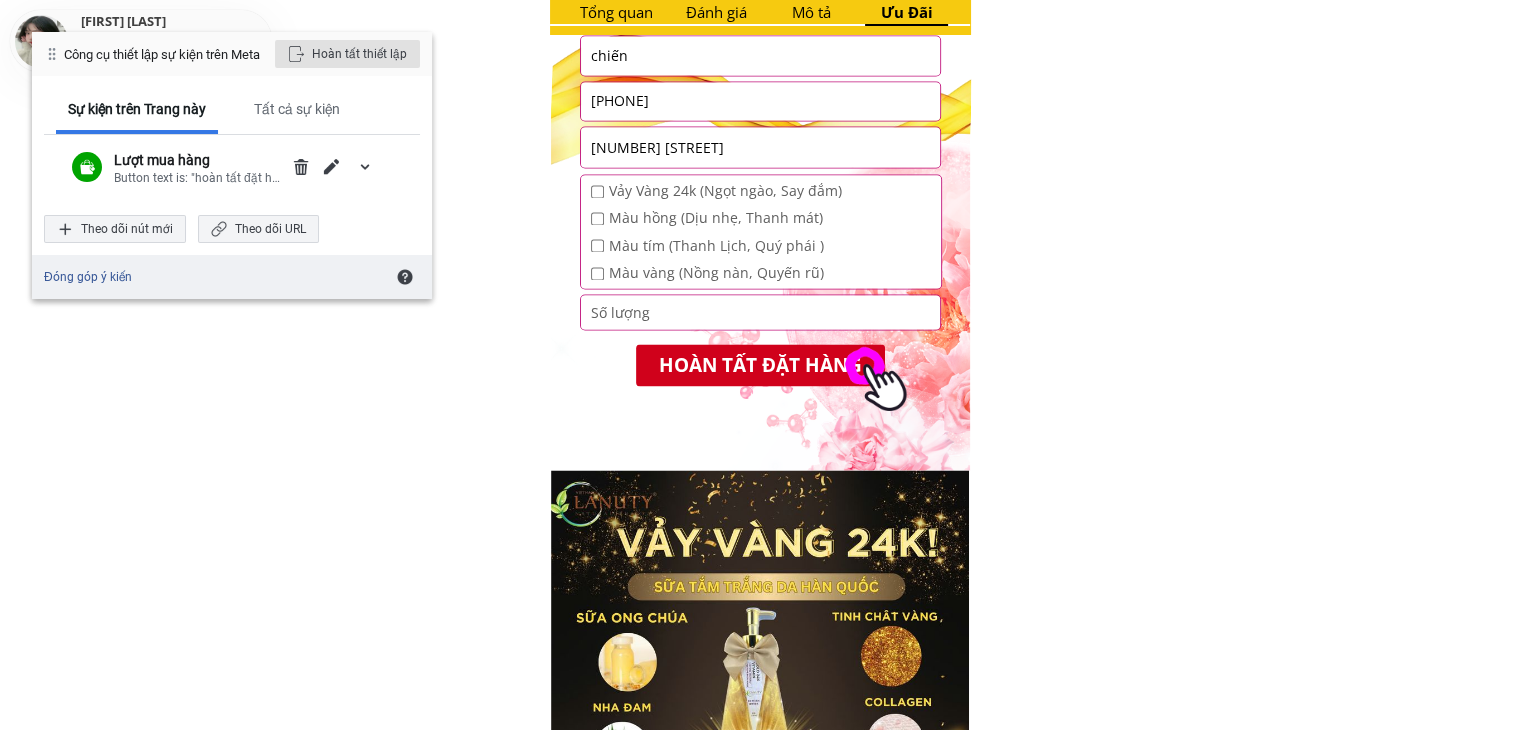 click on "Hoàn tất thiết lập" at bounding box center (347, 54) 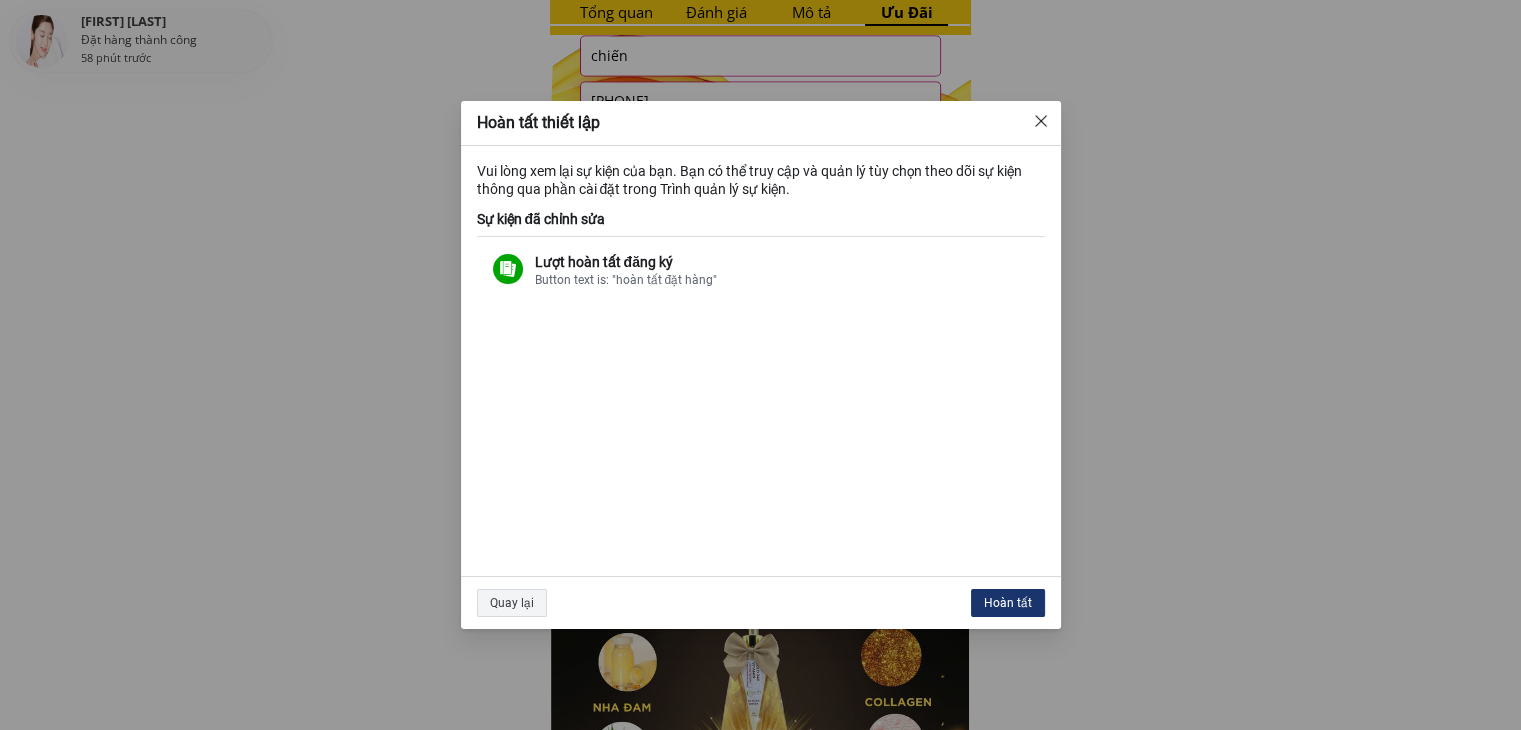 click on "Hoàn tất" at bounding box center (1008, 603) 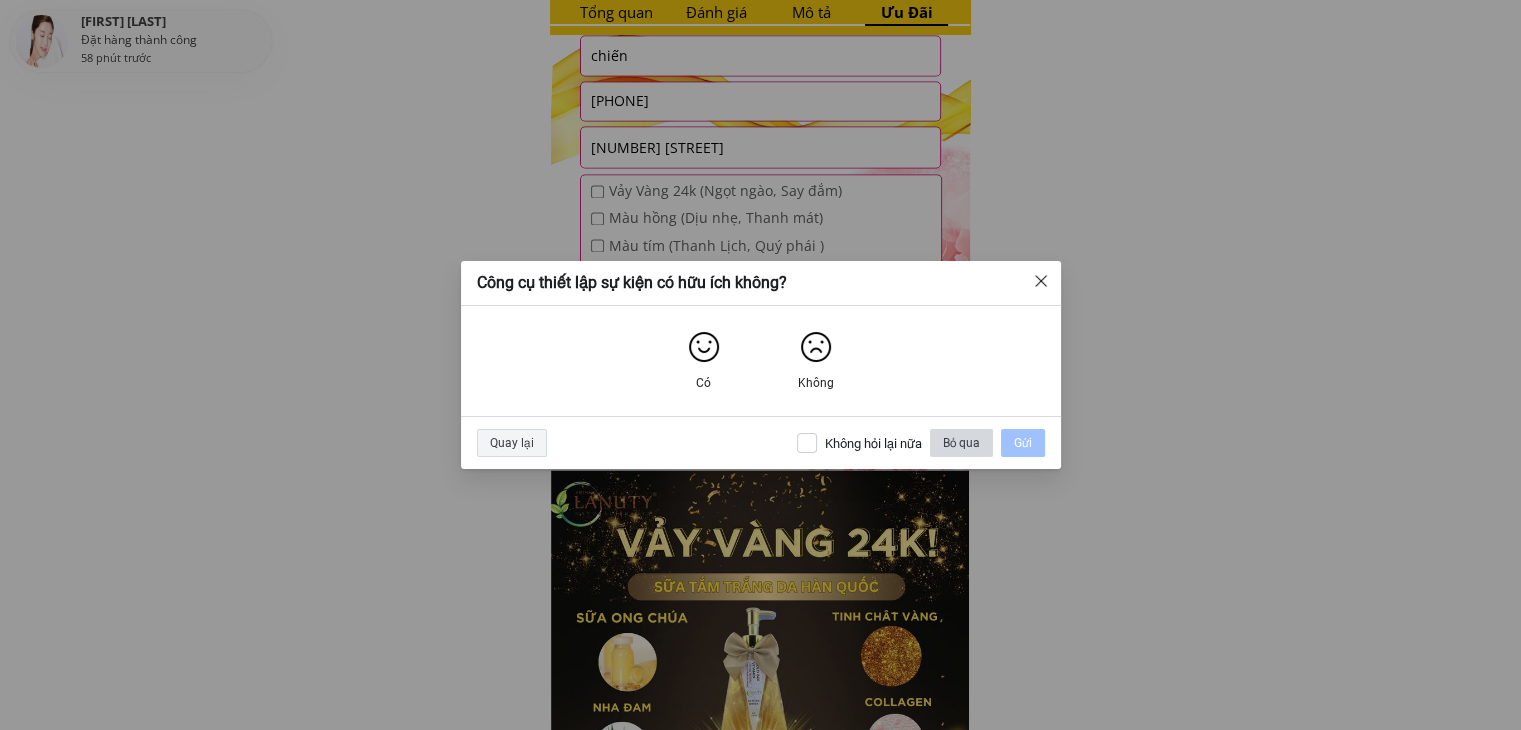 click on "Bỏ qua" at bounding box center [961, 443] 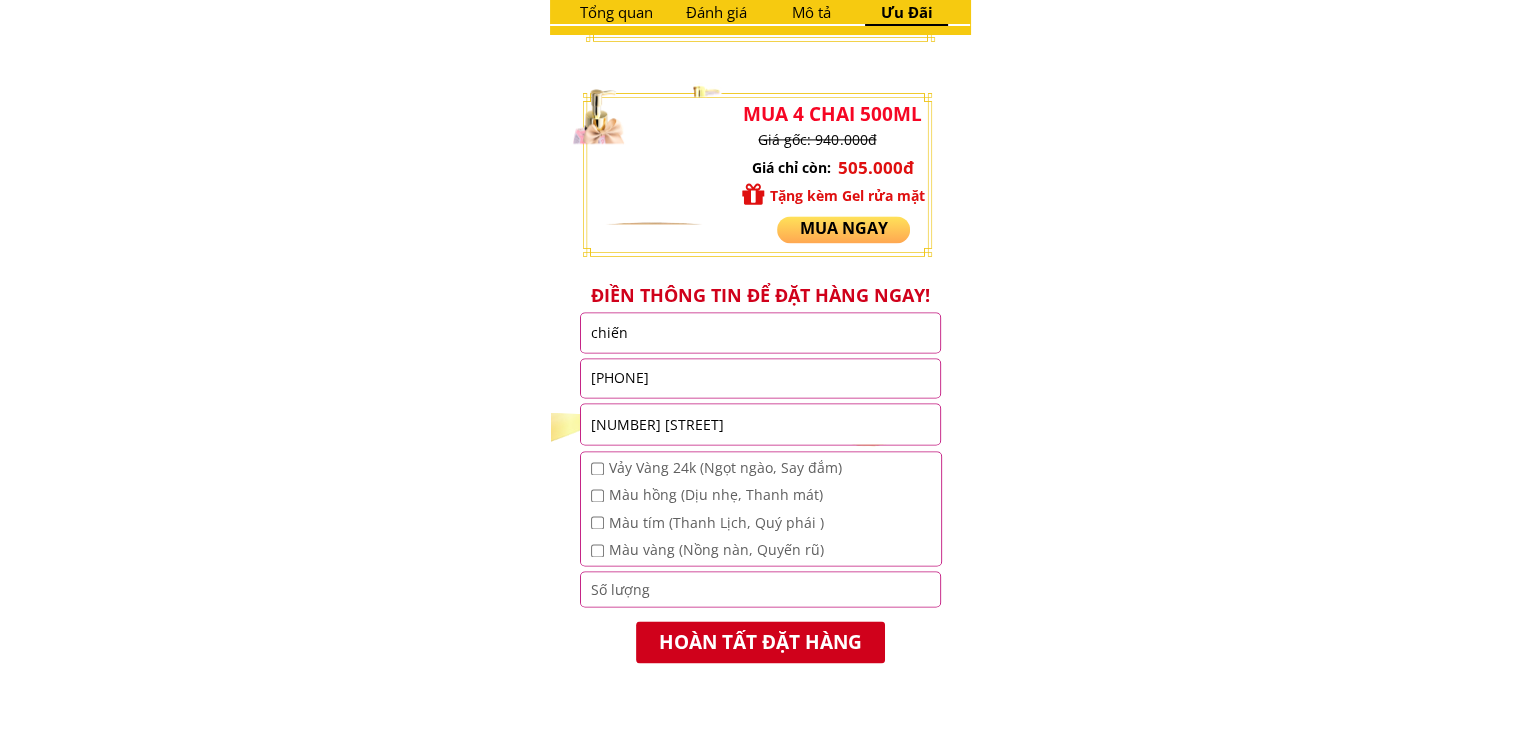 scroll, scrollTop: 2876, scrollLeft: 0, axis: vertical 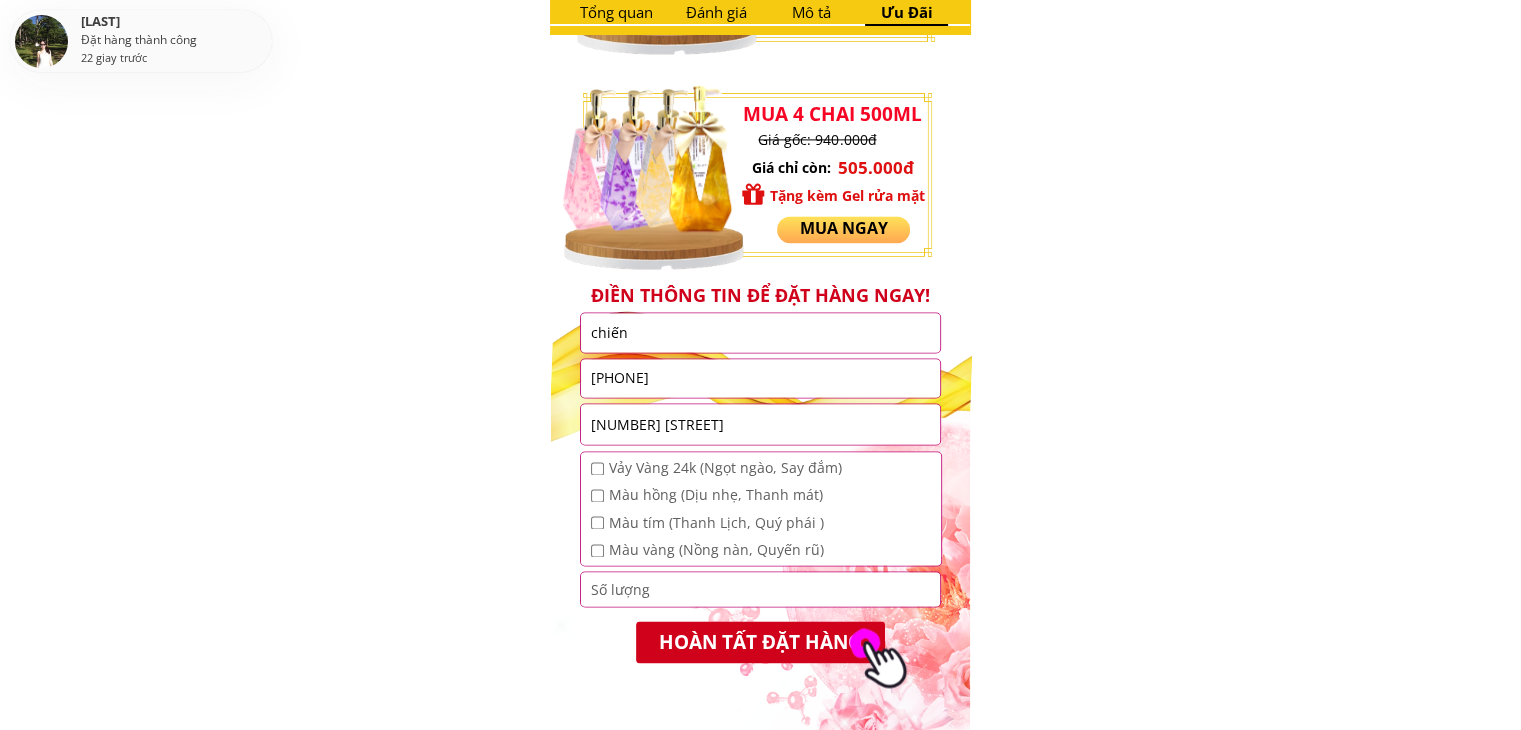 click at bounding box center [597, 468] 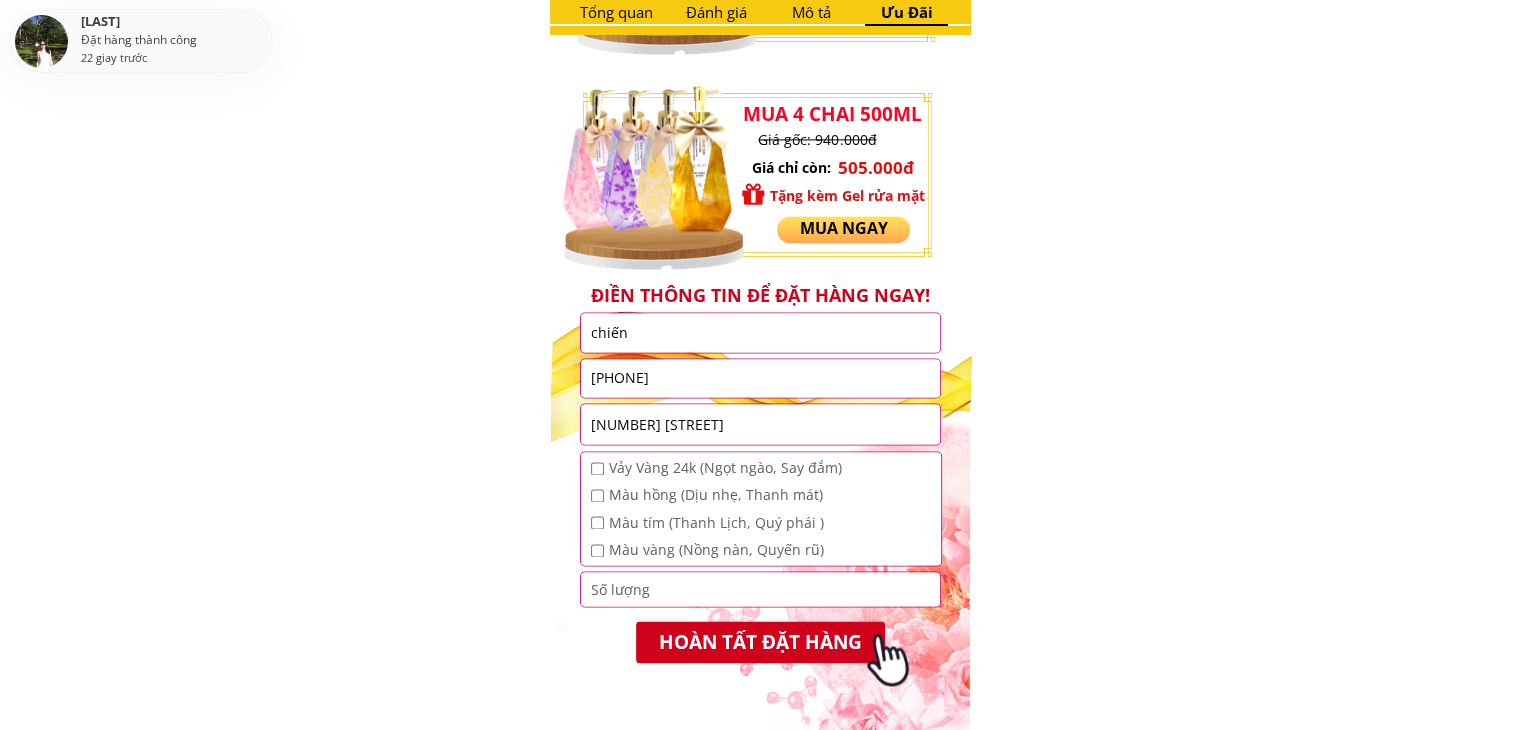 checkbox on "true" 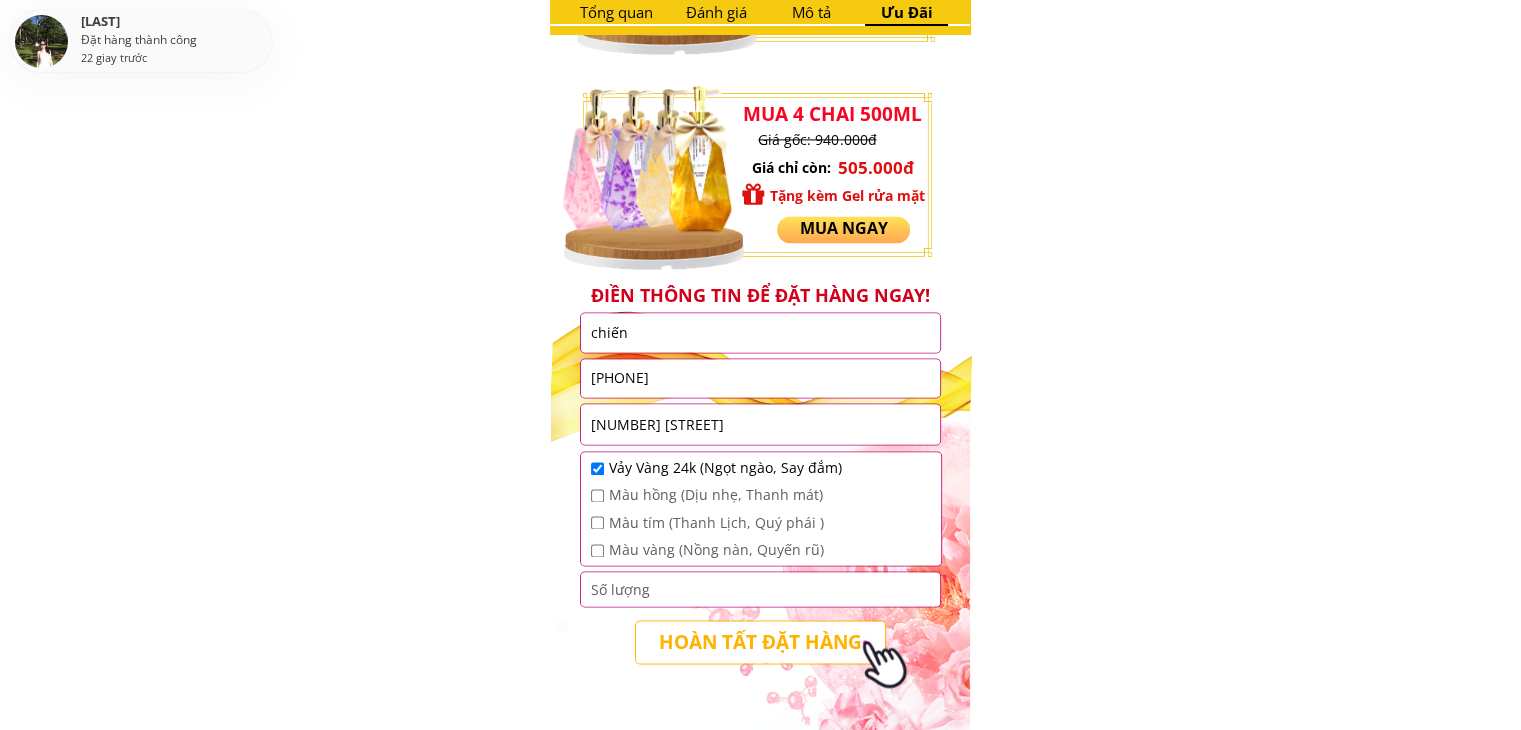 click on "HOÀN TẤT ĐẶT HÀNG" at bounding box center (760, 641) 